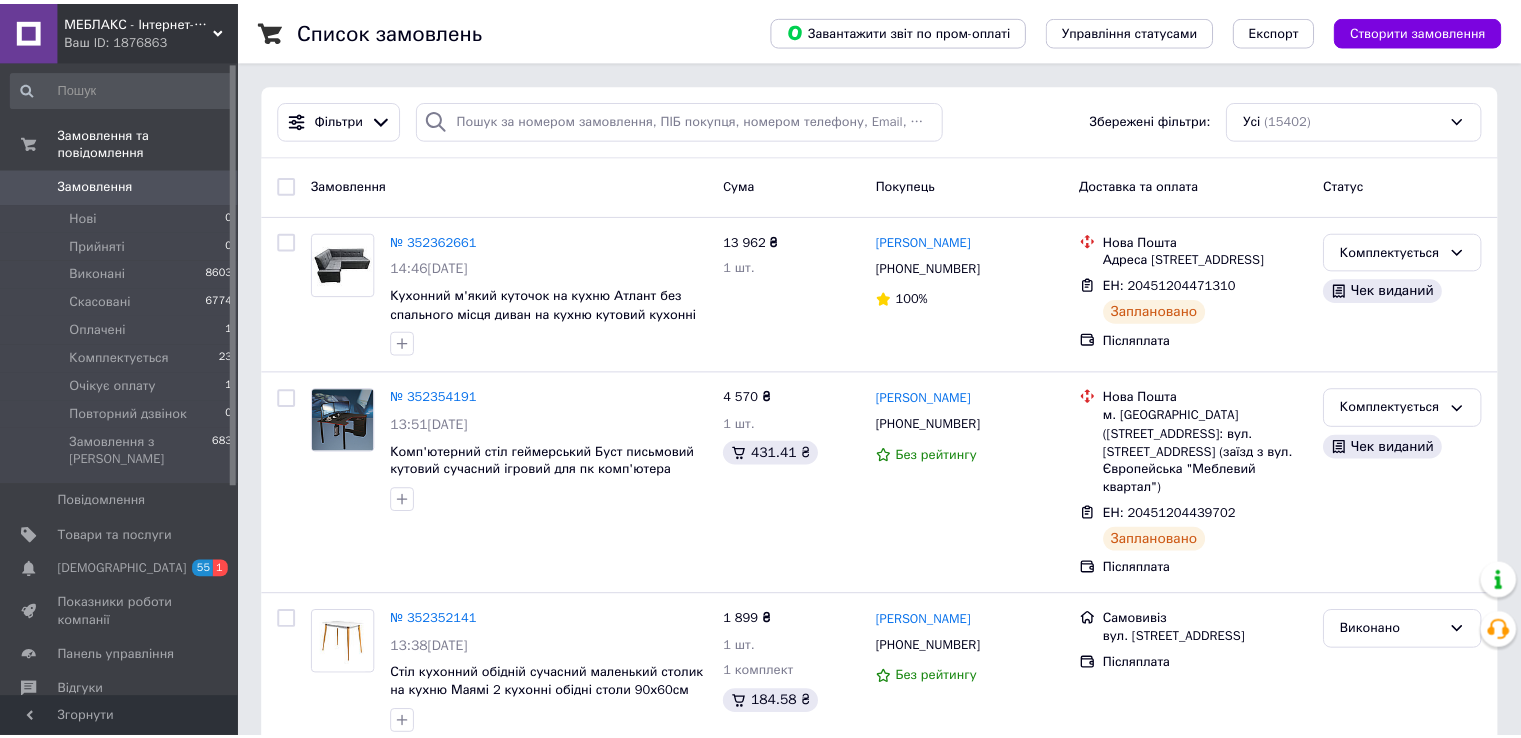 scroll, scrollTop: 0, scrollLeft: 0, axis: both 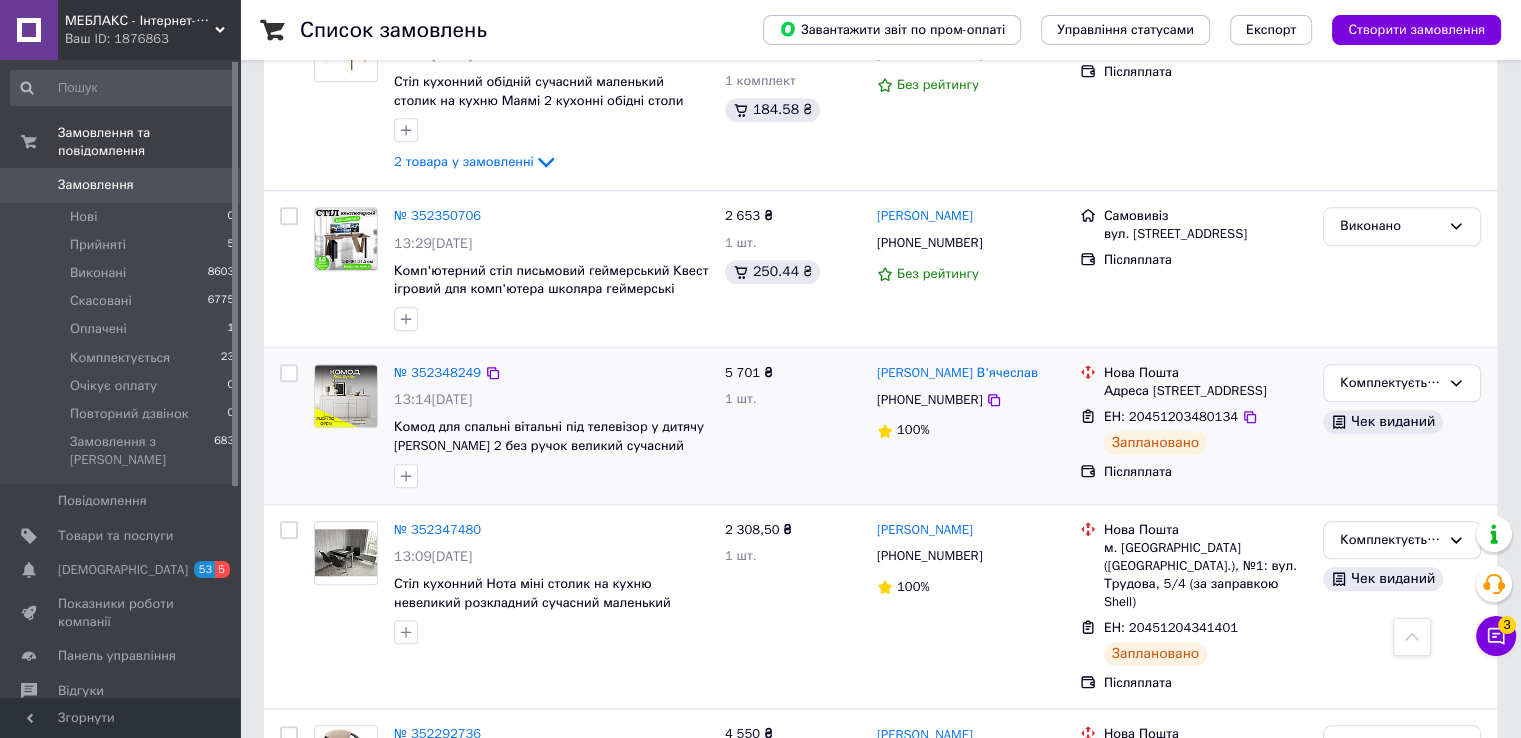 click on "5 701 ₴ 1 шт." at bounding box center [793, 426] 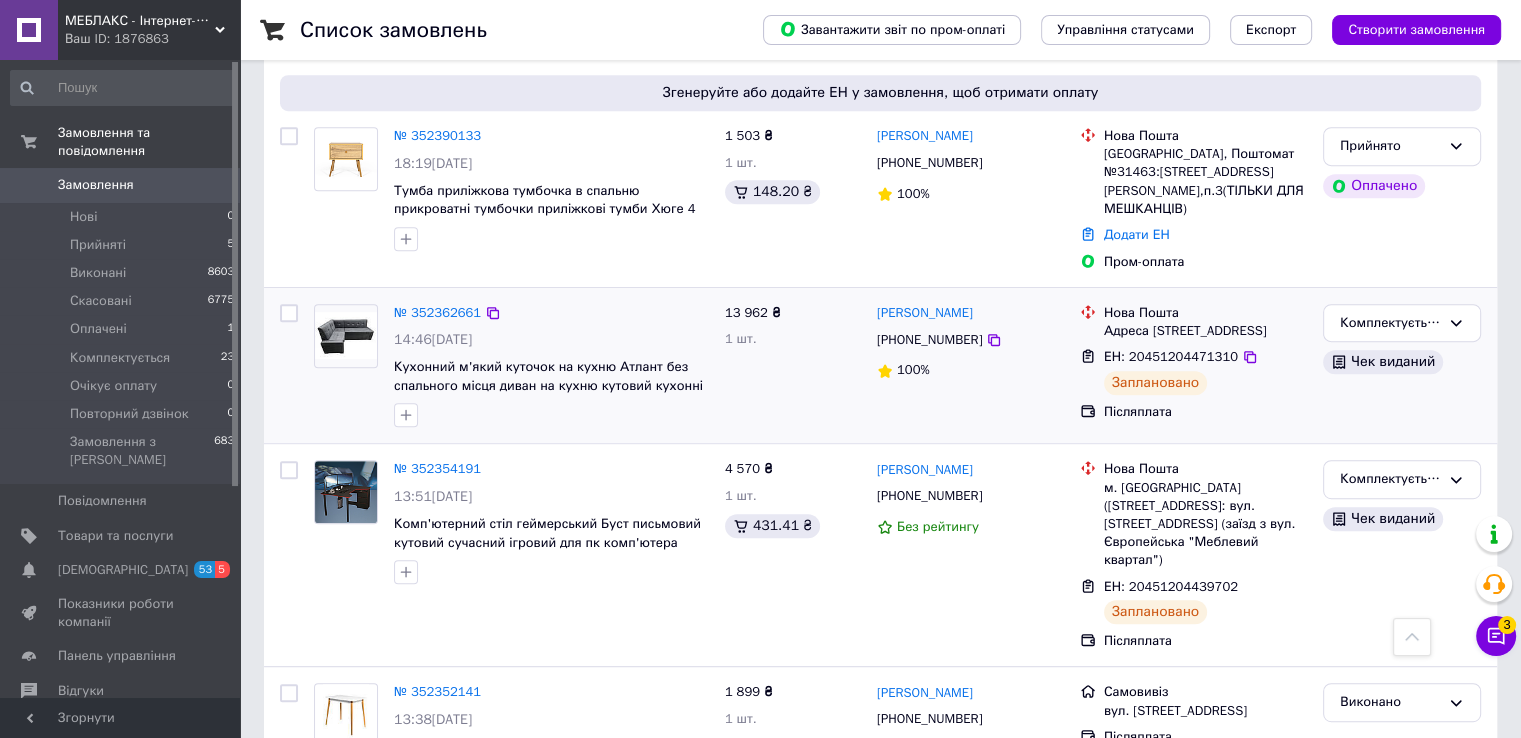 scroll, scrollTop: 900, scrollLeft: 0, axis: vertical 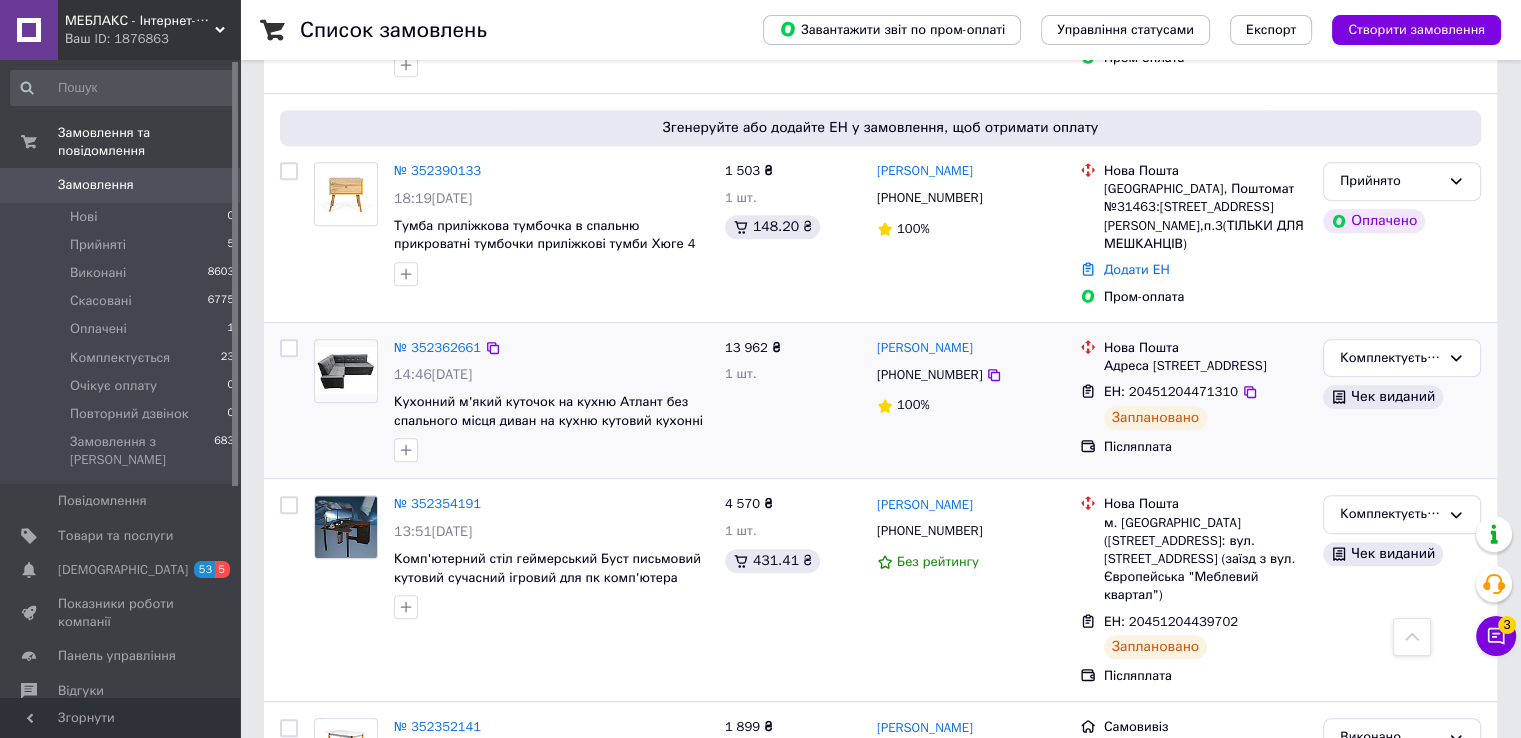 click on "13 962 ₴ 1 шт." at bounding box center [793, 401] 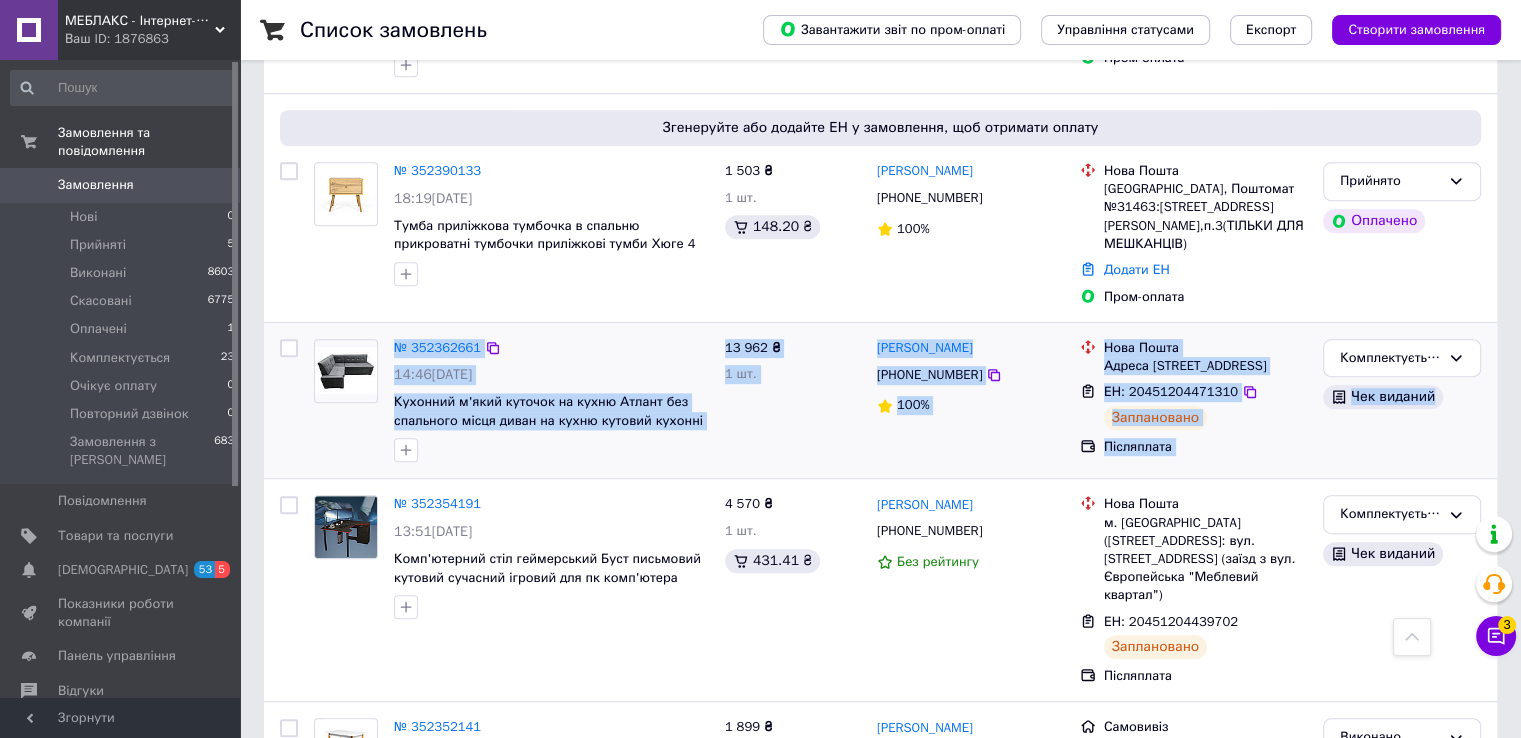 drag, startPoint x: 392, startPoint y: 375, endPoint x: 1451, endPoint y: 473, distance: 1063.5248 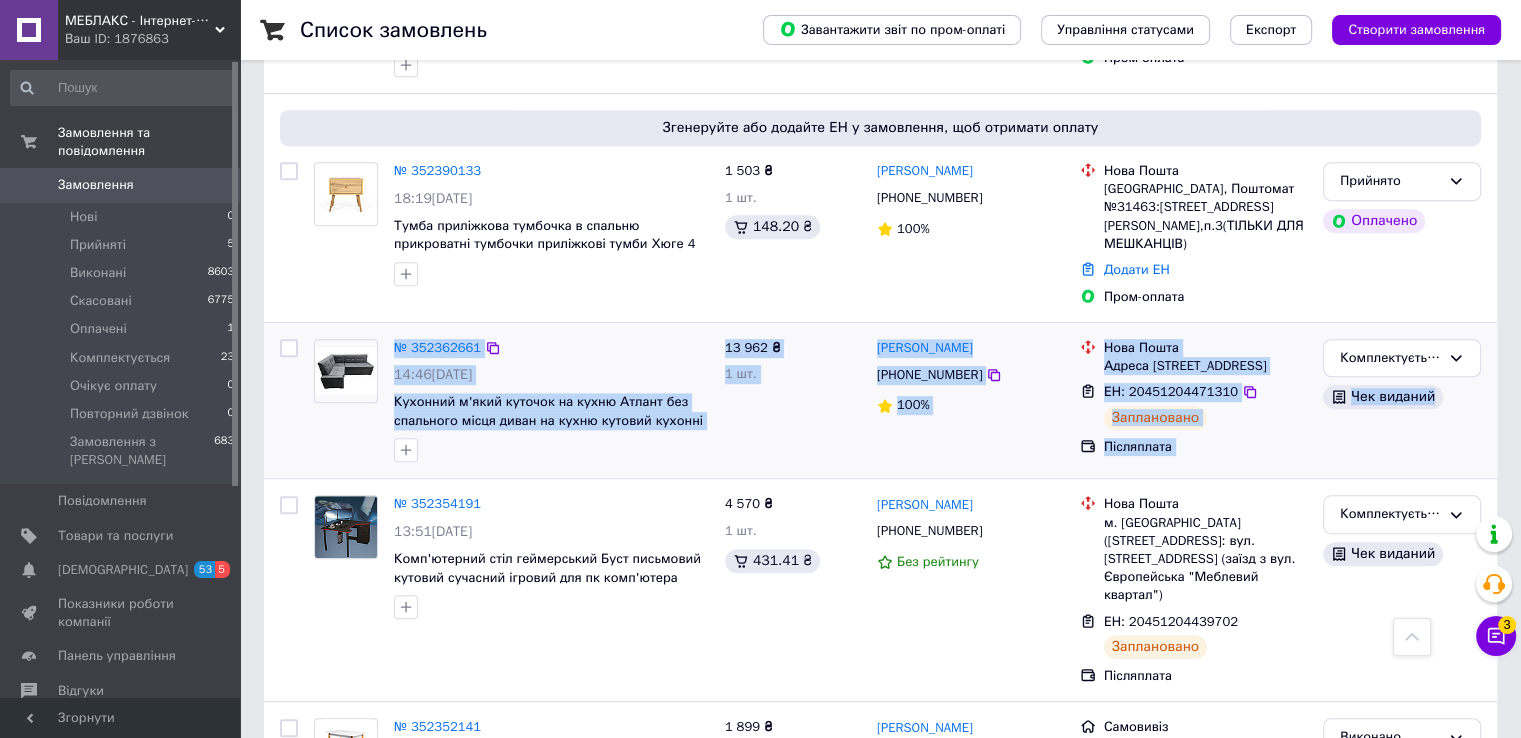 click on "№ 352362661 14:46[DATE] Кухонний м'який куточок на кухню Атлант без спального місця диван на кухню кутовий кухонні куточки (1400х2000)х685х860 мм 13 962 ₴ 1 шт. [PERSON_NAME] [PHONE_NUMBER] 100% Нова Пошта Адреса невідома., Іздрика [STREET_ADDRESS] ЕН: 20451204471310 Заплановано Післяплата Комплектується Чек виданий" at bounding box center (880, 401) 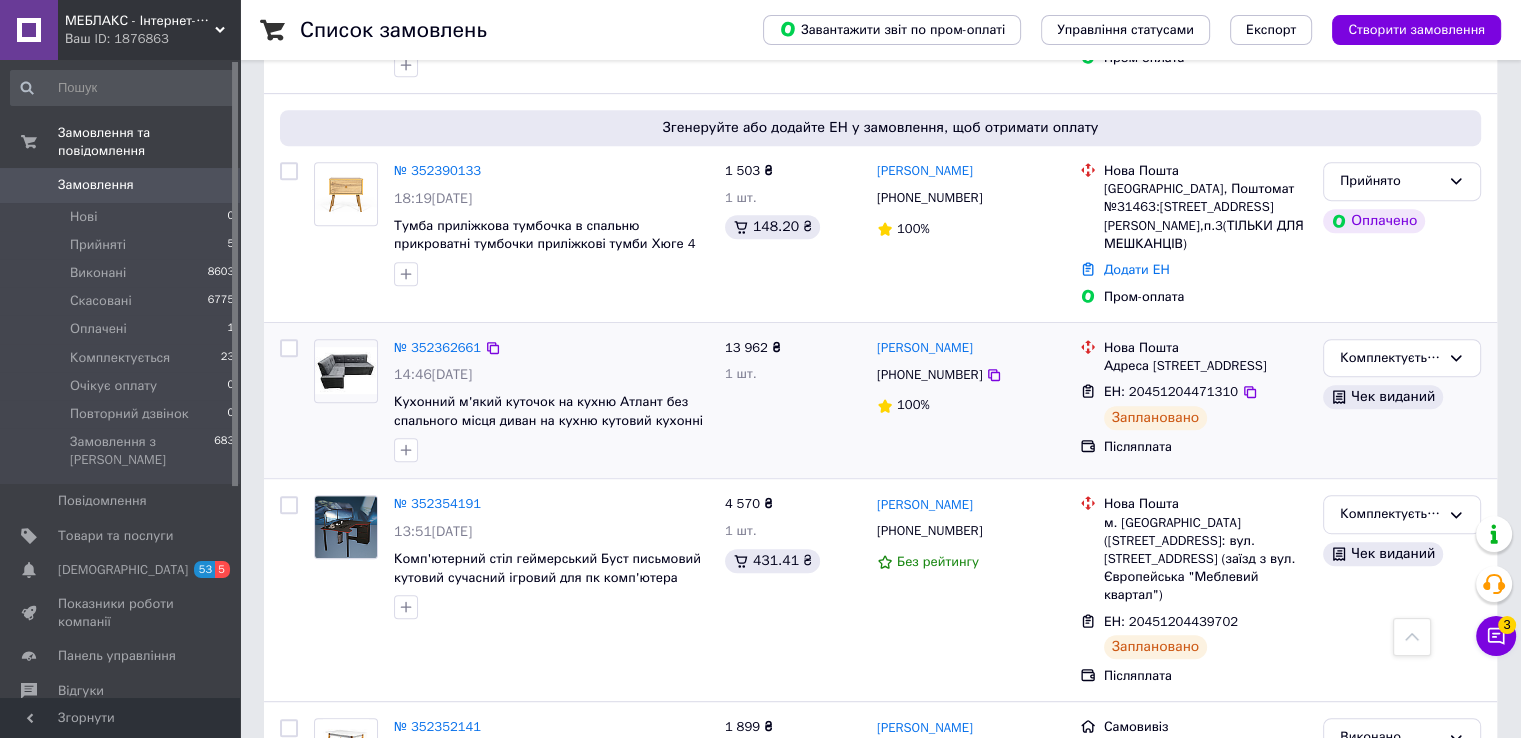 click on "Комплектується Чек виданий" at bounding box center (1402, 401) 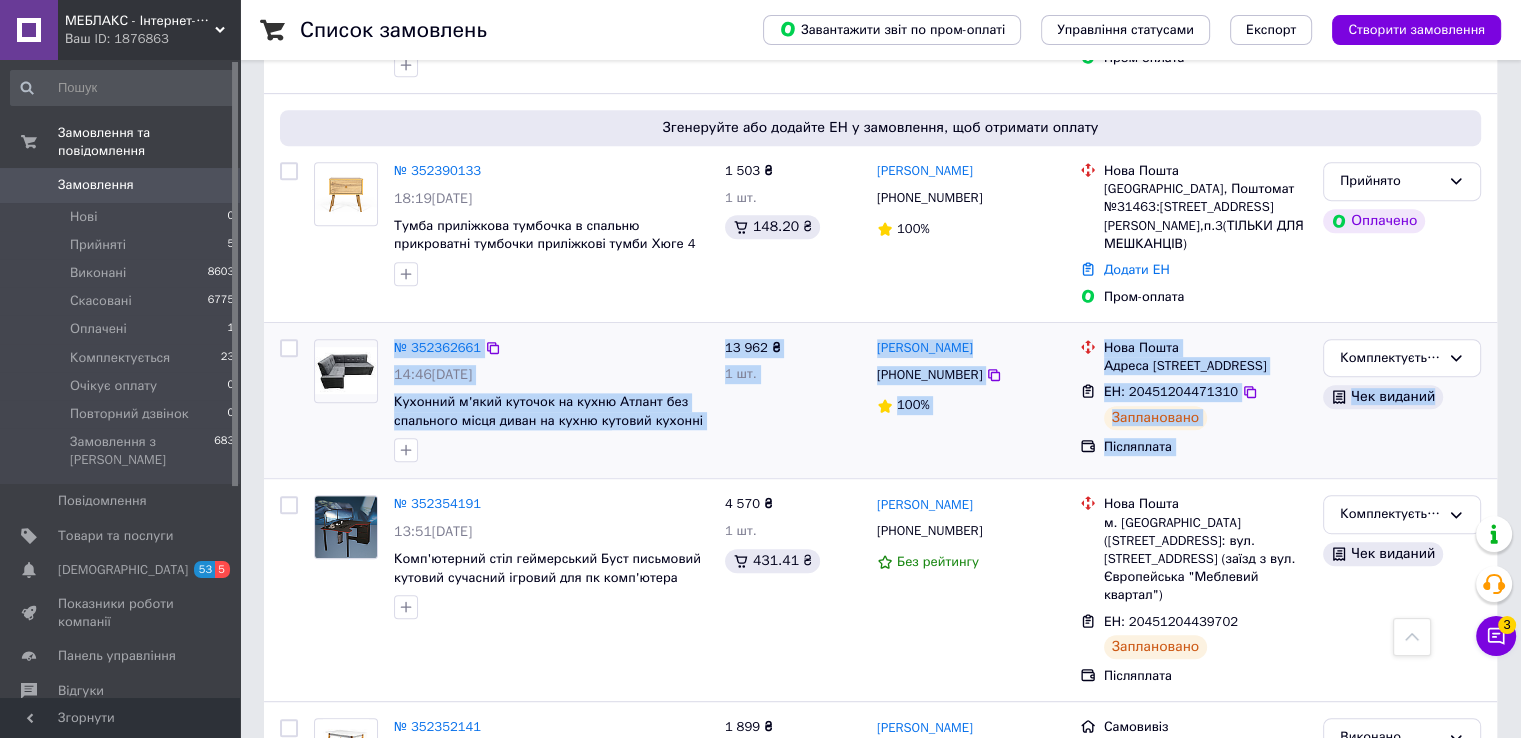 drag, startPoint x: 1376, startPoint y: 461, endPoint x: 580, endPoint y: 418, distance: 797.1606 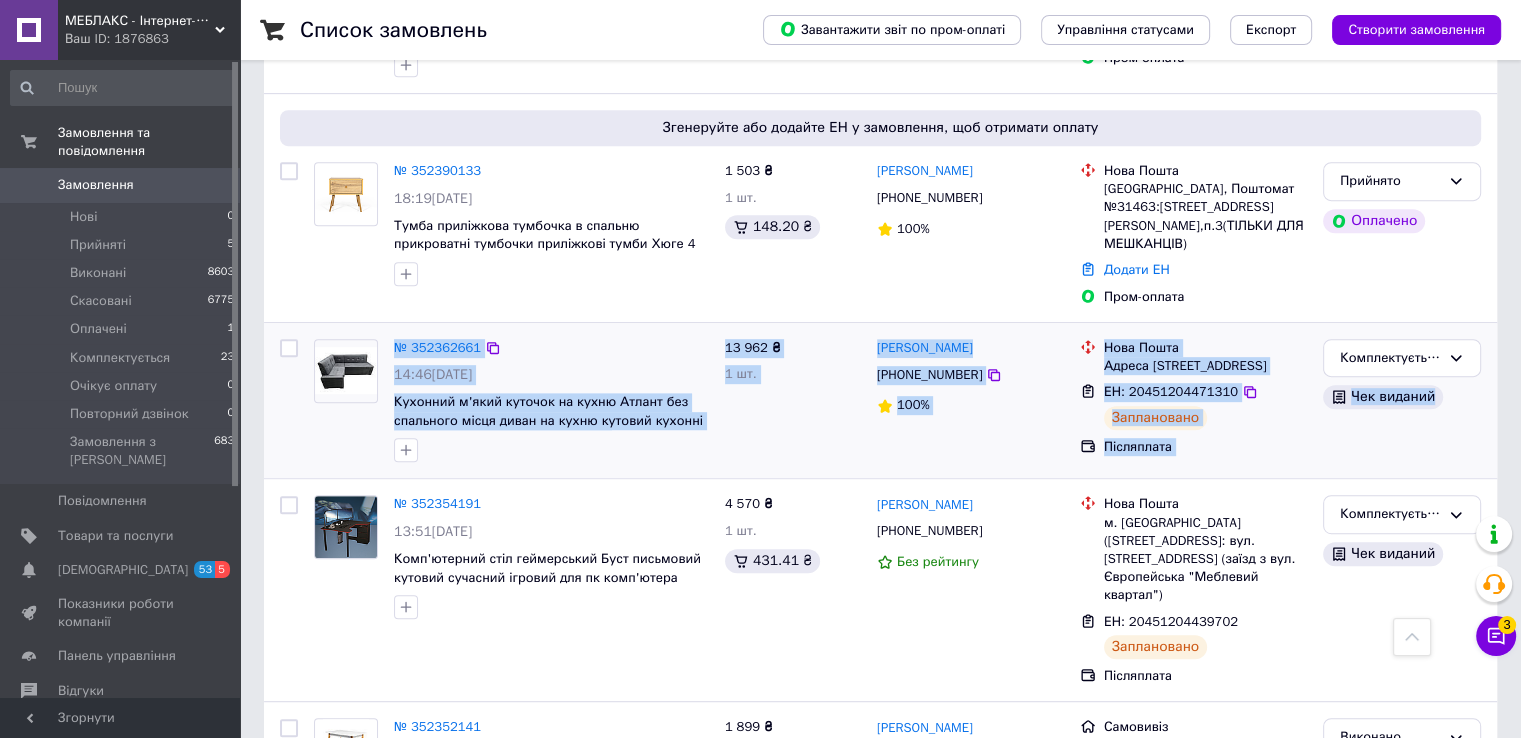 click on "№ 352362661 14:46[DATE] Кухонний м'який куточок на кухню Атлант без спального місця диван на кухню кутовий кухонні куточки (1400х2000)х685х860 мм 13 962 ₴ 1 шт. [PERSON_NAME] [PHONE_NUMBER] 100% Нова Пошта Адреса невідома., Іздрика [STREET_ADDRESS] ЕН: 20451204471310 Заплановано Післяплата Комплектується Чек виданий" at bounding box center (880, 401) 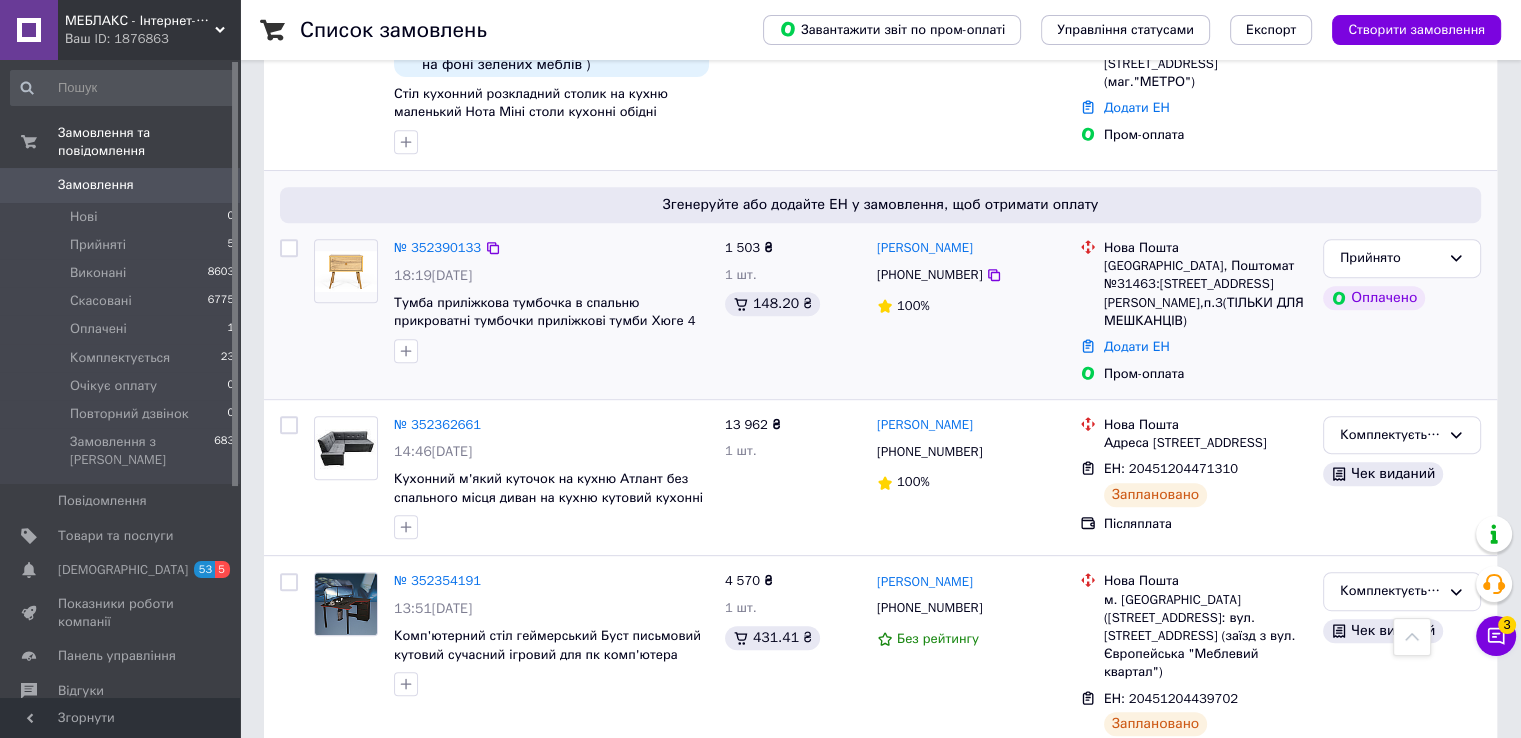 scroll, scrollTop: 700, scrollLeft: 0, axis: vertical 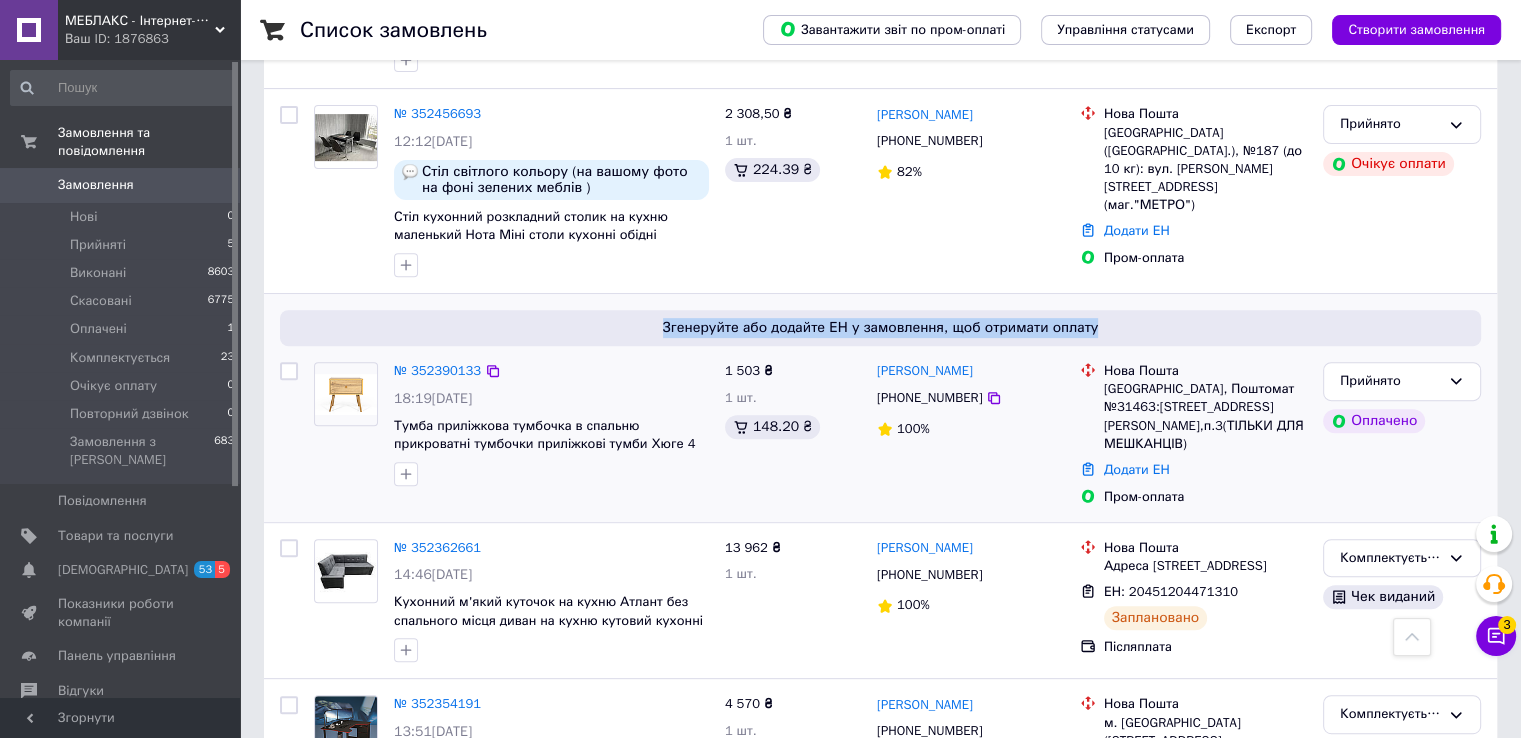 drag, startPoint x: 616, startPoint y: 344, endPoint x: 1116, endPoint y: 329, distance: 500.22495 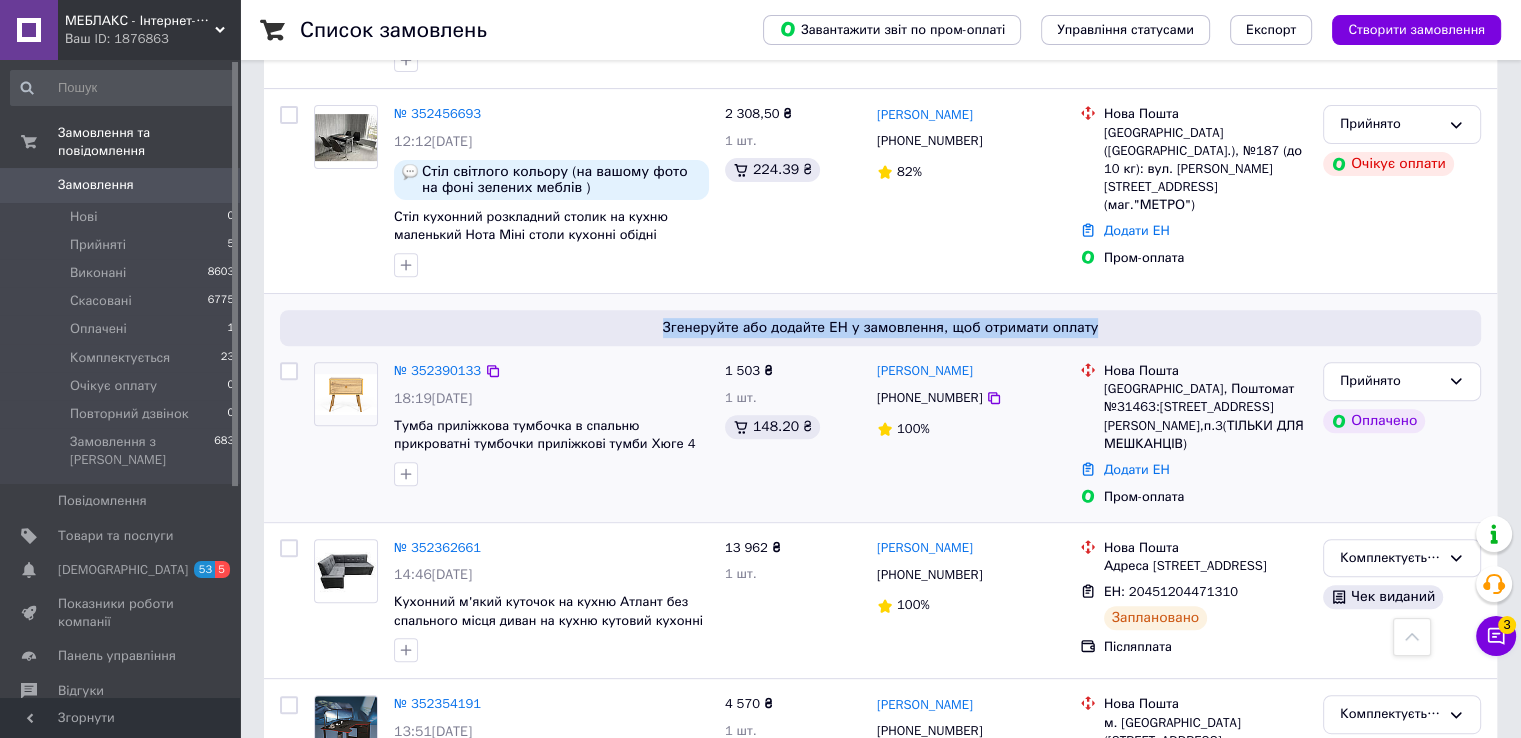click on "Згенеруйте або додайте ЕН у замовлення, щоб отримати оплату" at bounding box center (880, 328) 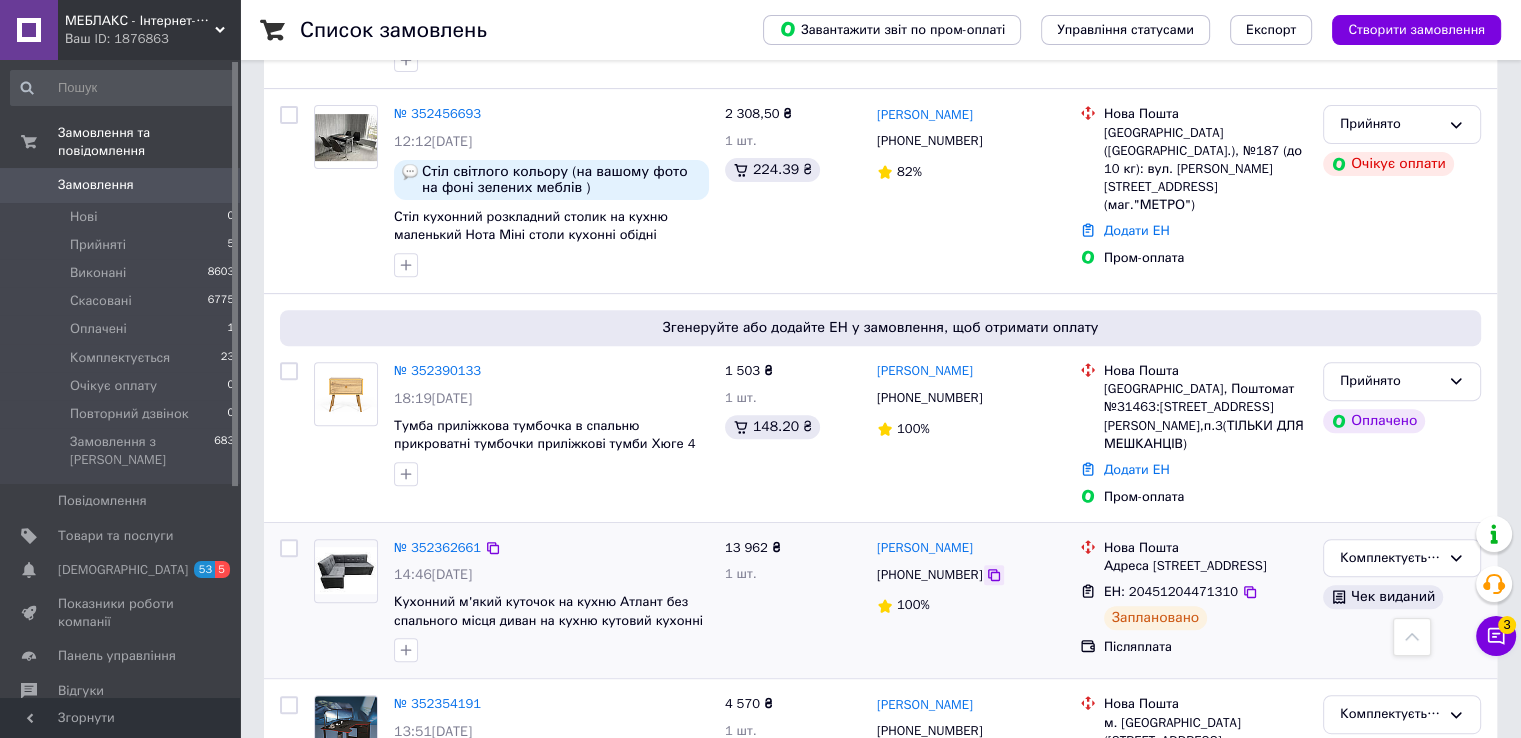 click 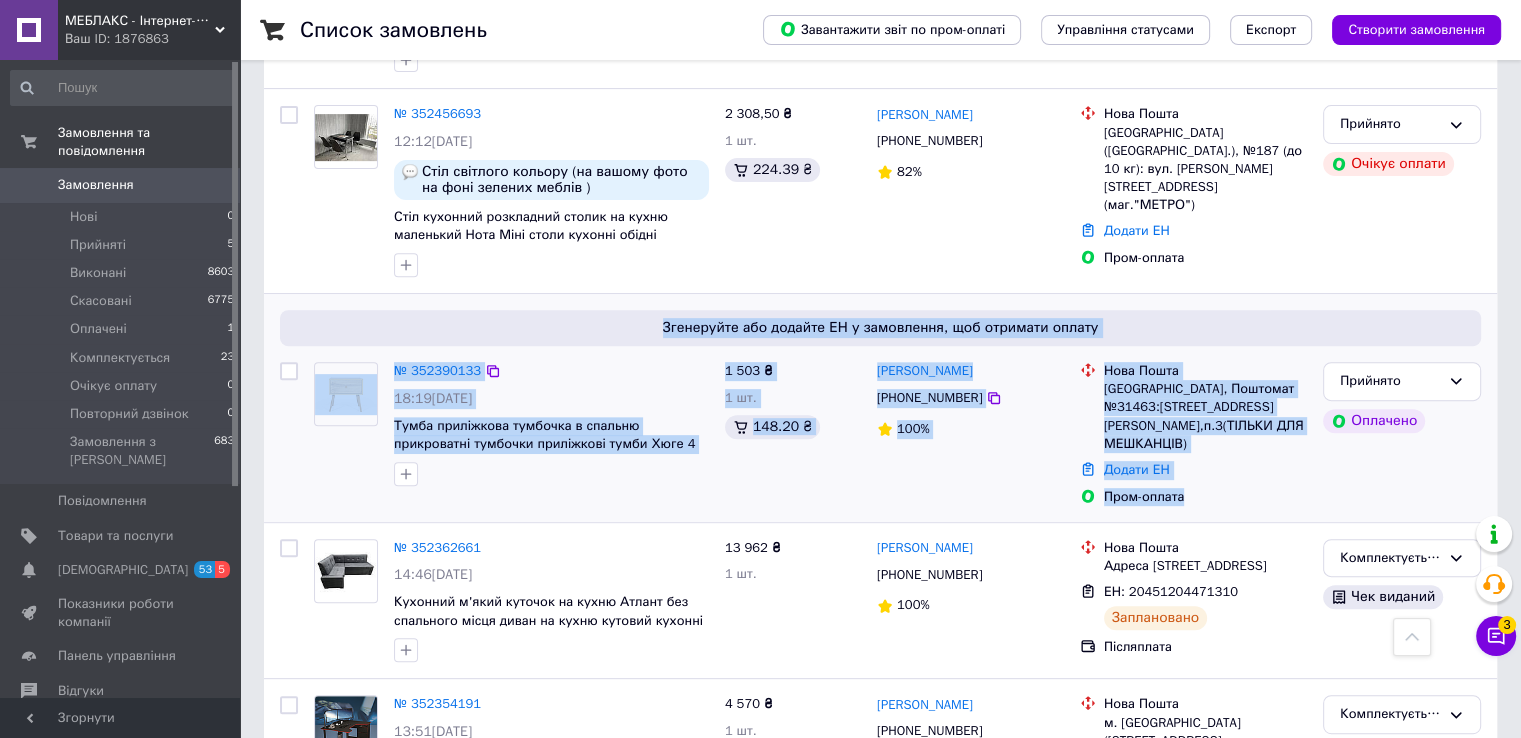 drag, startPoint x: 644, startPoint y: 346, endPoint x: 1256, endPoint y: 546, distance: 643.8509 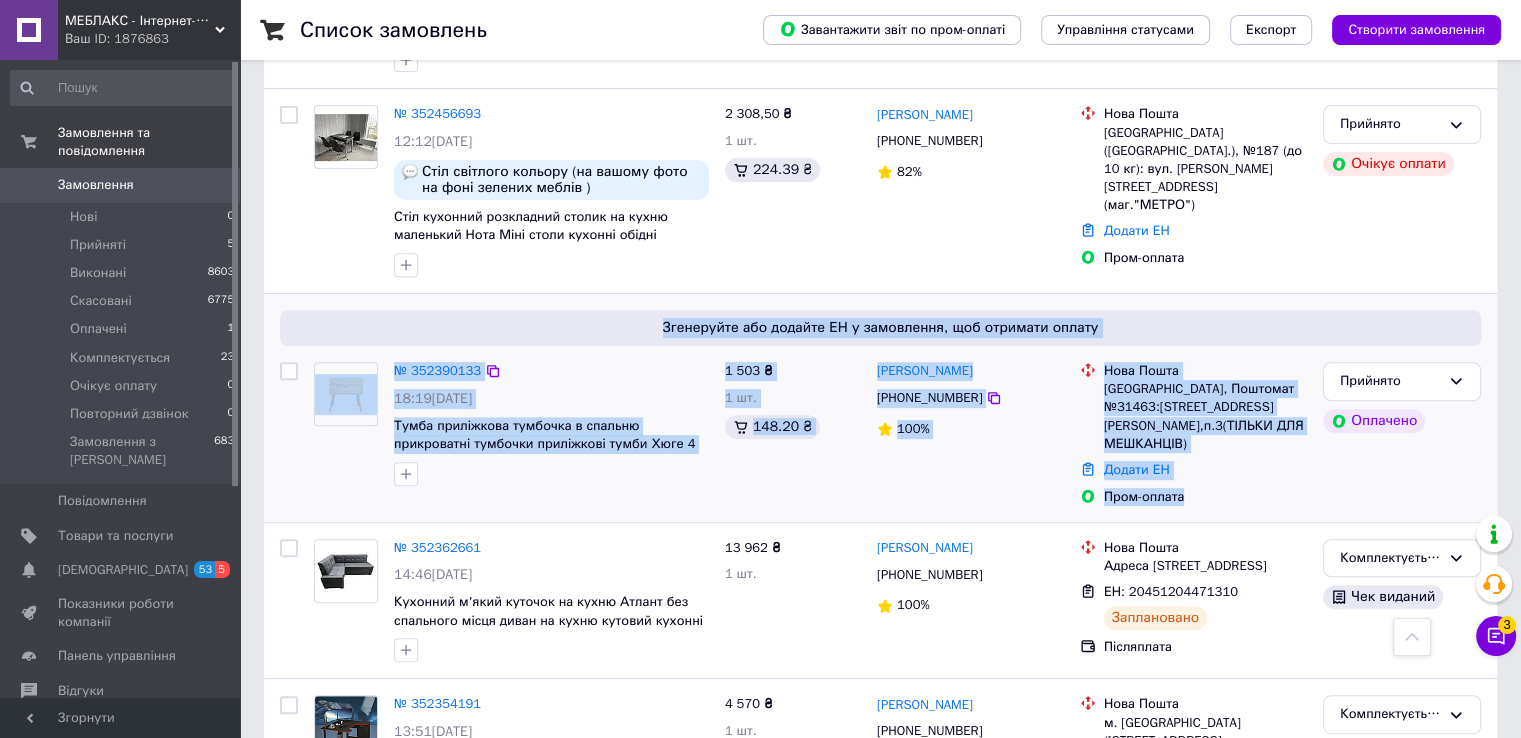click on "Згенеруйте або додайте ЕН у замовлення, щоб отримати оплату № 352390133 18:19[DATE] Тумба приліжкова тумбочка в спальню прикроватні тумбочки приліжкові тумби Хюге 4 на ніжках 450х330х510 мм. 1 503 ₴ 1 шт. 148.20 ₴ [PERSON_NAME] [PHONE_NUMBER] 100% [GEOGRAPHIC_DATA], Поштомат №31463:[STREET_ADDRESS][PERSON_NAME](ТІЛЬКИ ДЛЯ МЕШКАНЦІВ) Додати ЕН Пром-оплата Прийнято Оплачено" at bounding box center (880, 408) 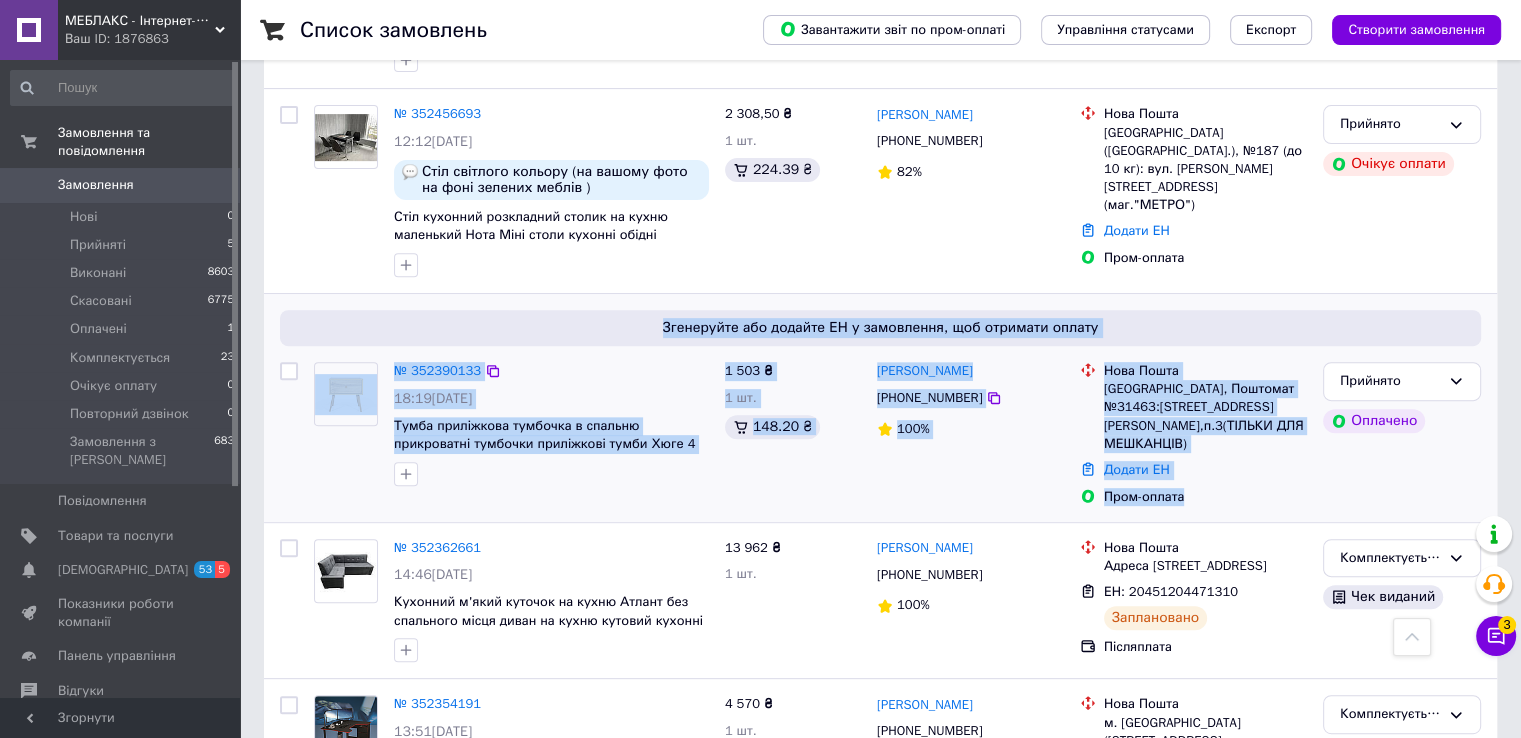 drag, startPoint x: 1253, startPoint y: 544, endPoint x: 496, endPoint y: 322, distance: 788.88086 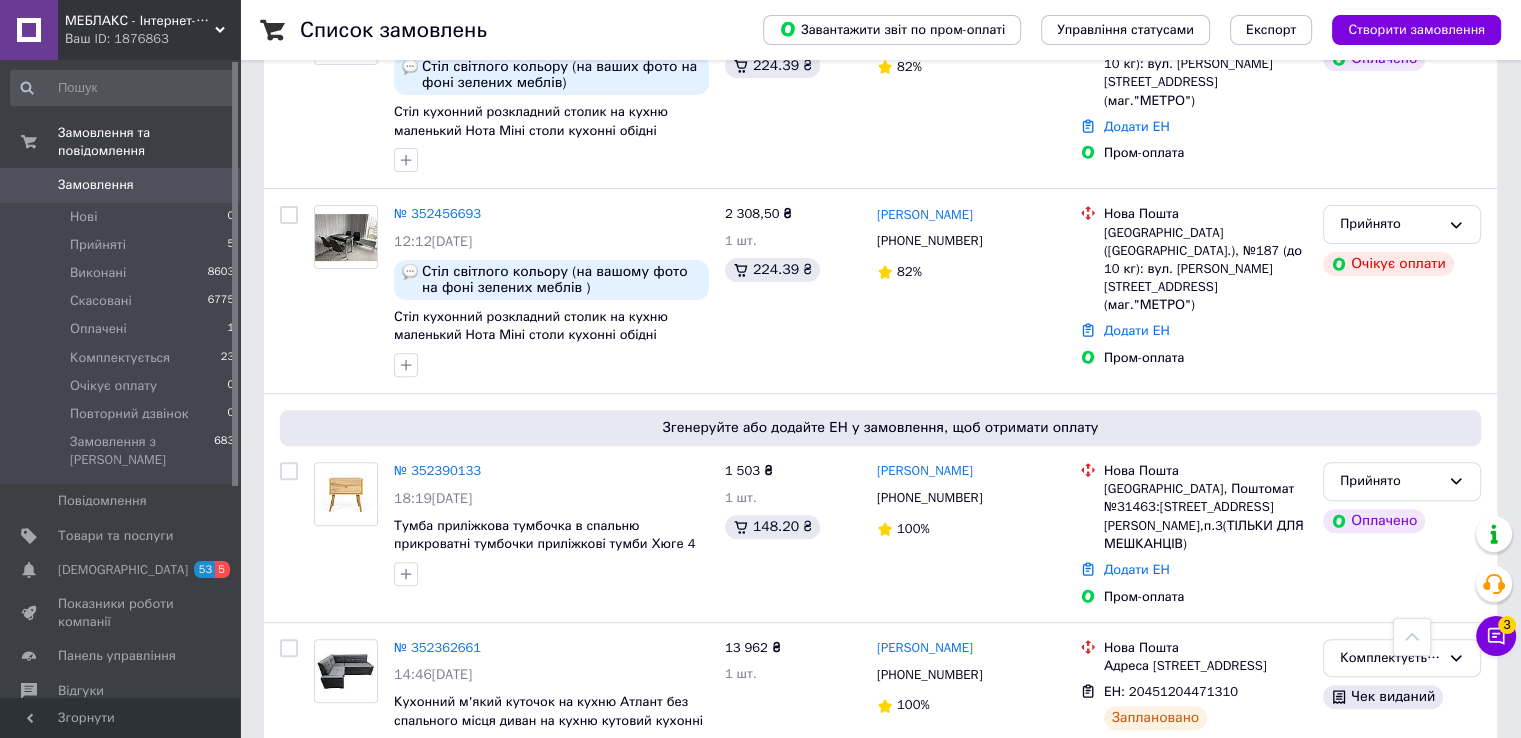 scroll, scrollTop: 500, scrollLeft: 0, axis: vertical 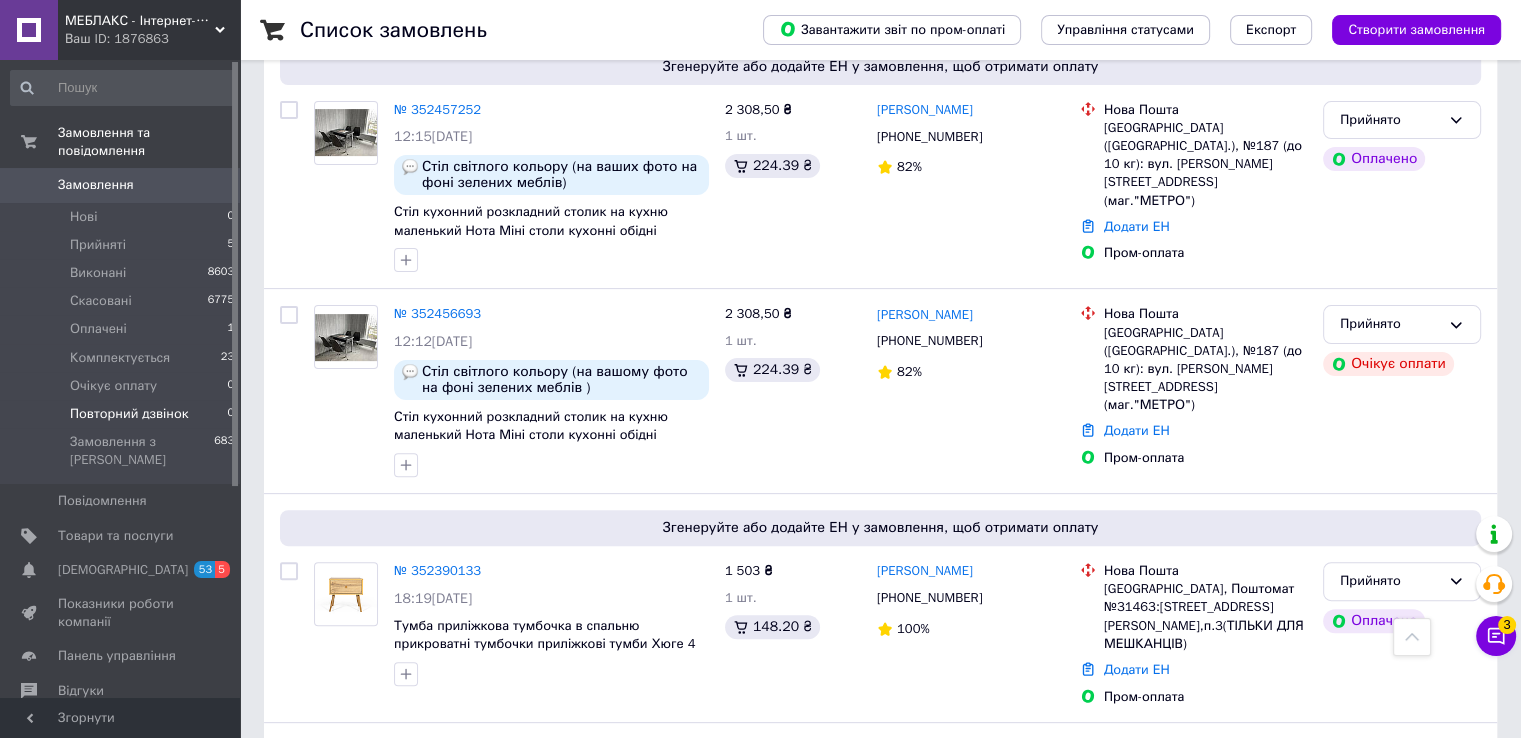 click on "Повторний дзвінок" at bounding box center [129, 414] 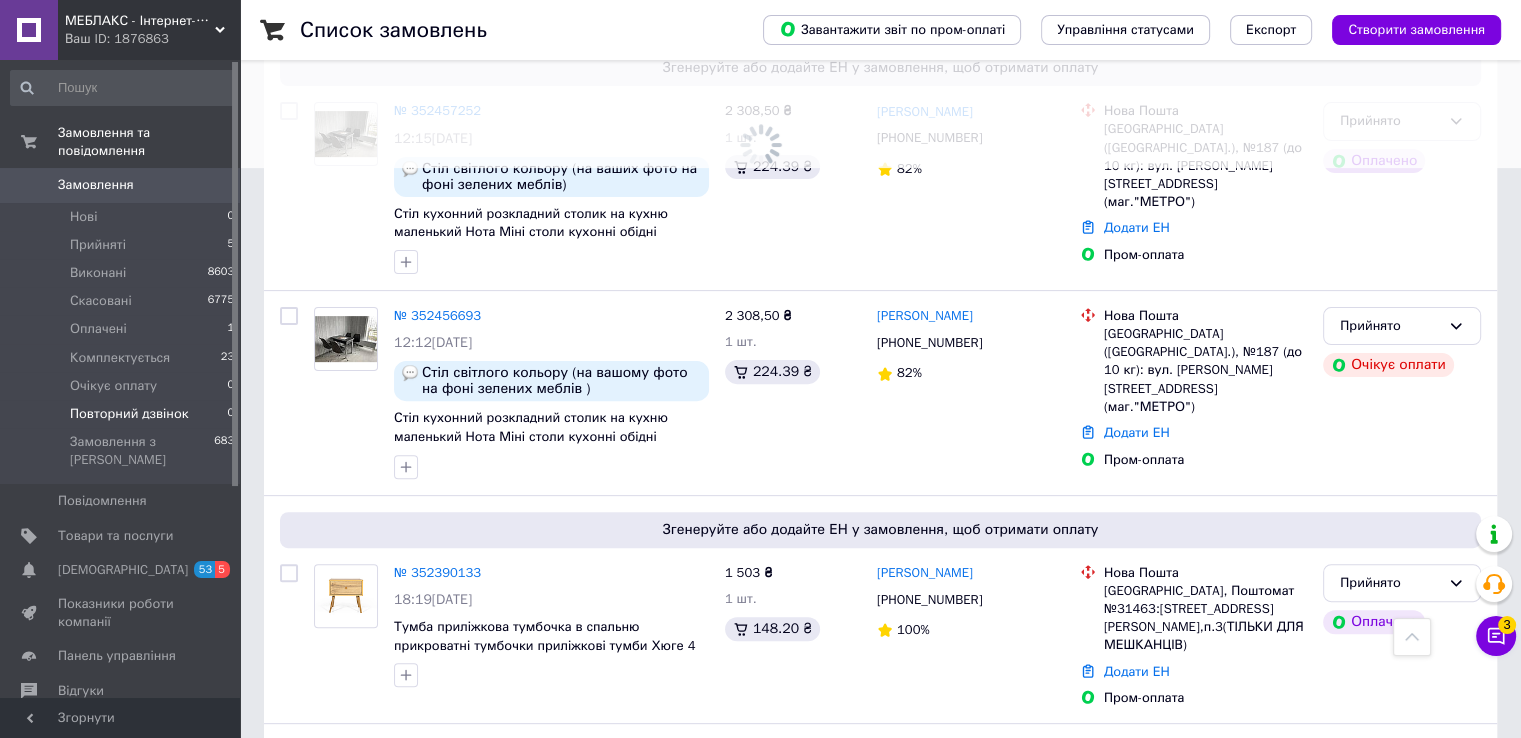scroll, scrollTop: 0, scrollLeft: 0, axis: both 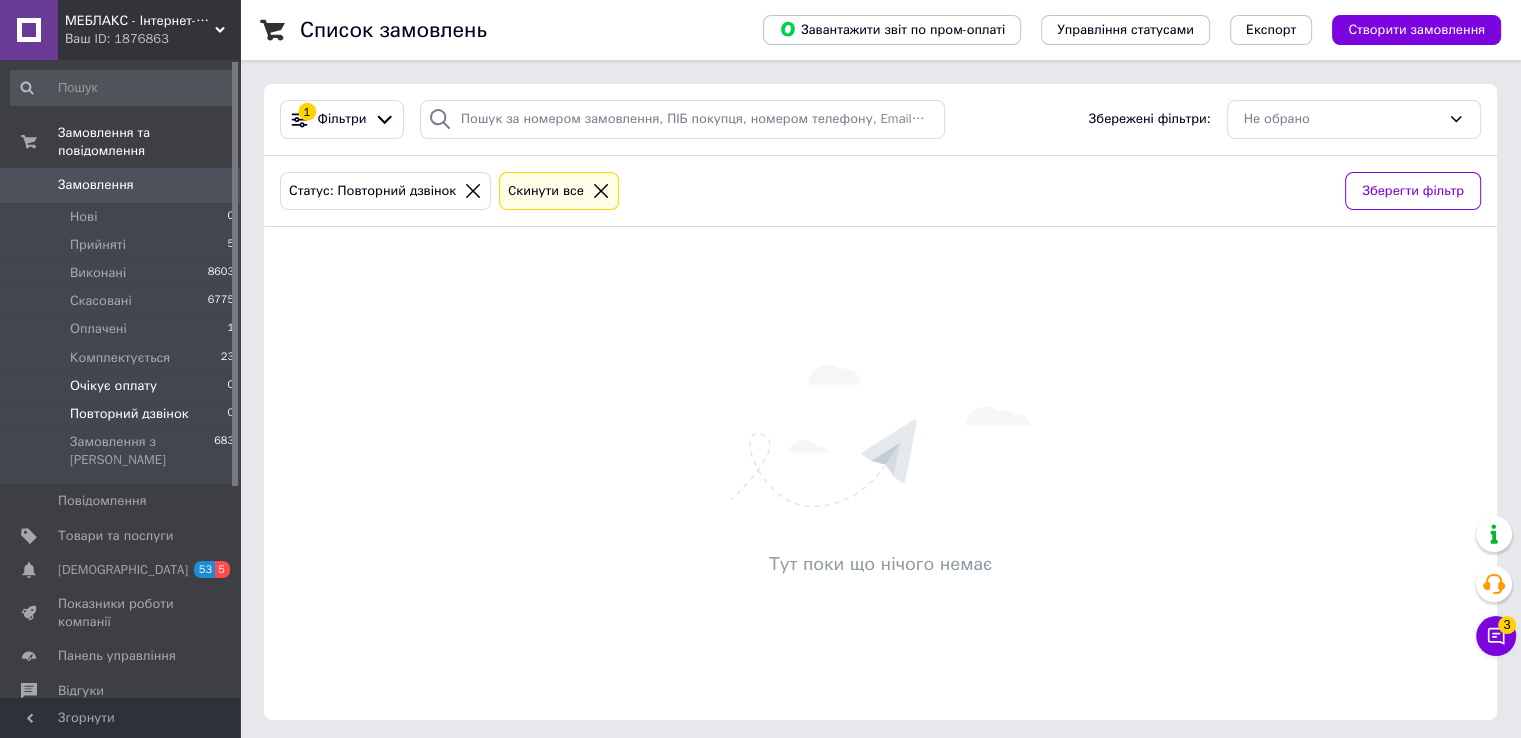 click on "Очікує оплату 0" at bounding box center (123, 386) 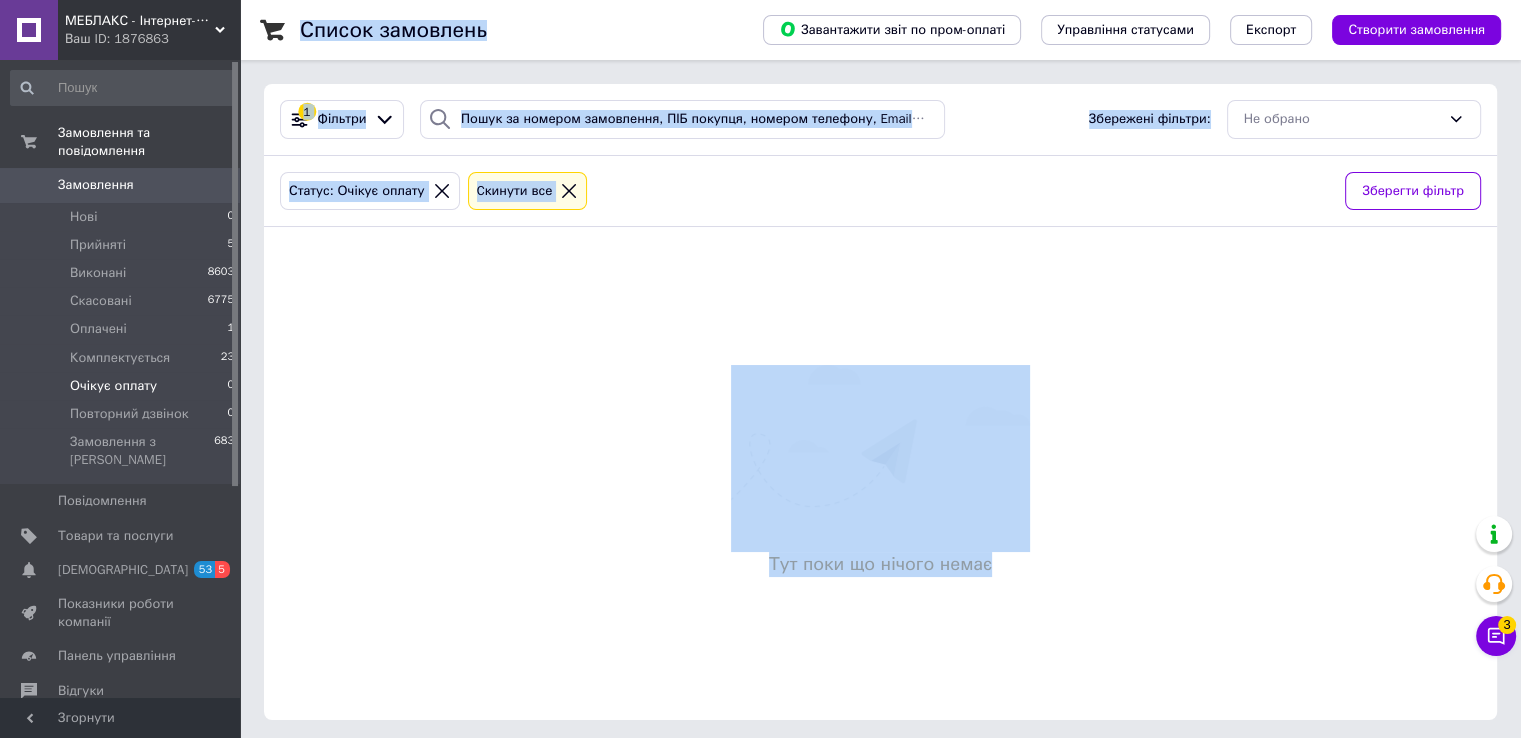 drag, startPoint x: 303, startPoint y: 29, endPoint x: 1039, endPoint y: 593, distance: 927.2497 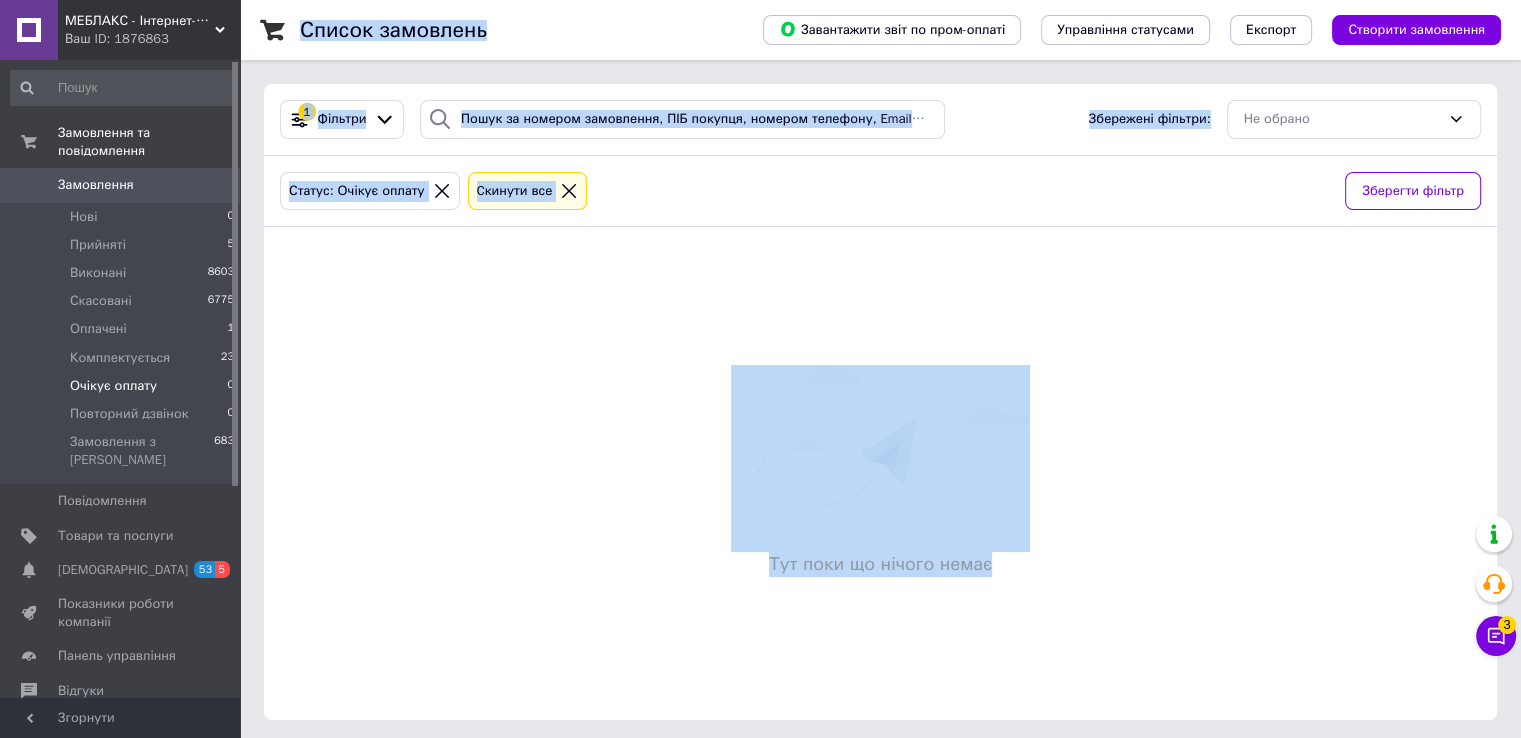 click on "Список замовлень   Завантажити звіт по пром-оплаті Управління статусами Експорт Створити замовлення 1 Фільтри Збережені фільтри: Не обрано Статус: Очікує оплату Cкинути все Зберегти фільтр Тут поки що нічого немає" at bounding box center [880, 372] 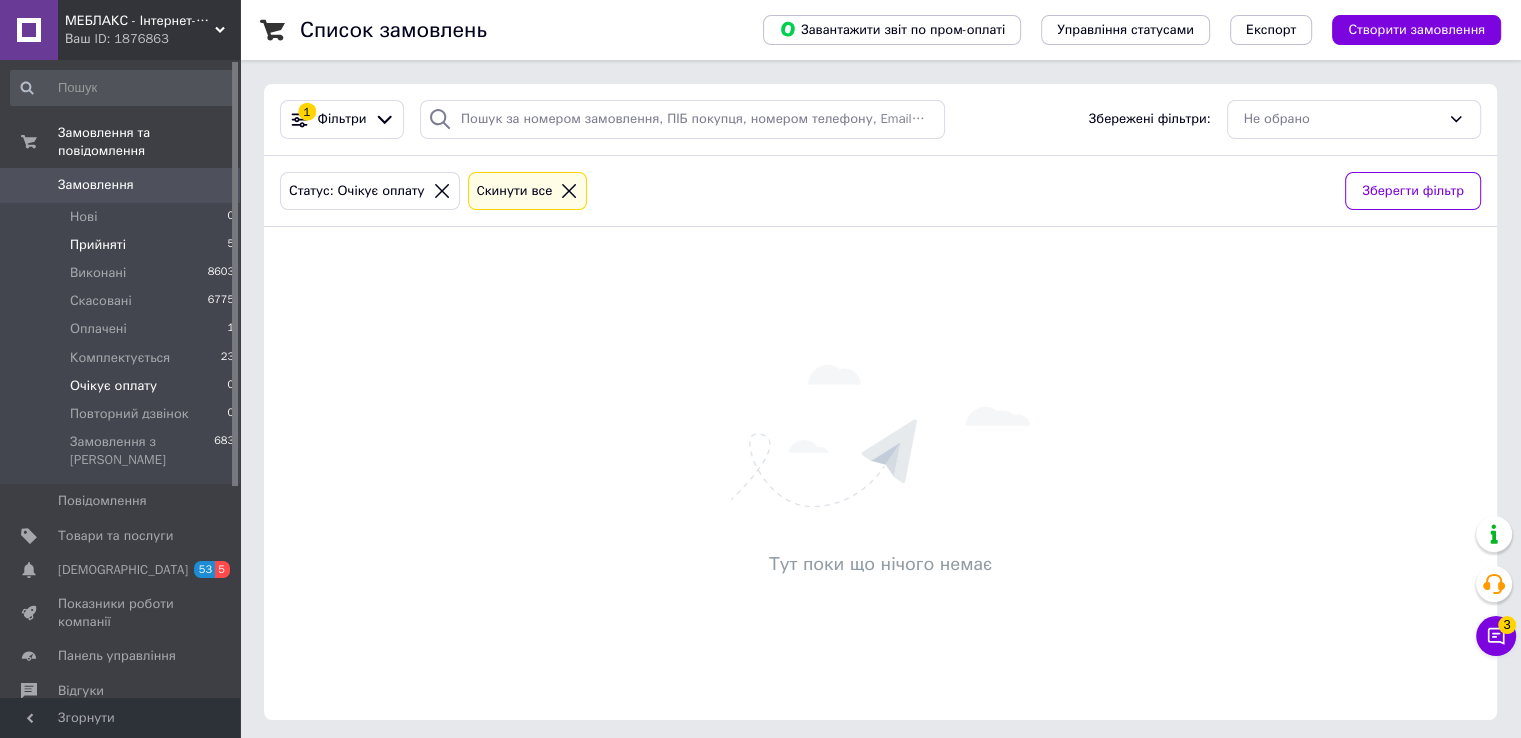 click on "Прийняті 5" at bounding box center [123, 245] 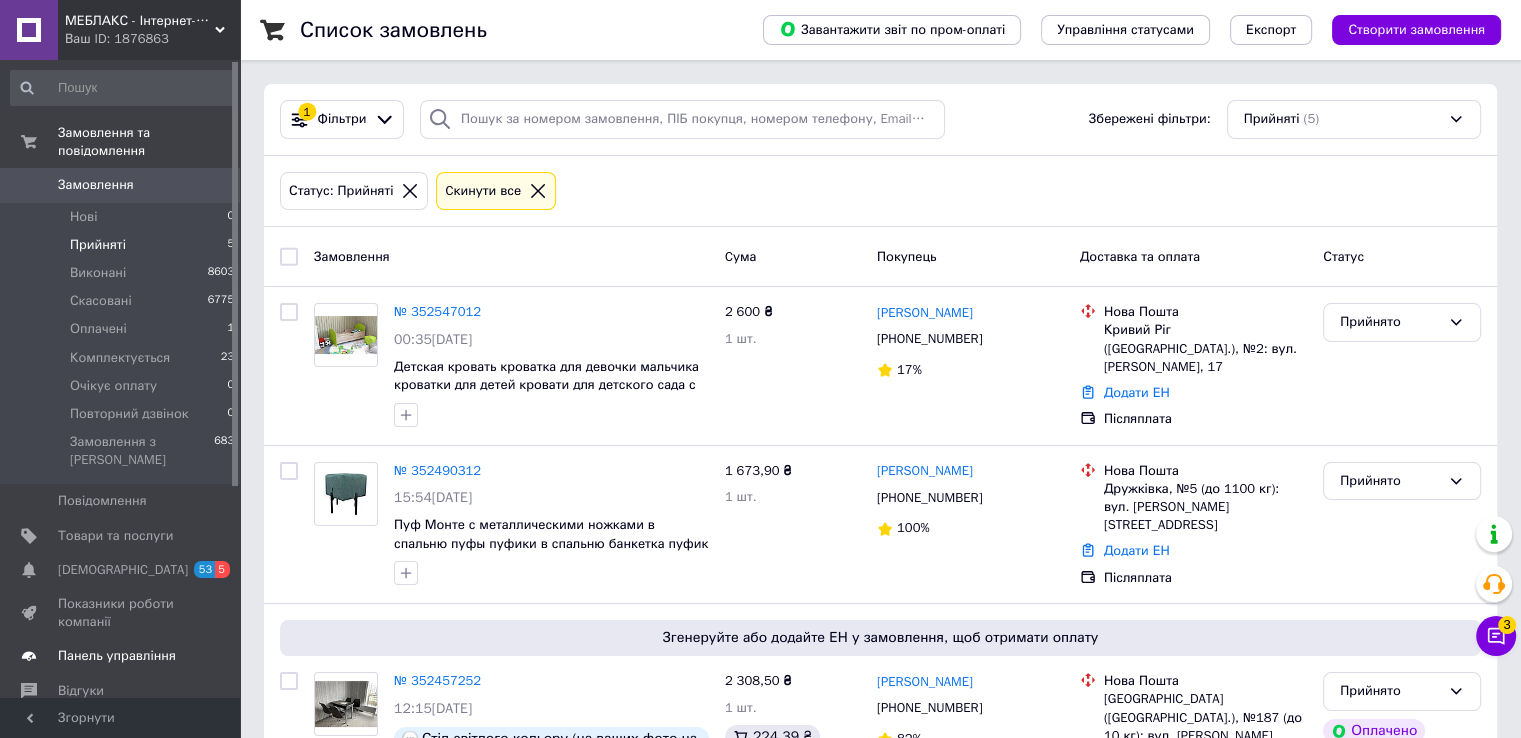 click on "Панель управління" at bounding box center (117, 656) 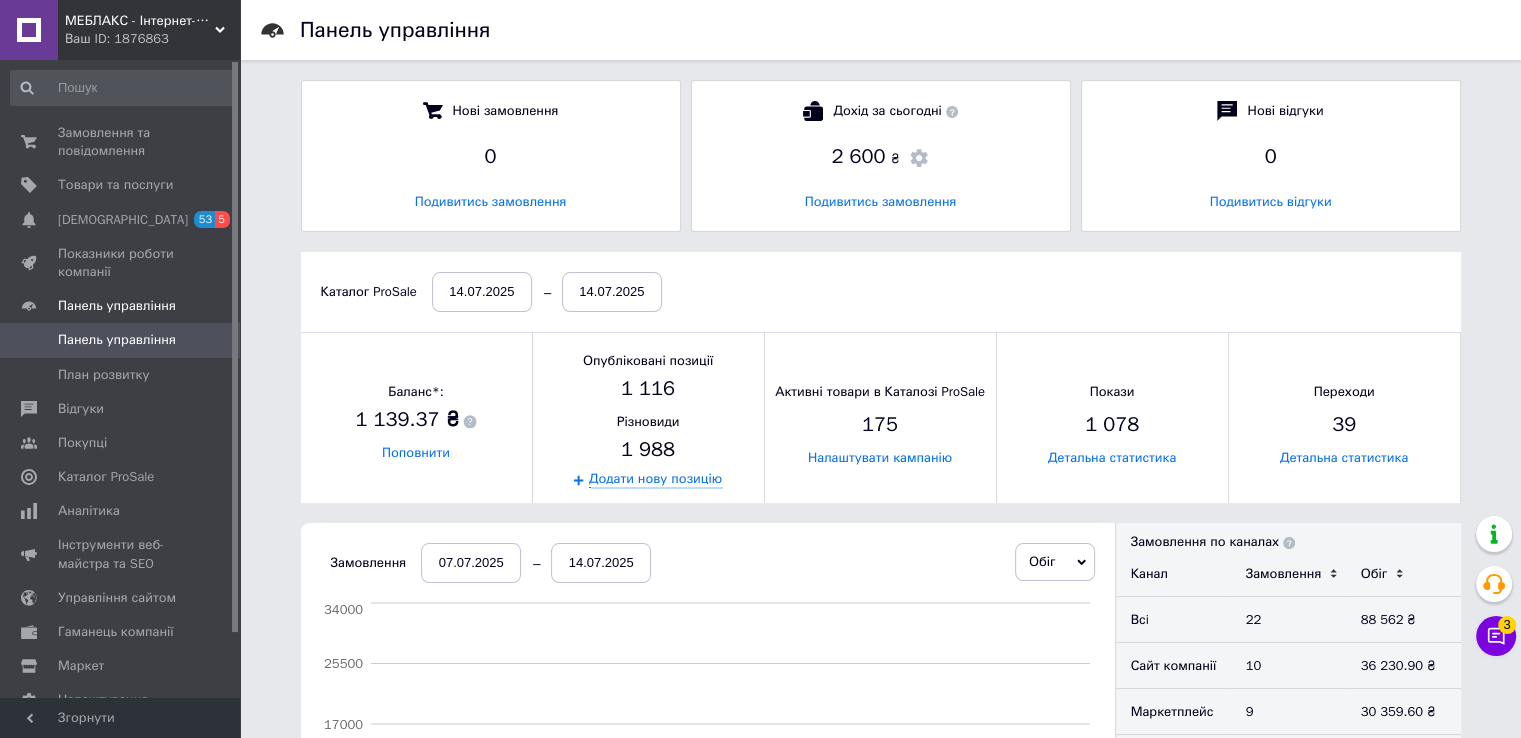 scroll, scrollTop: 10, scrollLeft: 9, axis: both 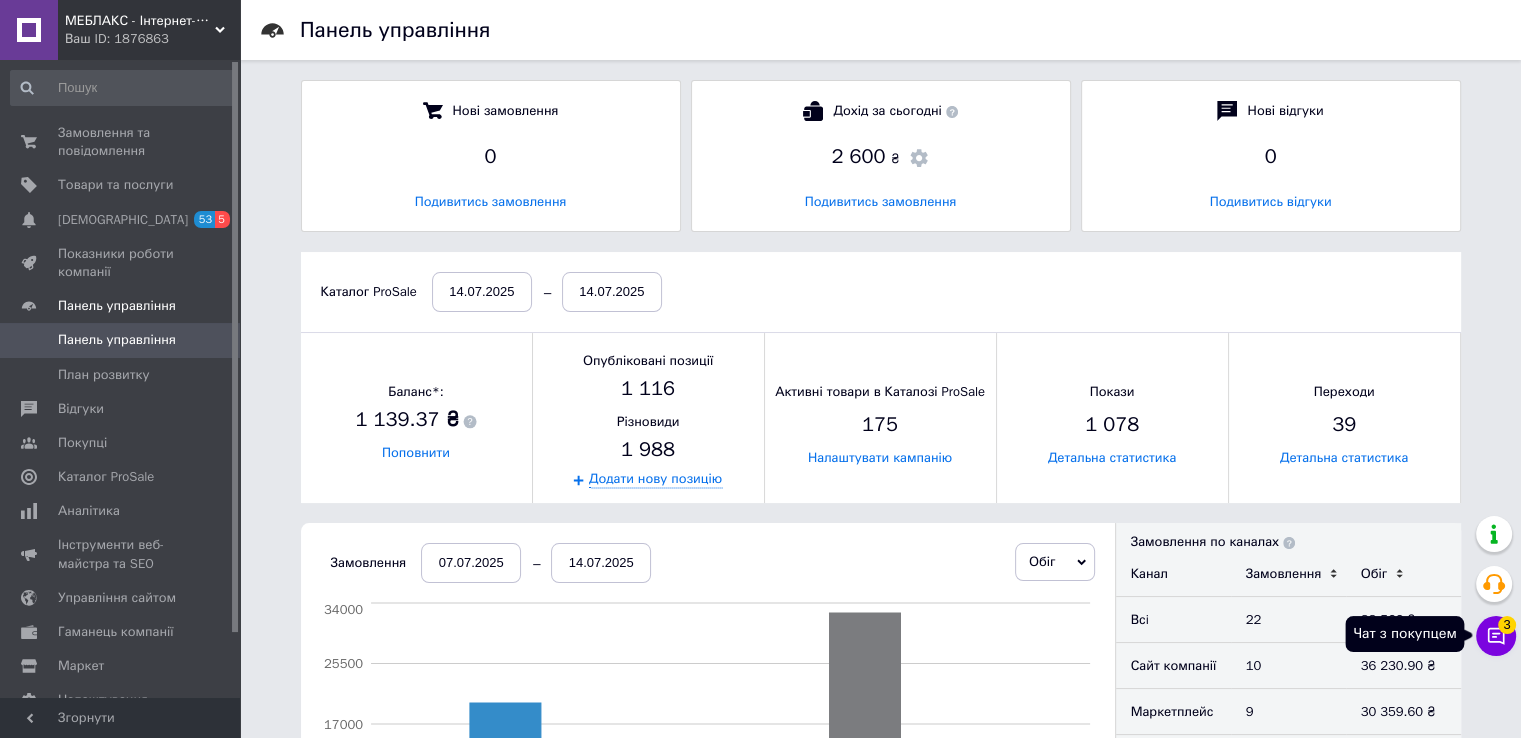 click 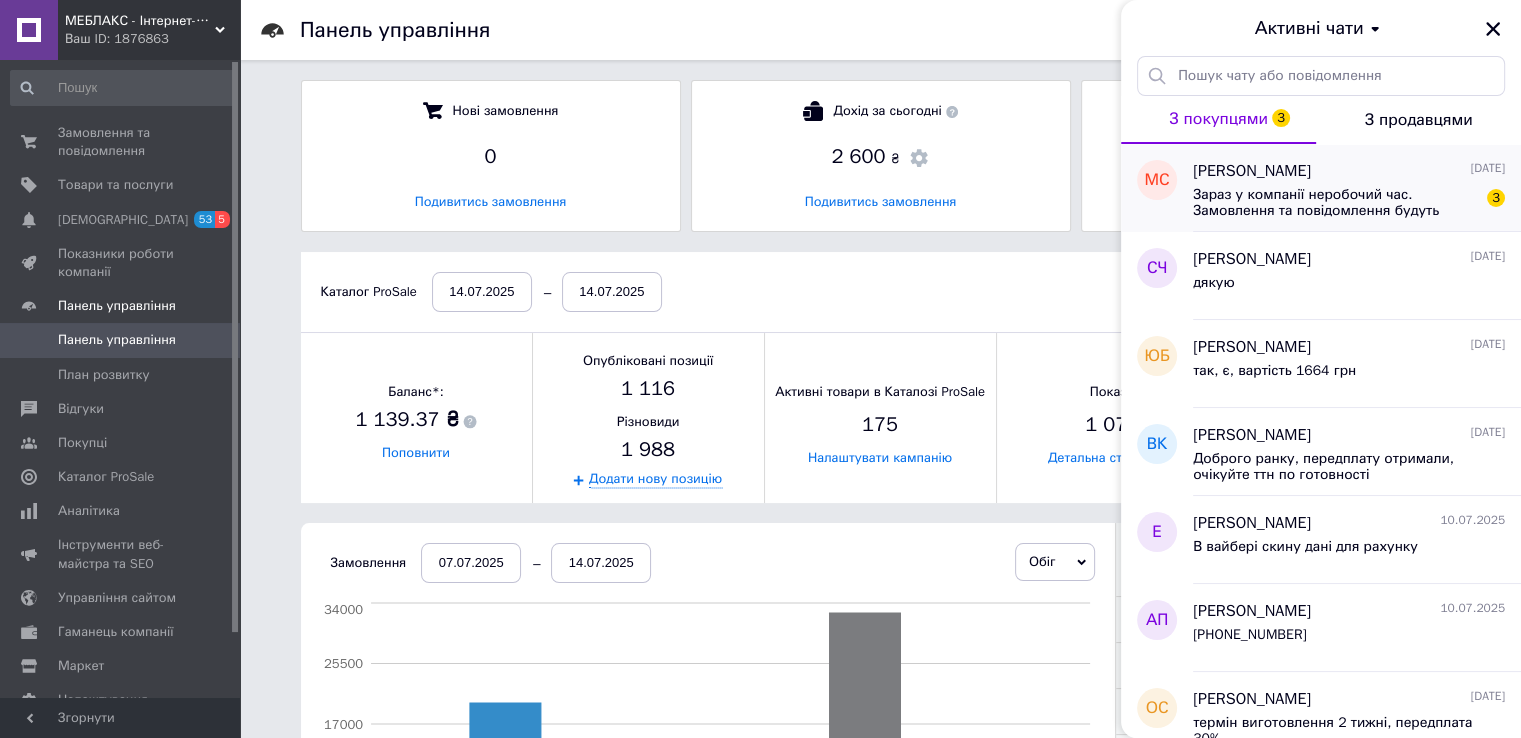 click on "Зараз у компанії неробочий час. Замовлення та повідомлення будуть оброблені з 09:00 найближчого робочого дня (завтра, 14.07)" at bounding box center (1335, 203) 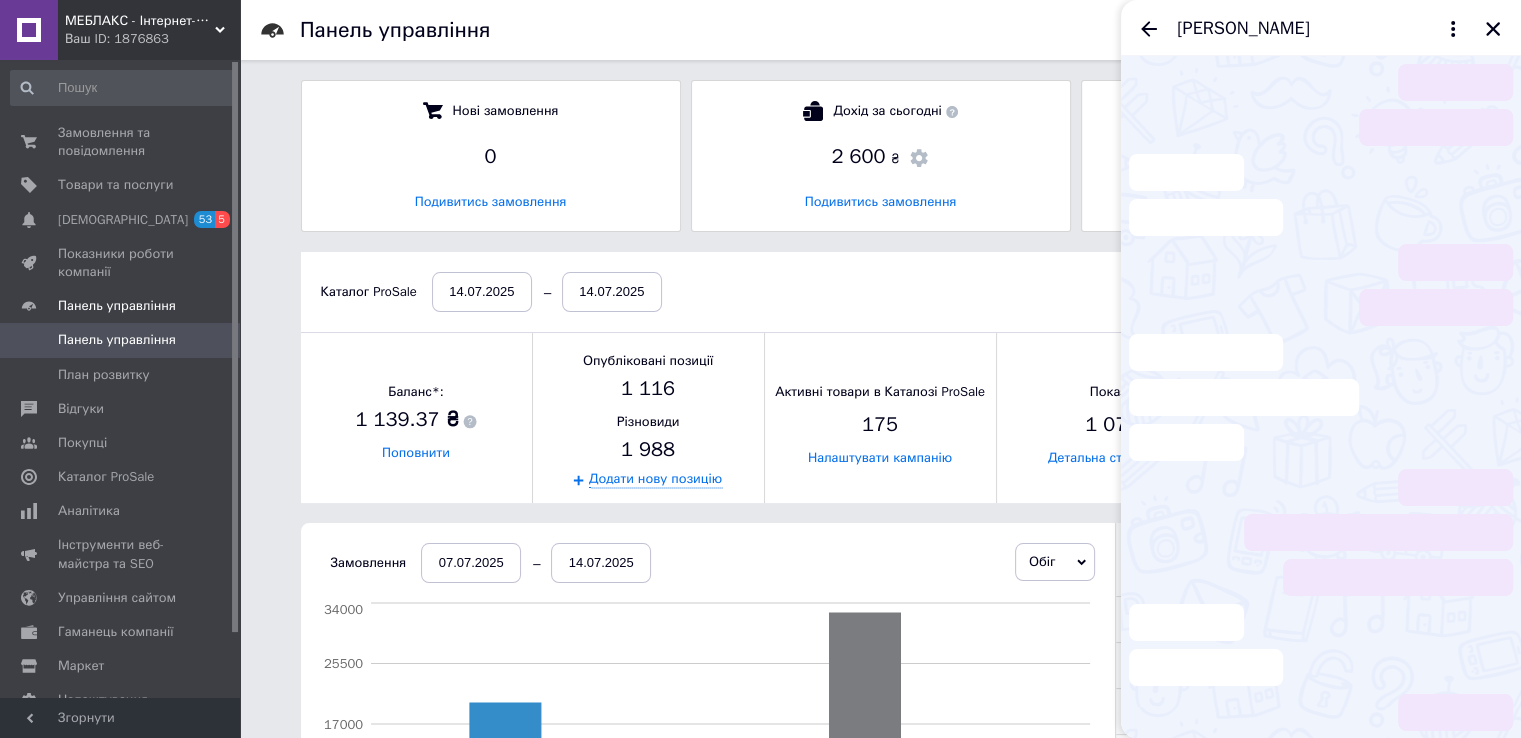 scroll, scrollTop: 51, scrollLeft: 0, axis: vertical 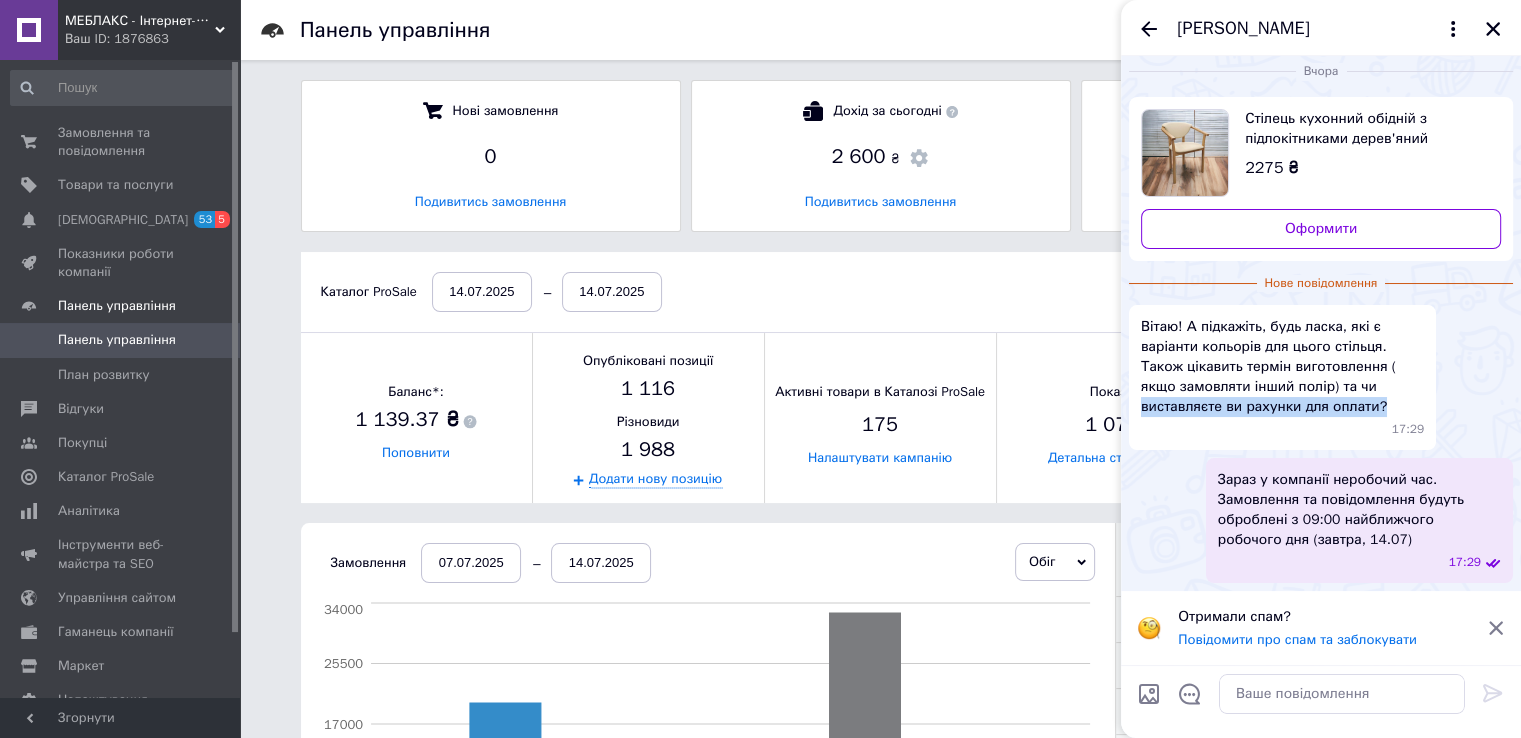 drag, startPoint x: 1142, startPoint y: 389, endPoint x: 1445, endPoint y: 389, distance: 303 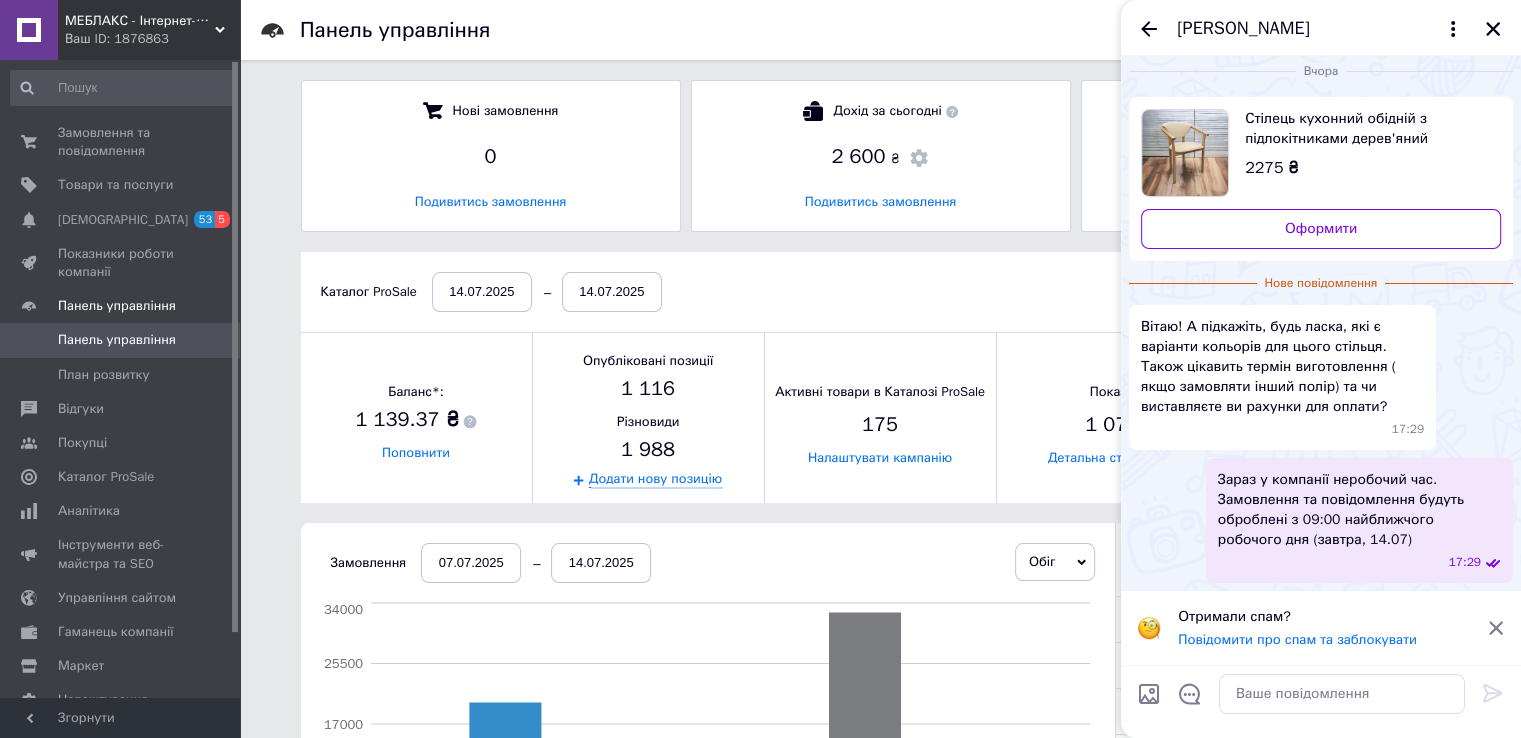 click on "17:29" at bounding box center (1286, 429) 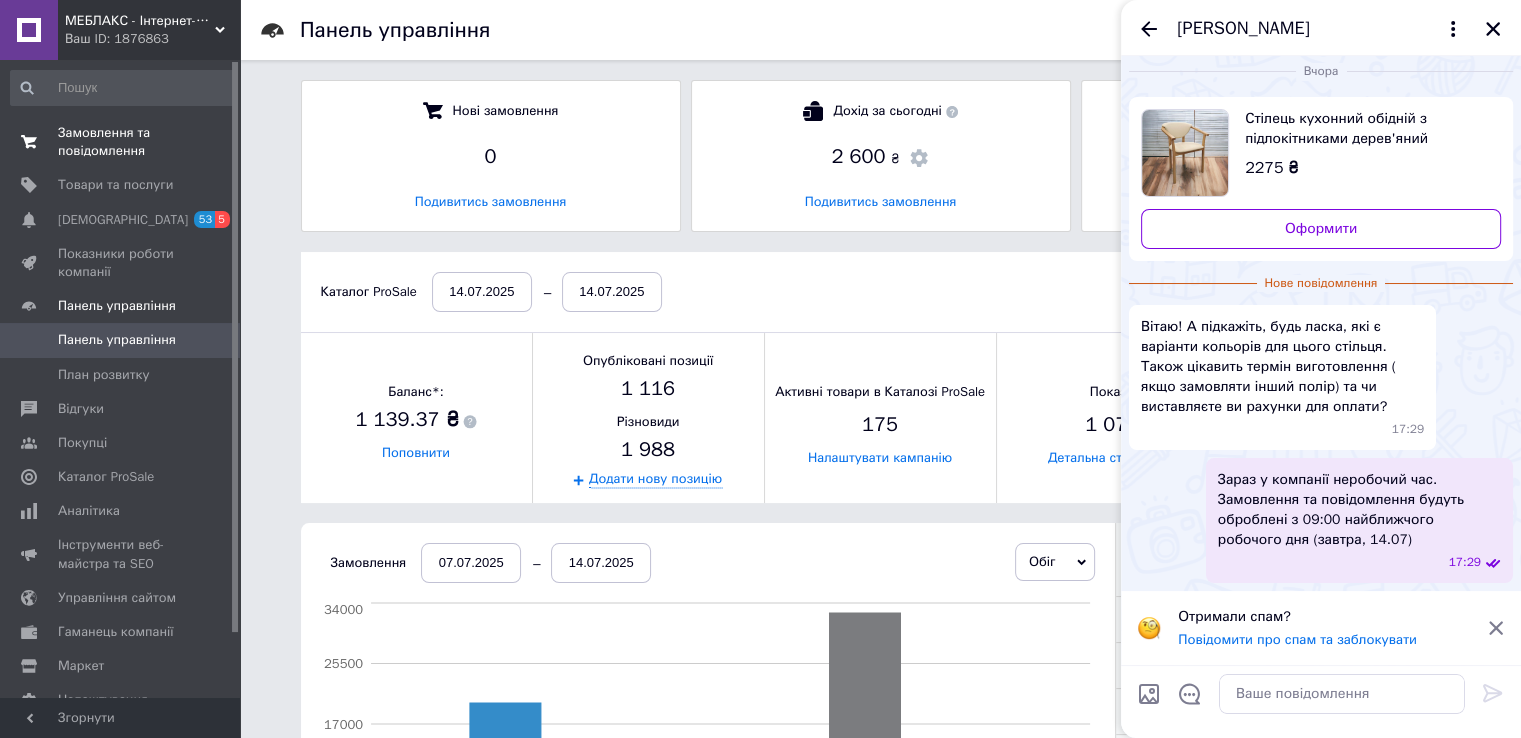 click on "Замовлення та повідомлення" at bounding box center (121, 142) 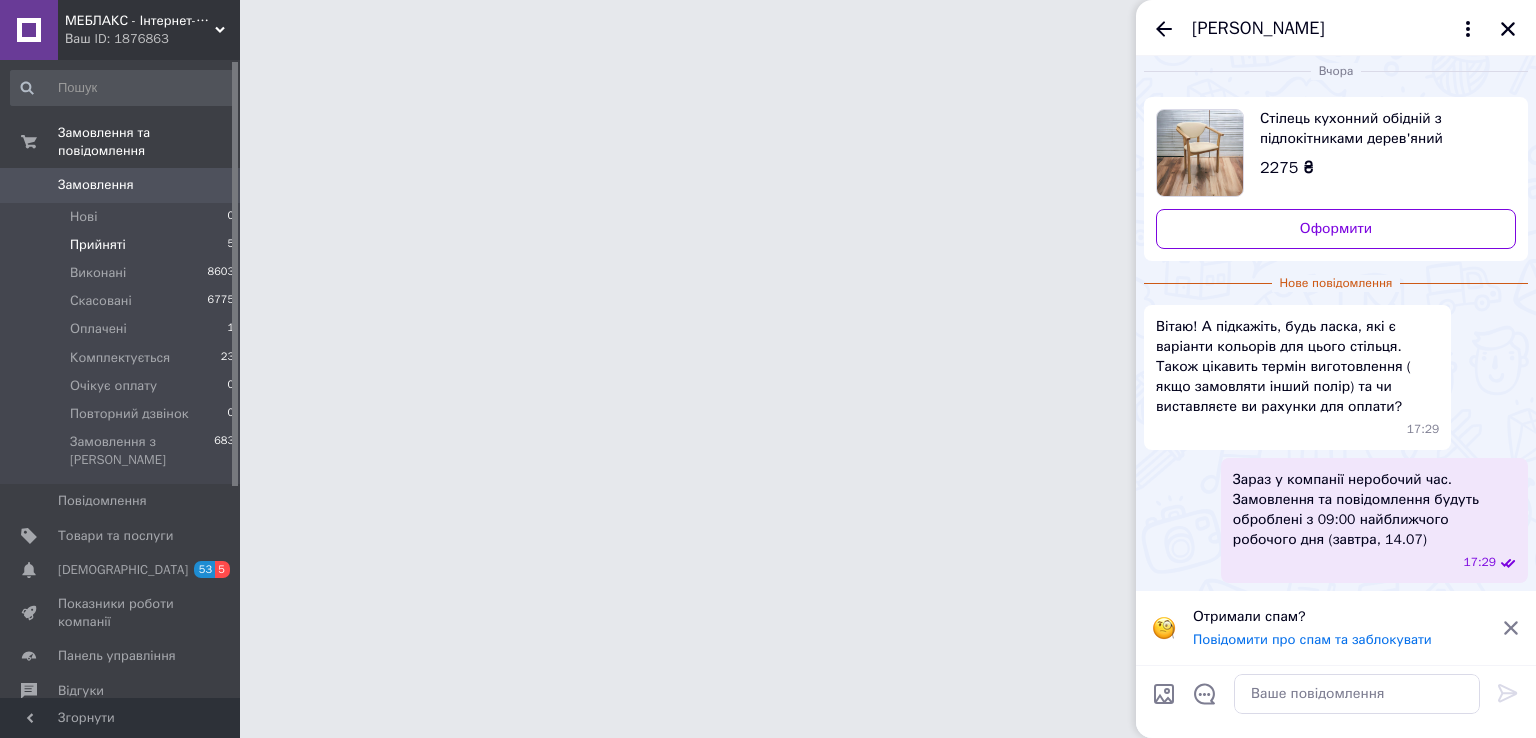 click on "Прийняті 5" at bounding box center (123, 245) 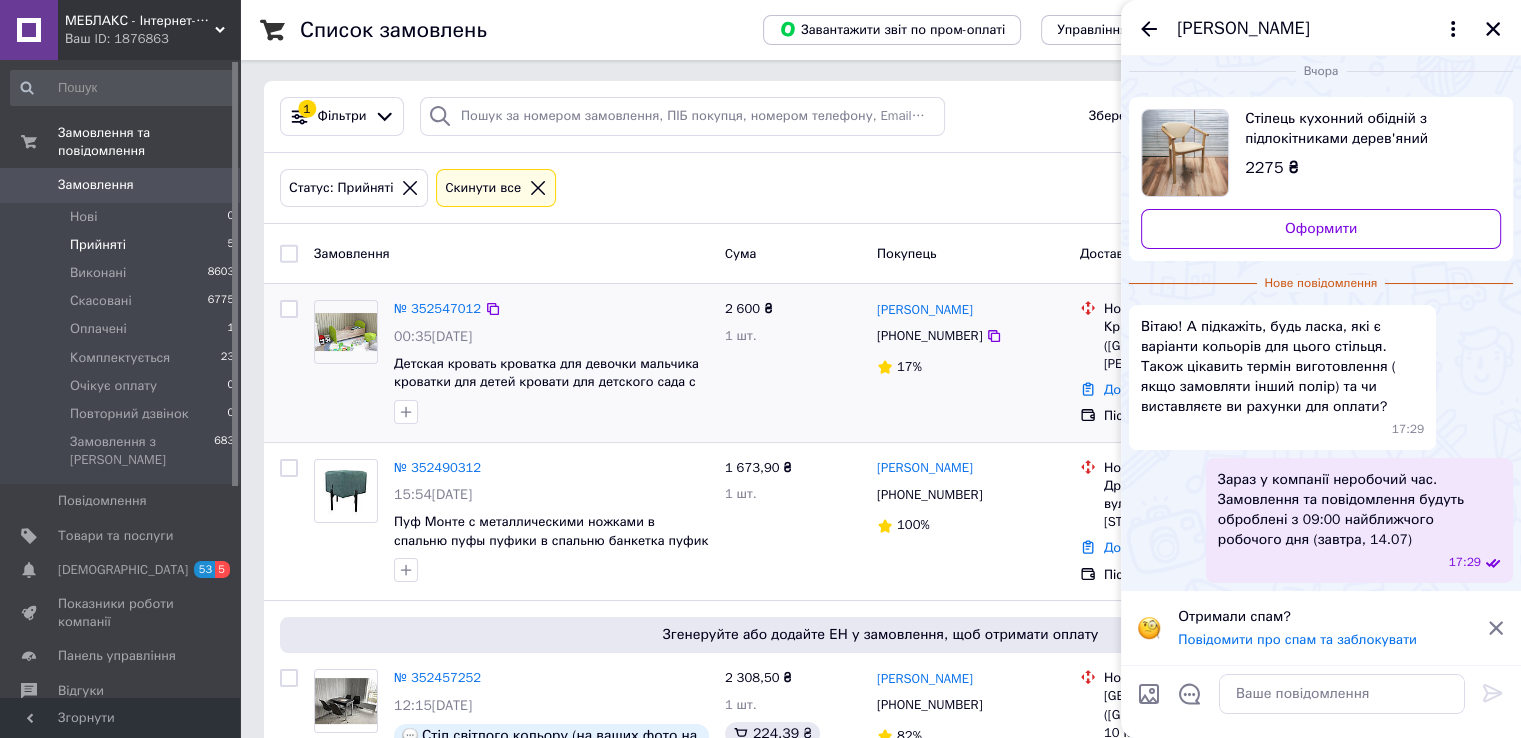 scroll, scrollTop: 0, scrollLeft: 0, axis: both 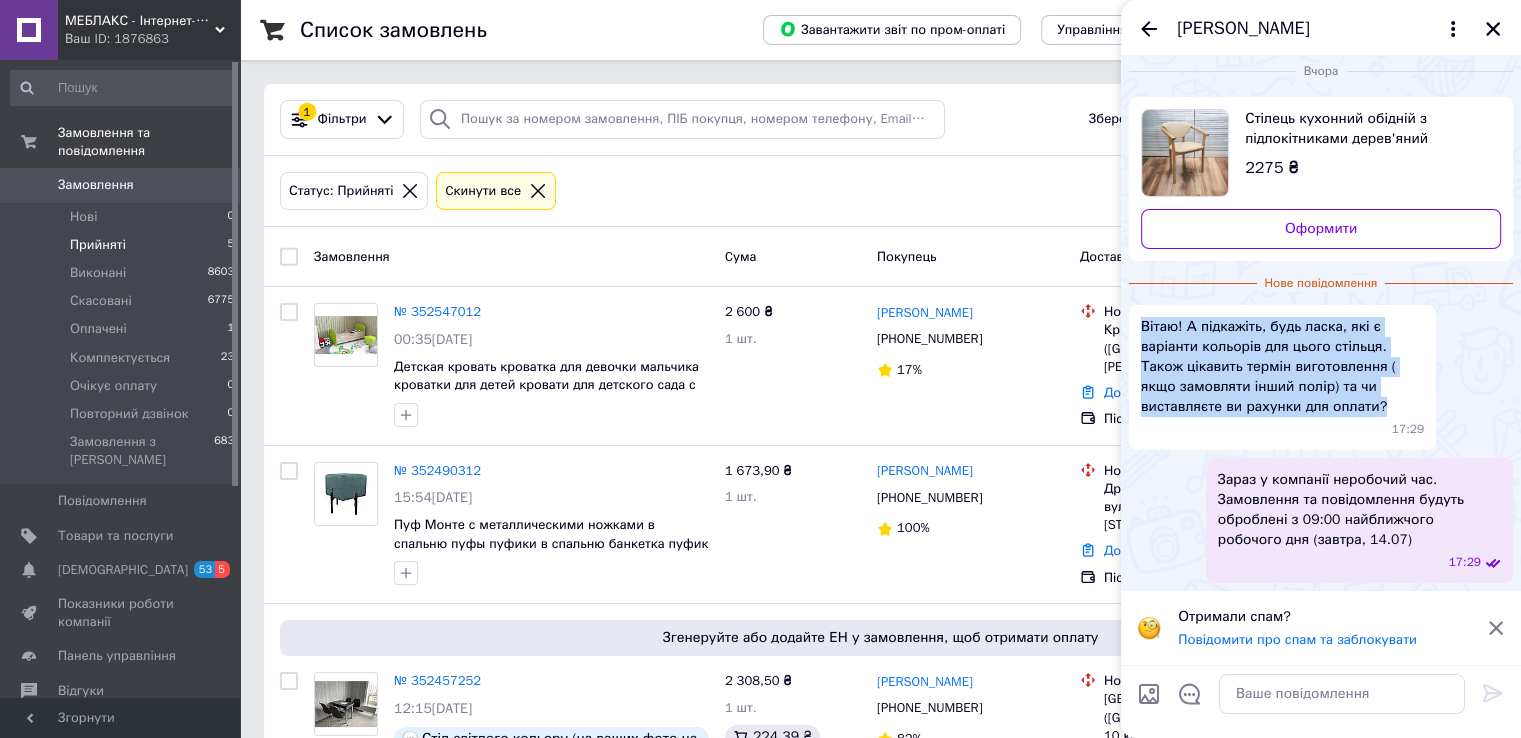 drag, startPoint x: 1142, startPoint y: 294, endPoint x: 1412, endPoint y: 393, distance: 287.57782 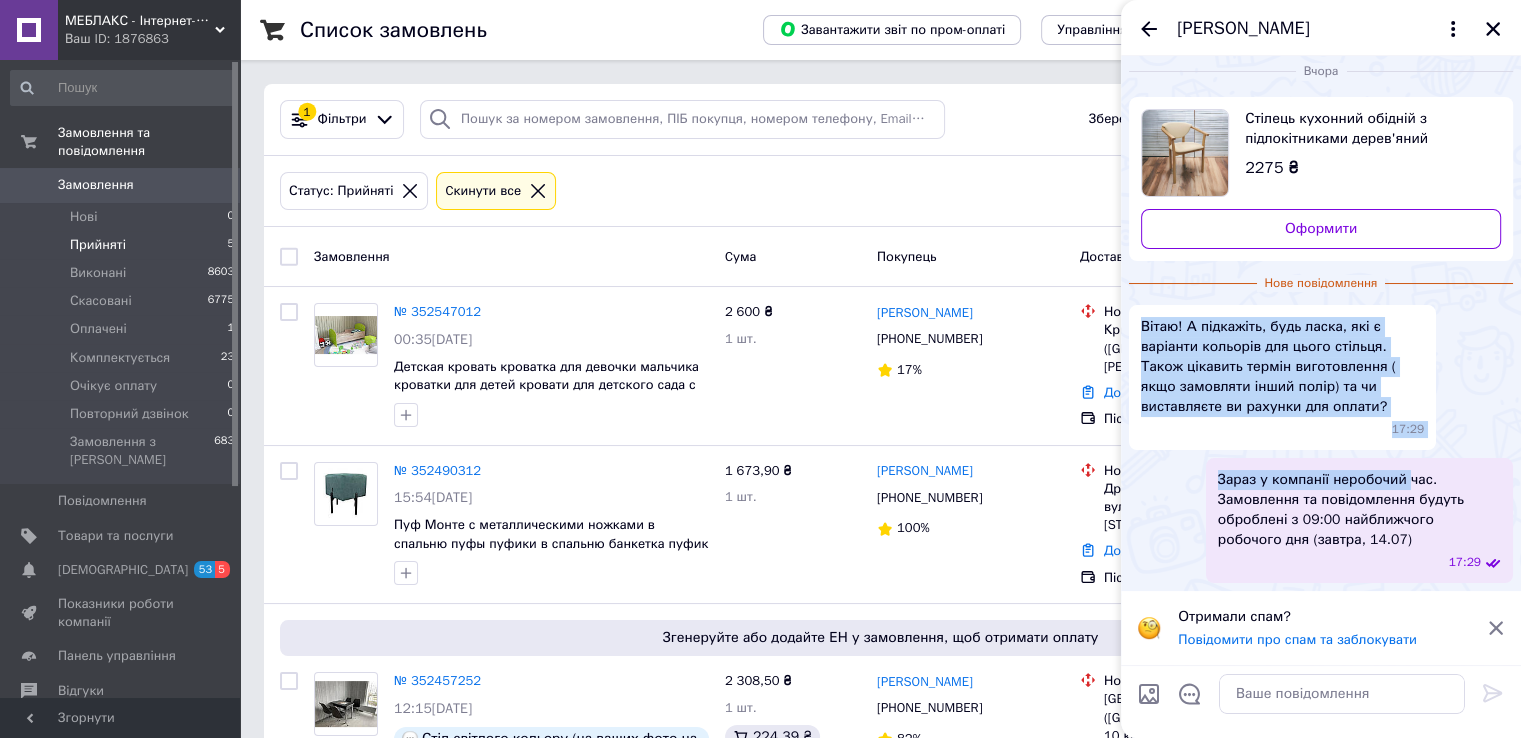 drag, startPoint x: 1146, startPoint y: 293, endPoint x: 1426, endPoint y: 433, distance: 313.04953 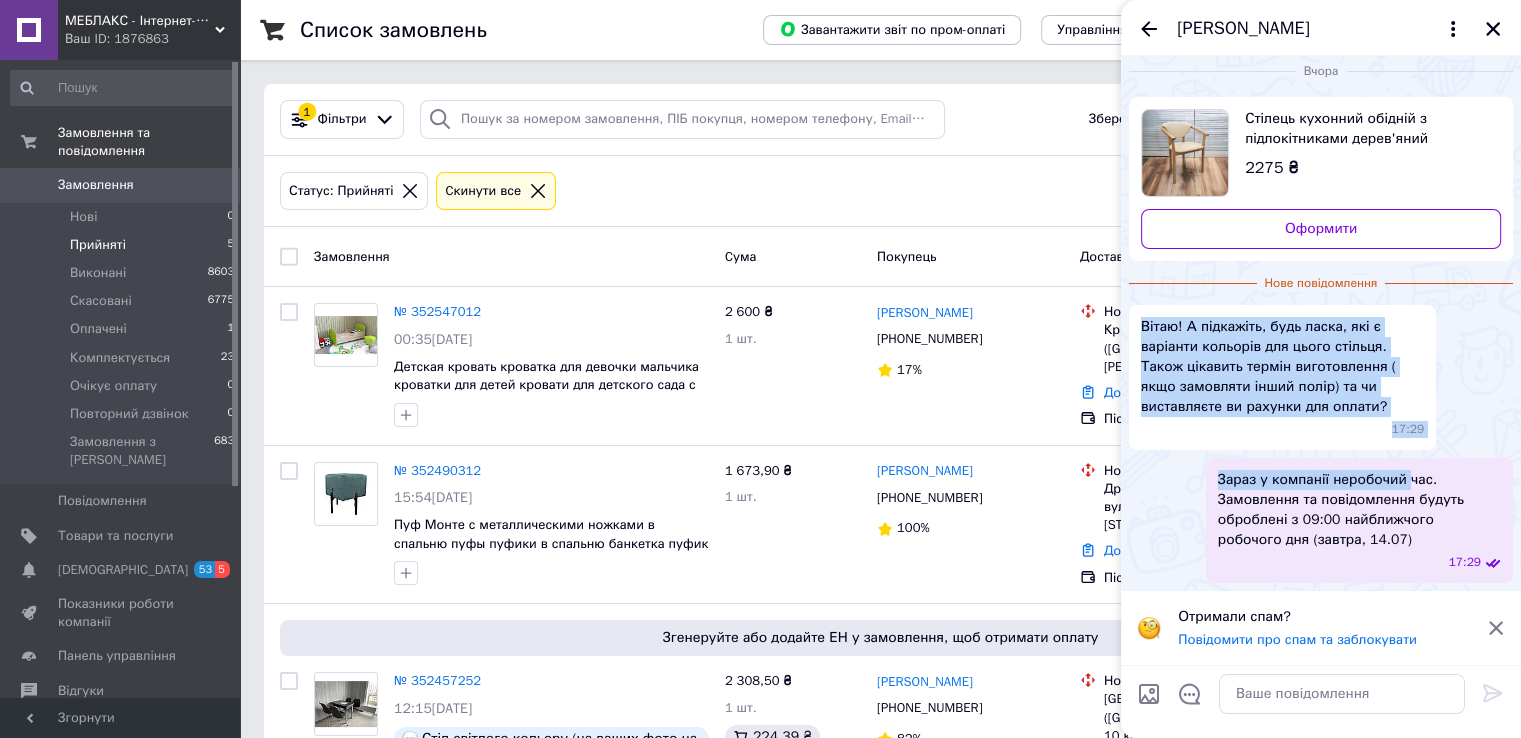 click on "Вітаю! А підкажіть, будь ласка, які є варіанти кольорів для цього стільця. Також цікавить термін виготовлення ( якщо замовляти інший полір) та чи виставляєте ви рахунки для оплати?" at bounding box center (1282, 367) 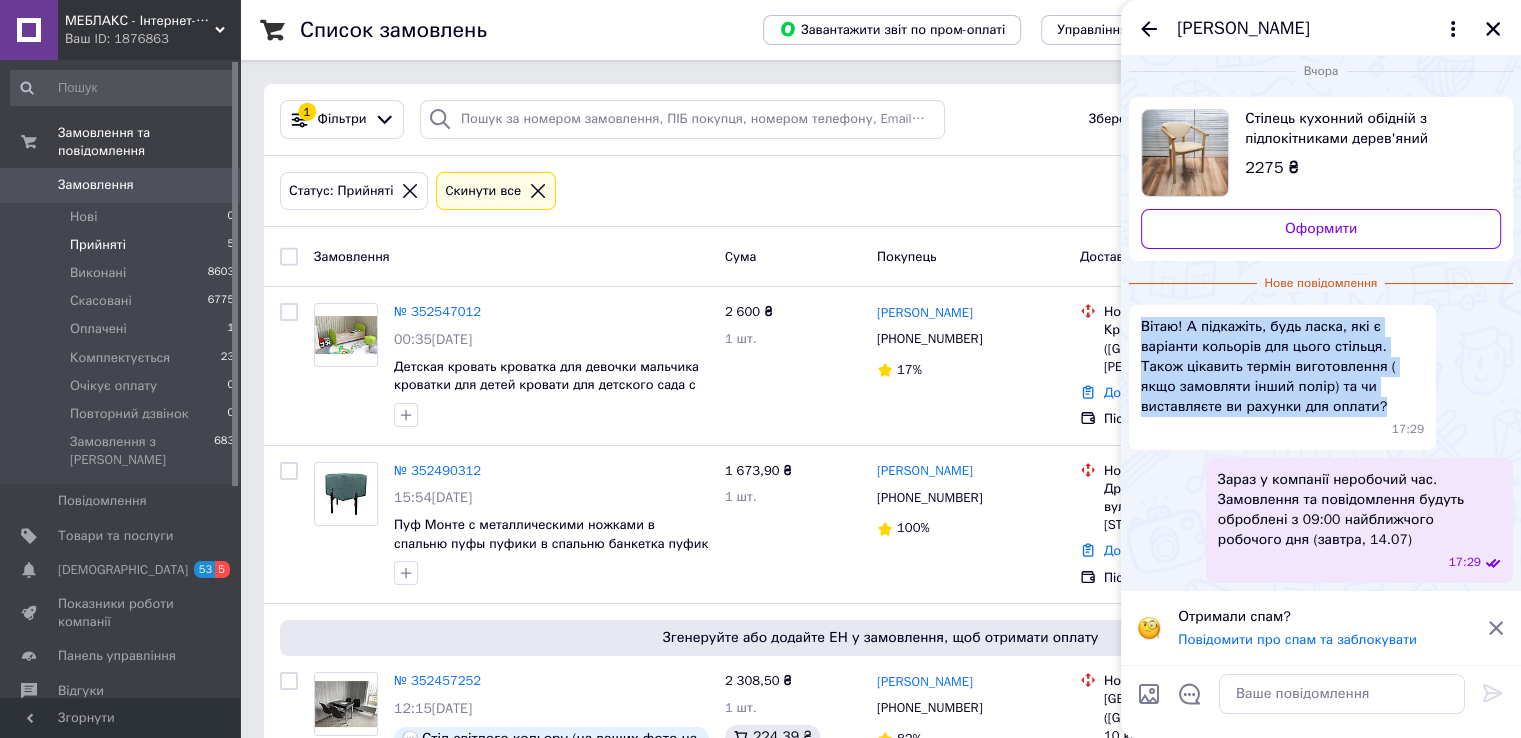 drag, startPoint x: 1192, startPoint y: 301, endPoint x: 1406, endPoint y: 383, distance: 229.17242 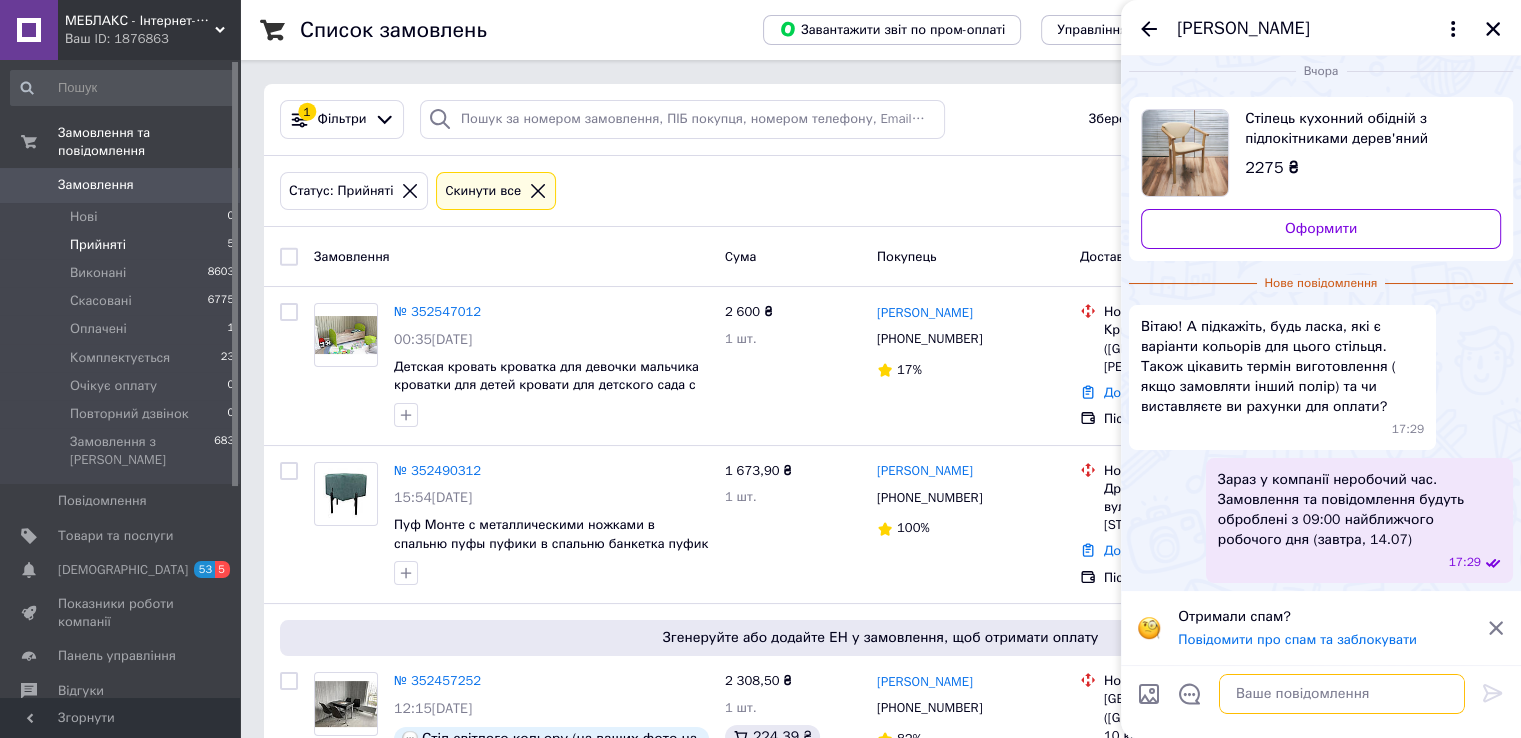 click at bounding box center [1342, 694] 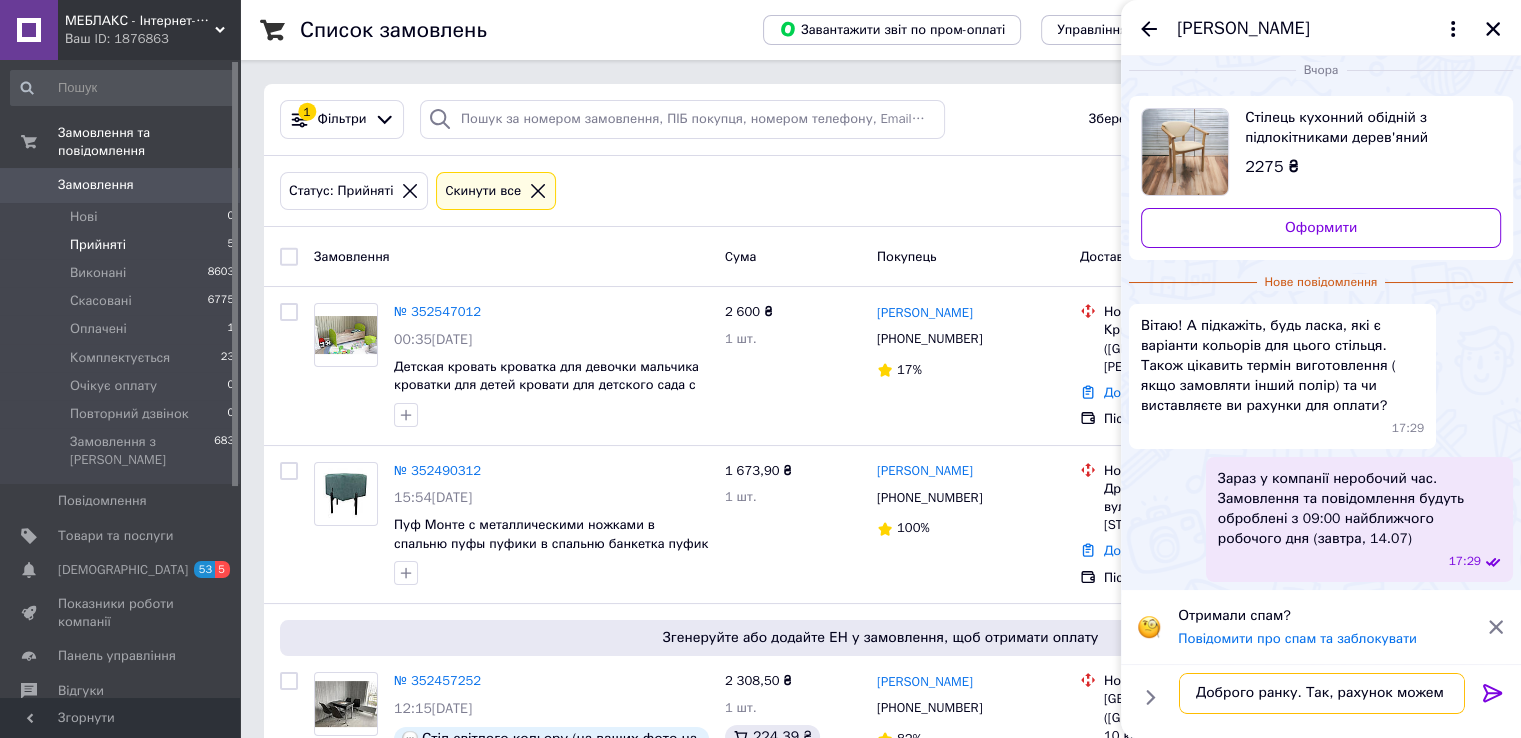 scroll, scrollTop: 1, scrollLeft: 0, axis: vertical 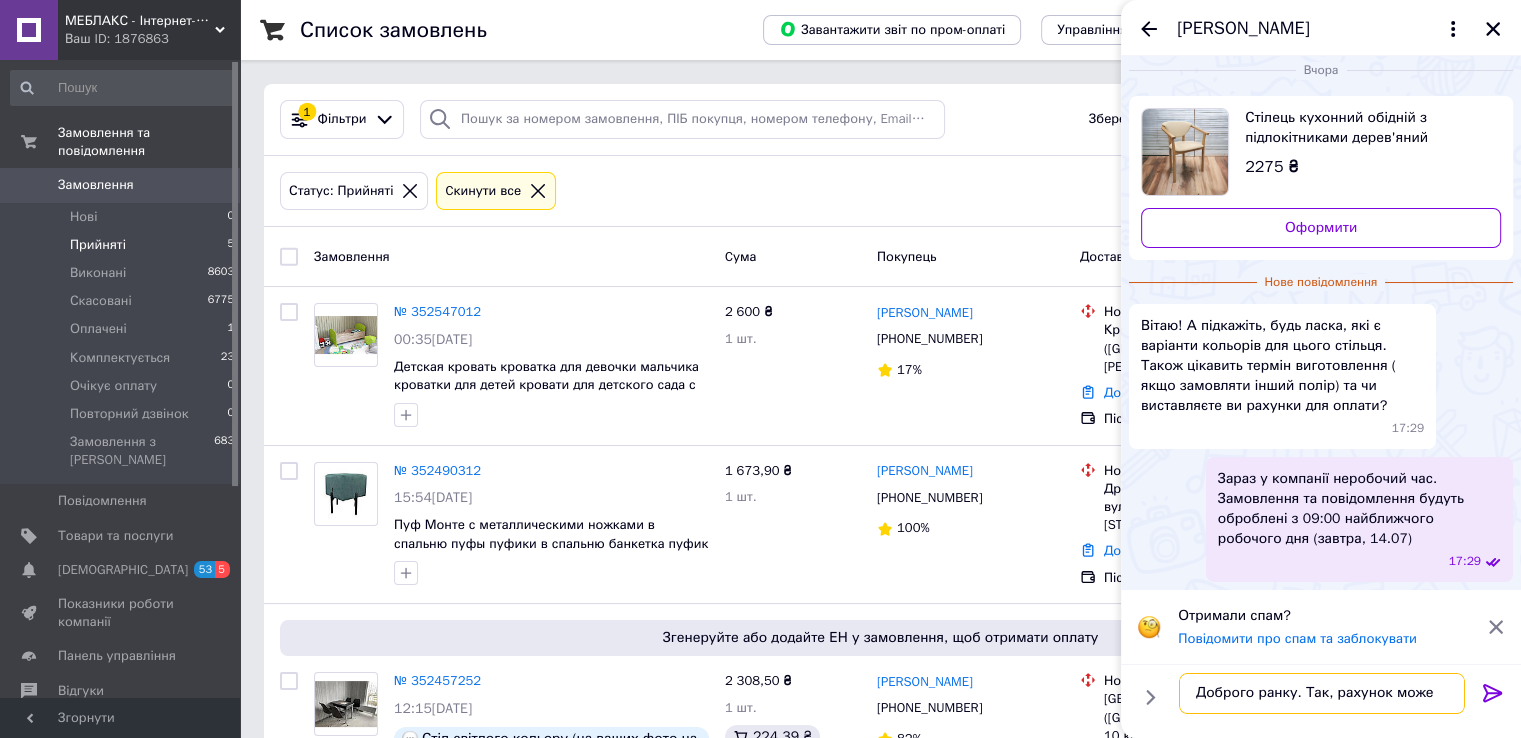click on "Доброго ранку. Так, рахунок може" at bounding box center [1322, 693] 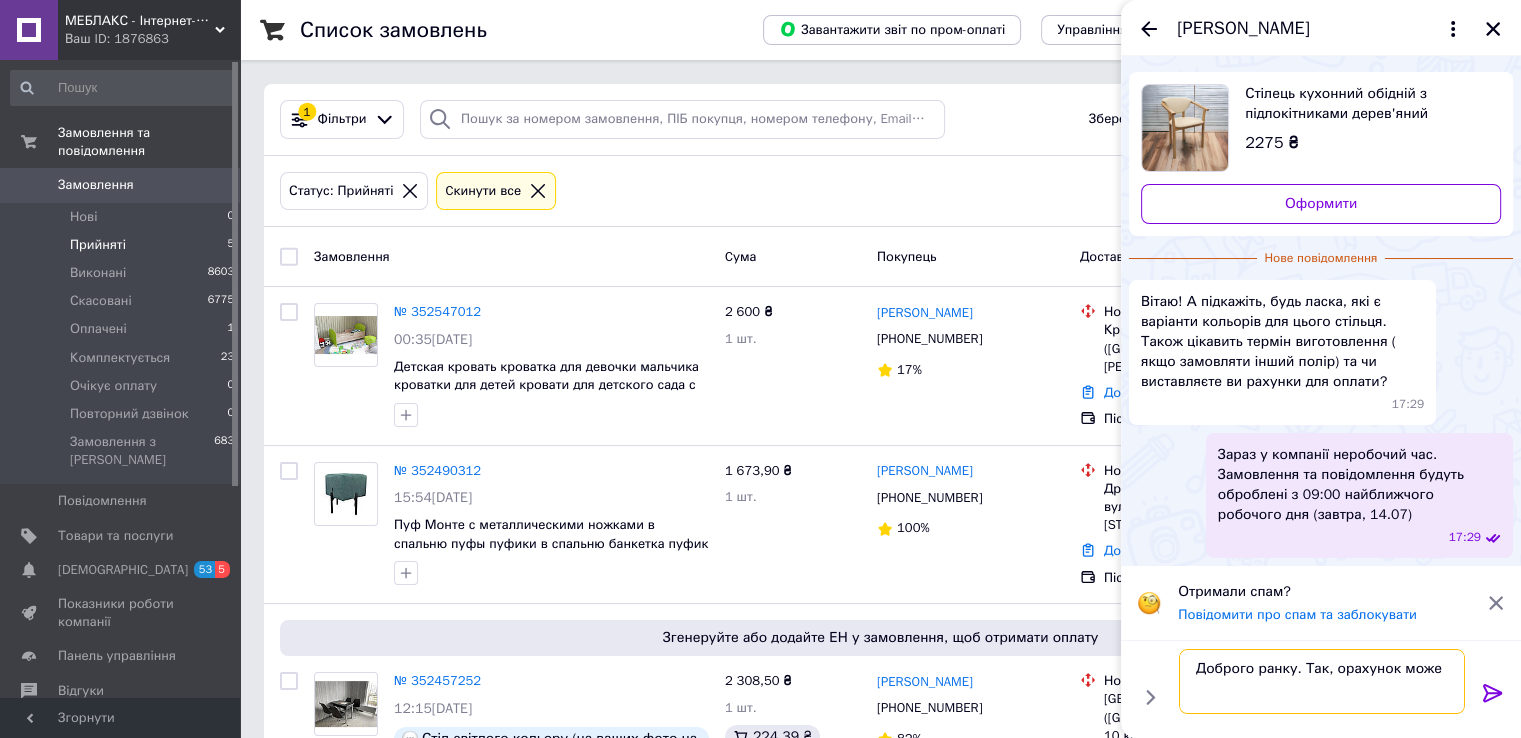 scroll, scrollTop: 1, scrollLeft: 0, axis: vertical 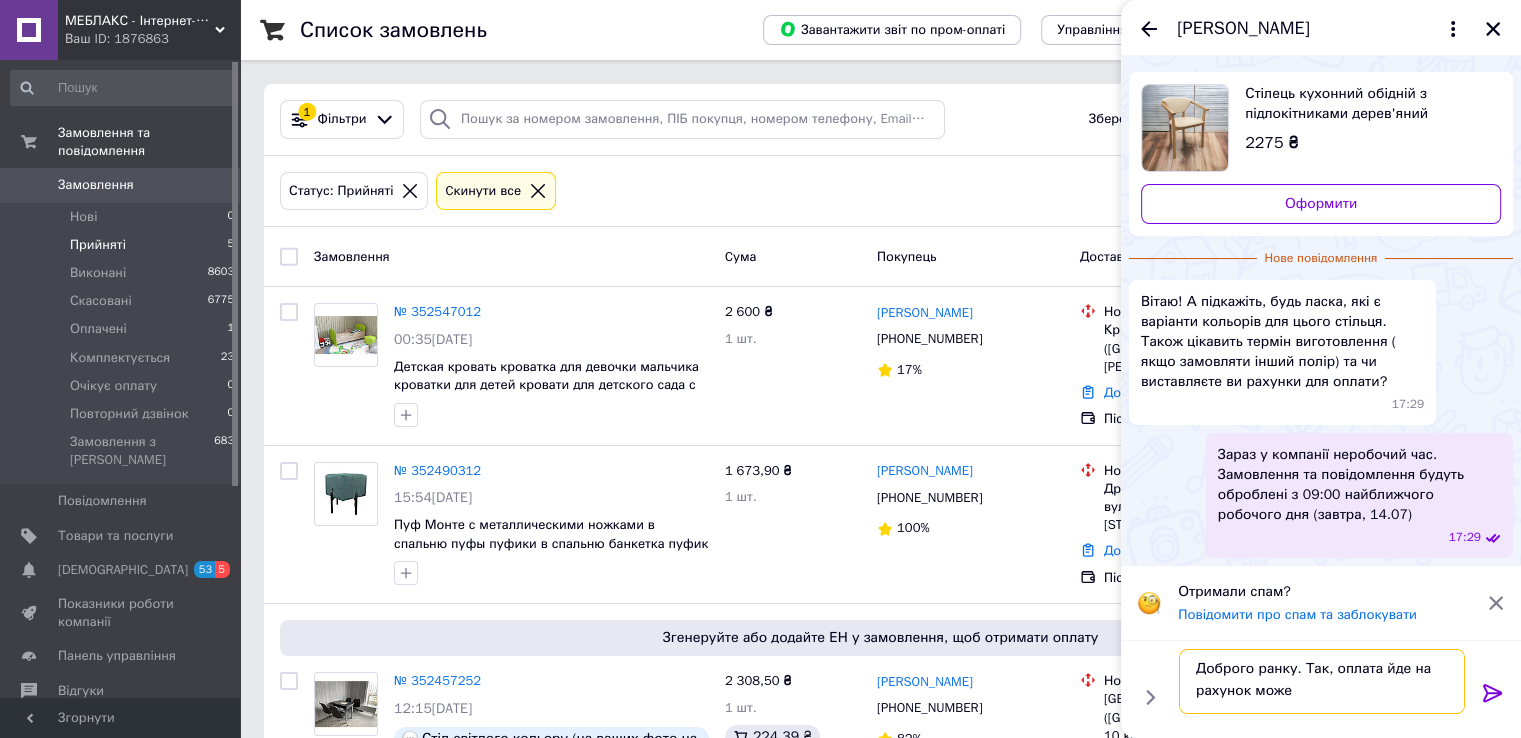click on "Доброго ранку. Так, оплата йде на рахунок може" at bounding box center [1322, 681] 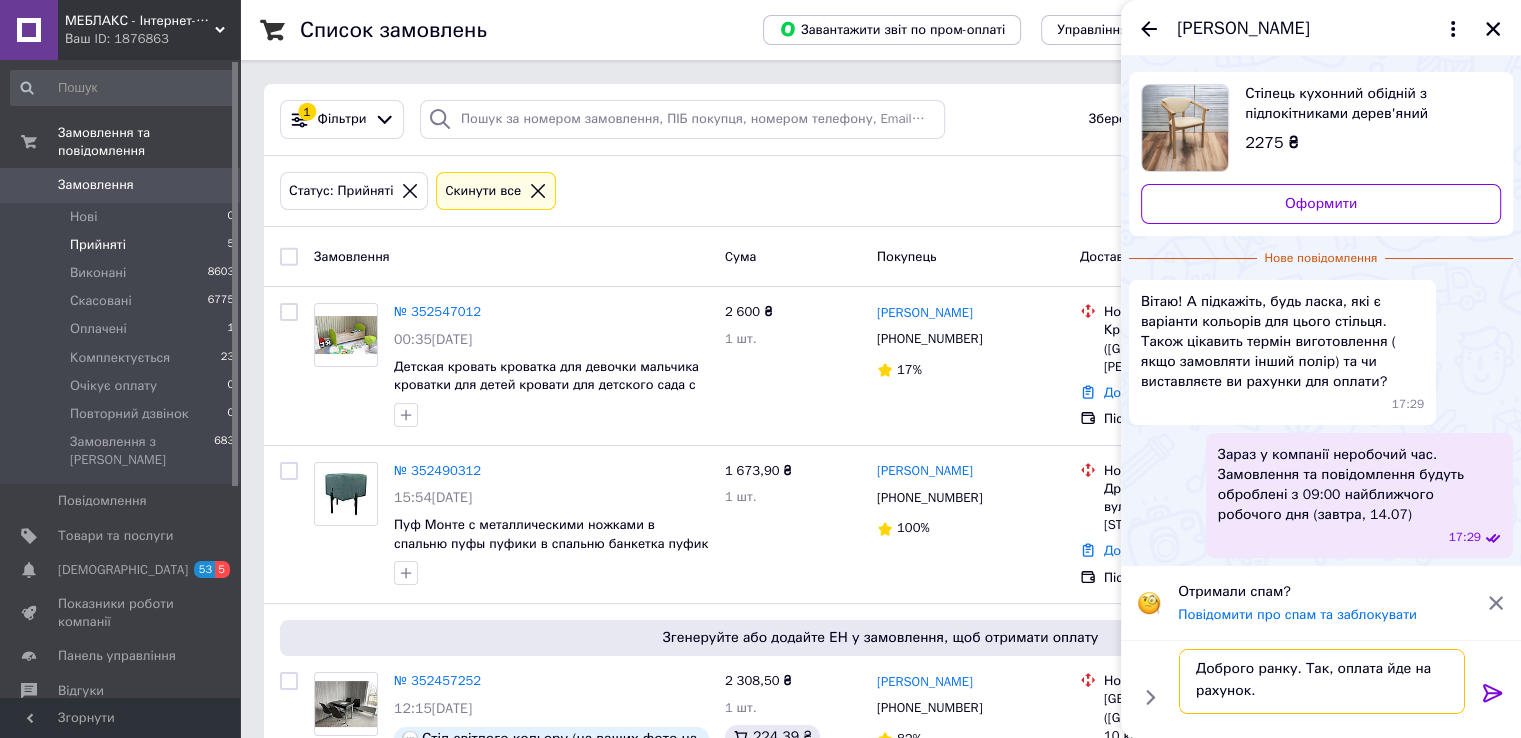 type on "Доброго ранку. Так, оплата йде на рахунок." 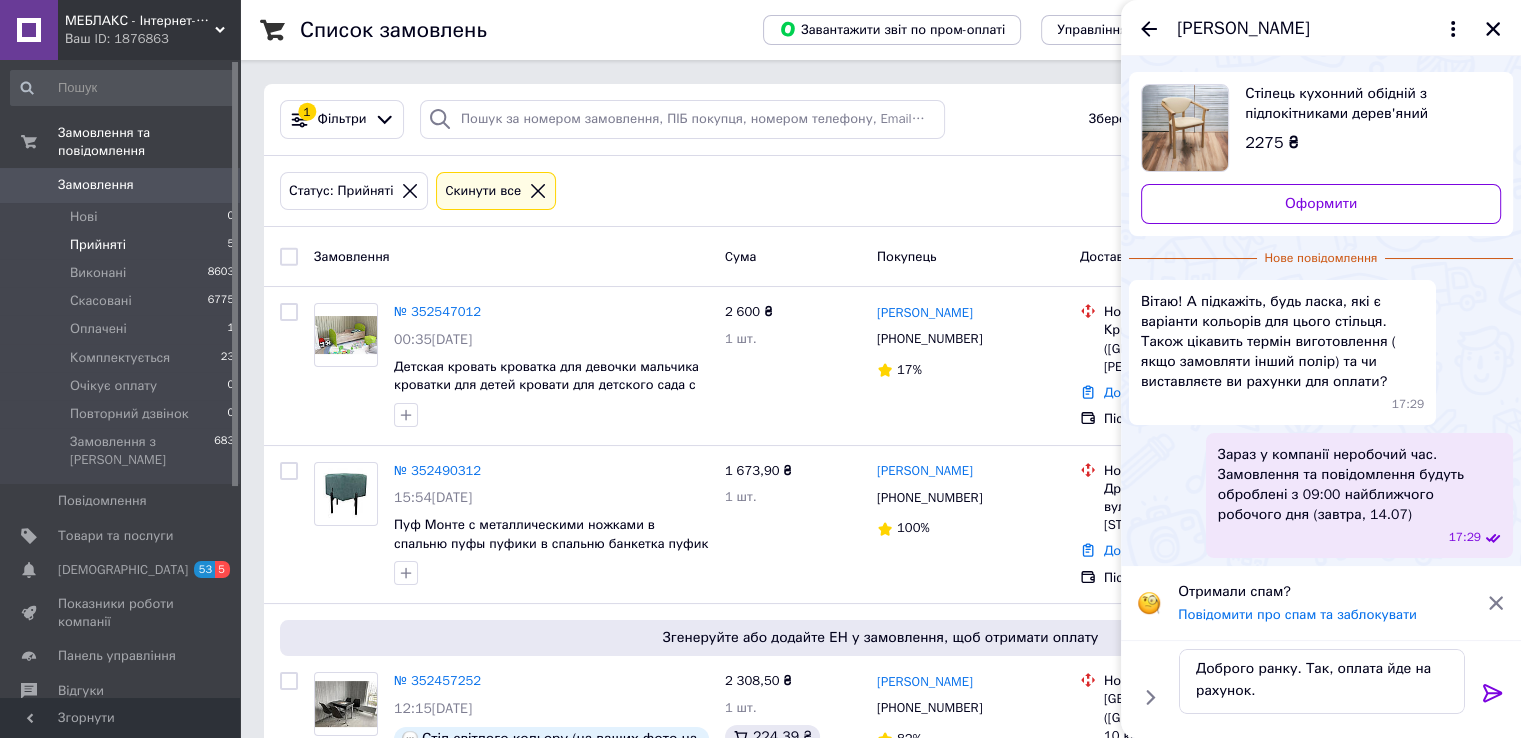 click 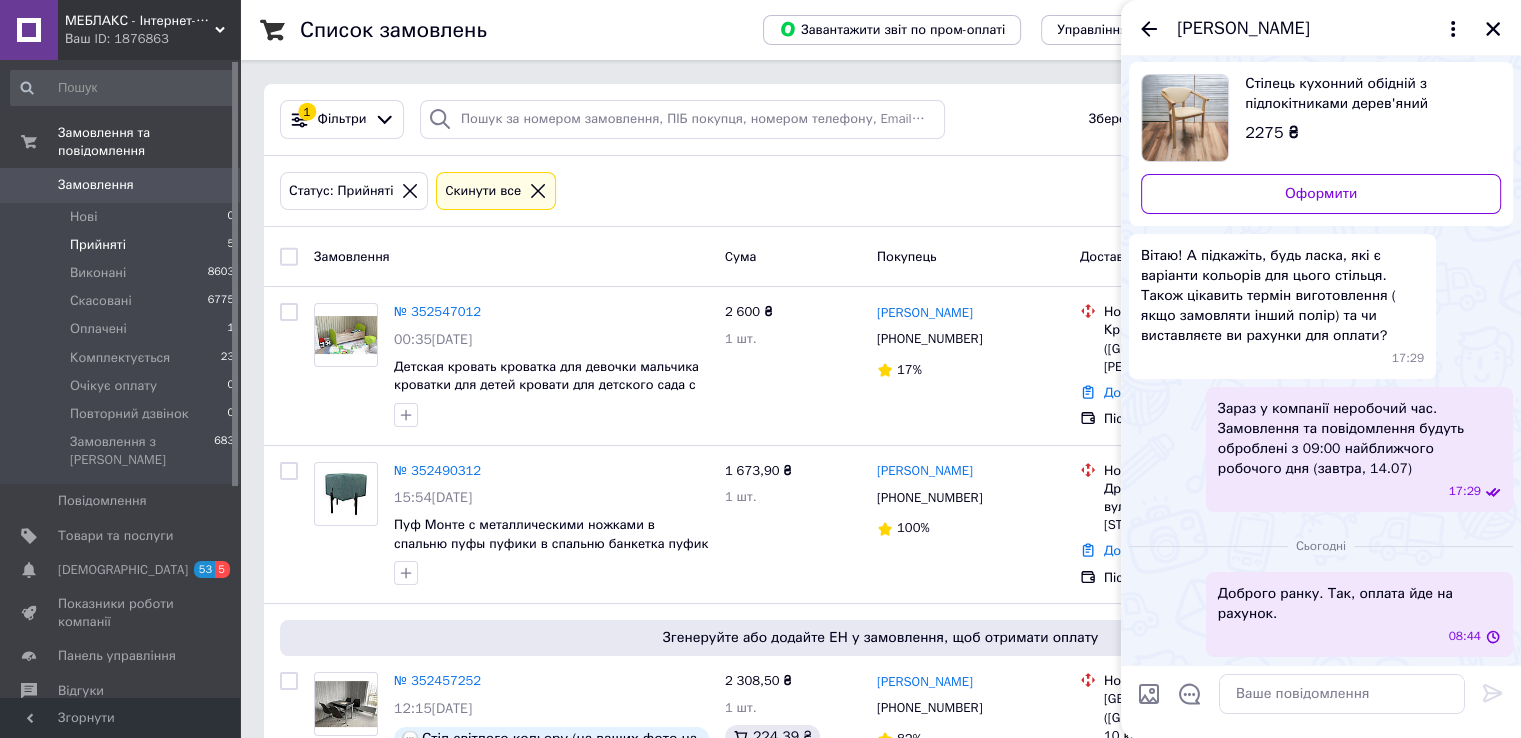 scroll, scrollTop: 0, scrollLeft: 0, axis: both 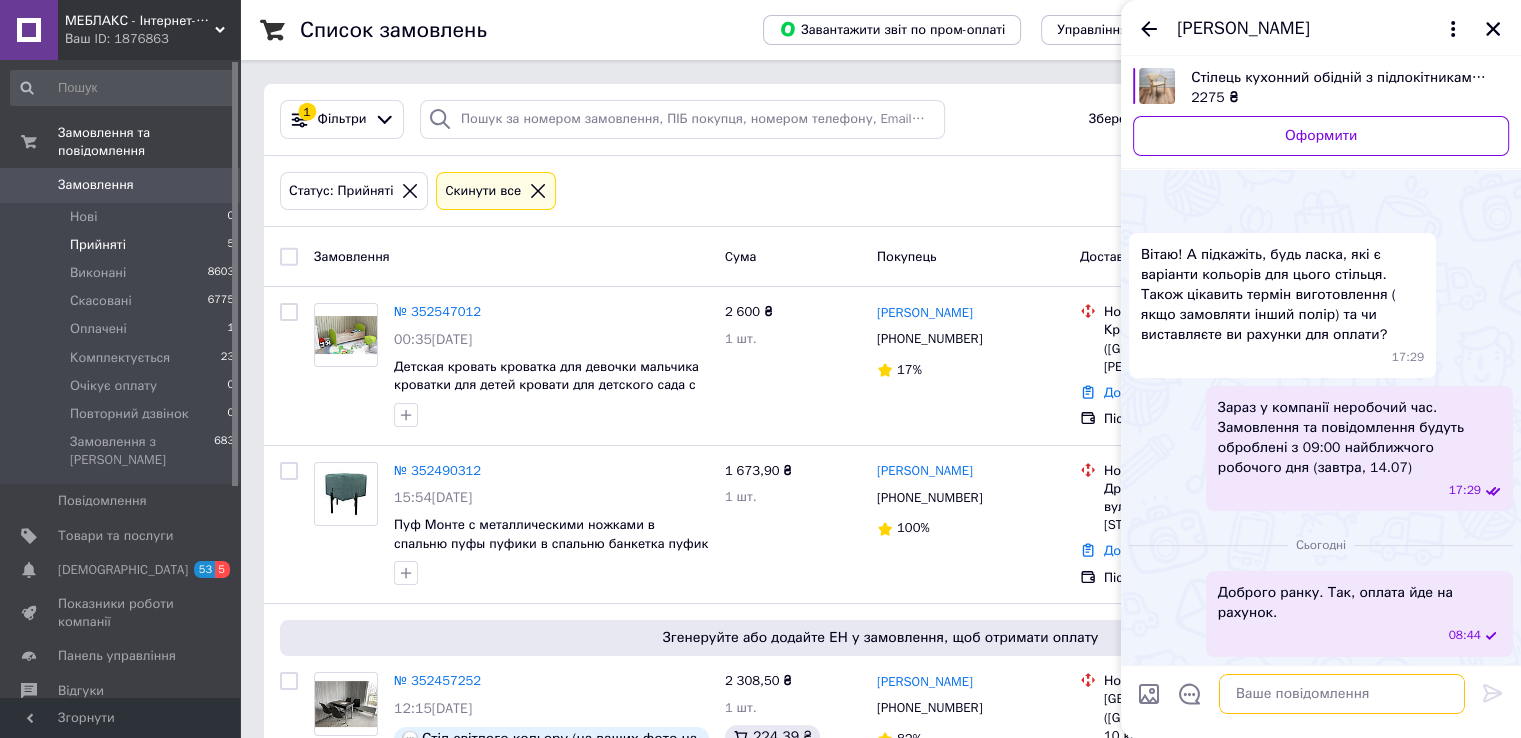 click at bounding box center [1342, 694] 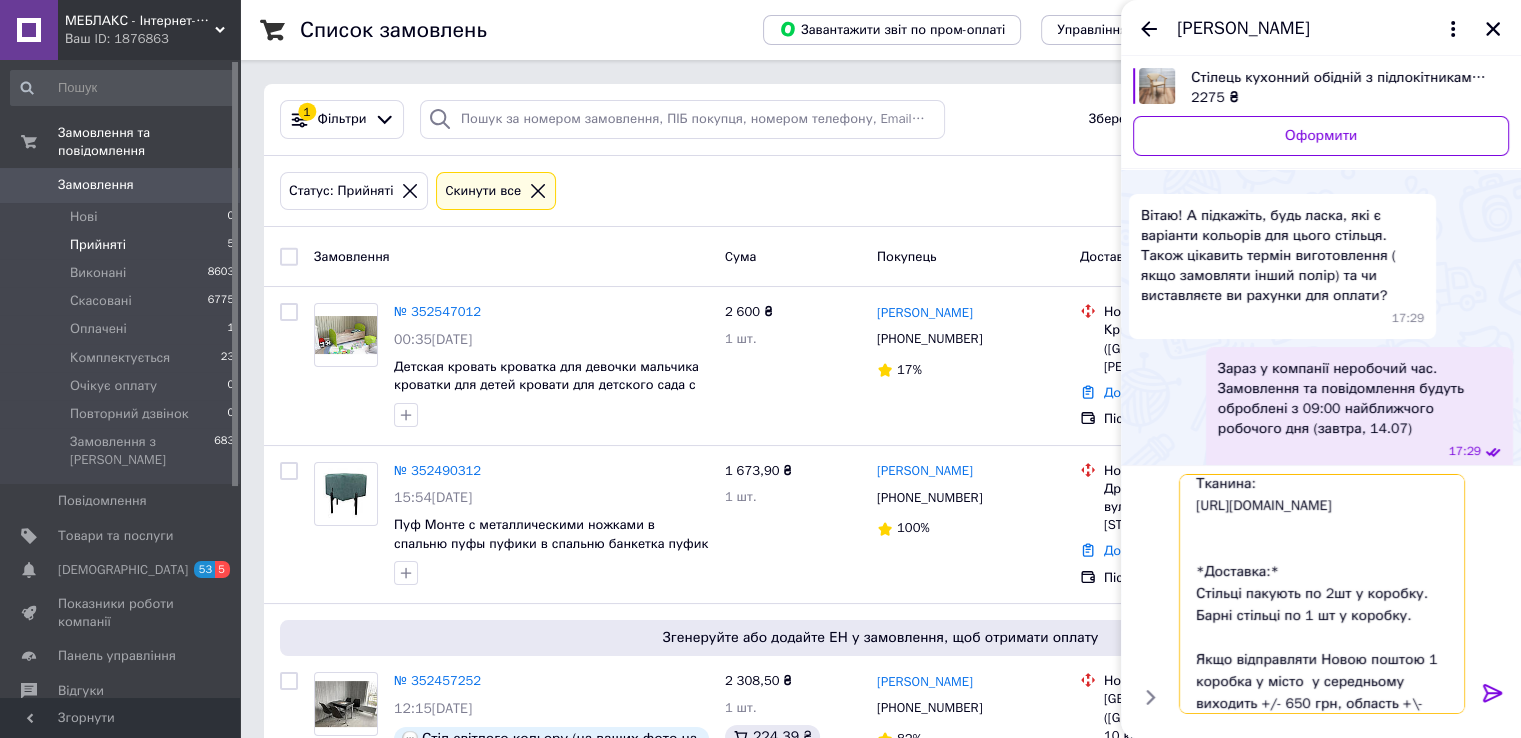 scroll, scrollTop: 0, scrollLeft: 0, axis: both 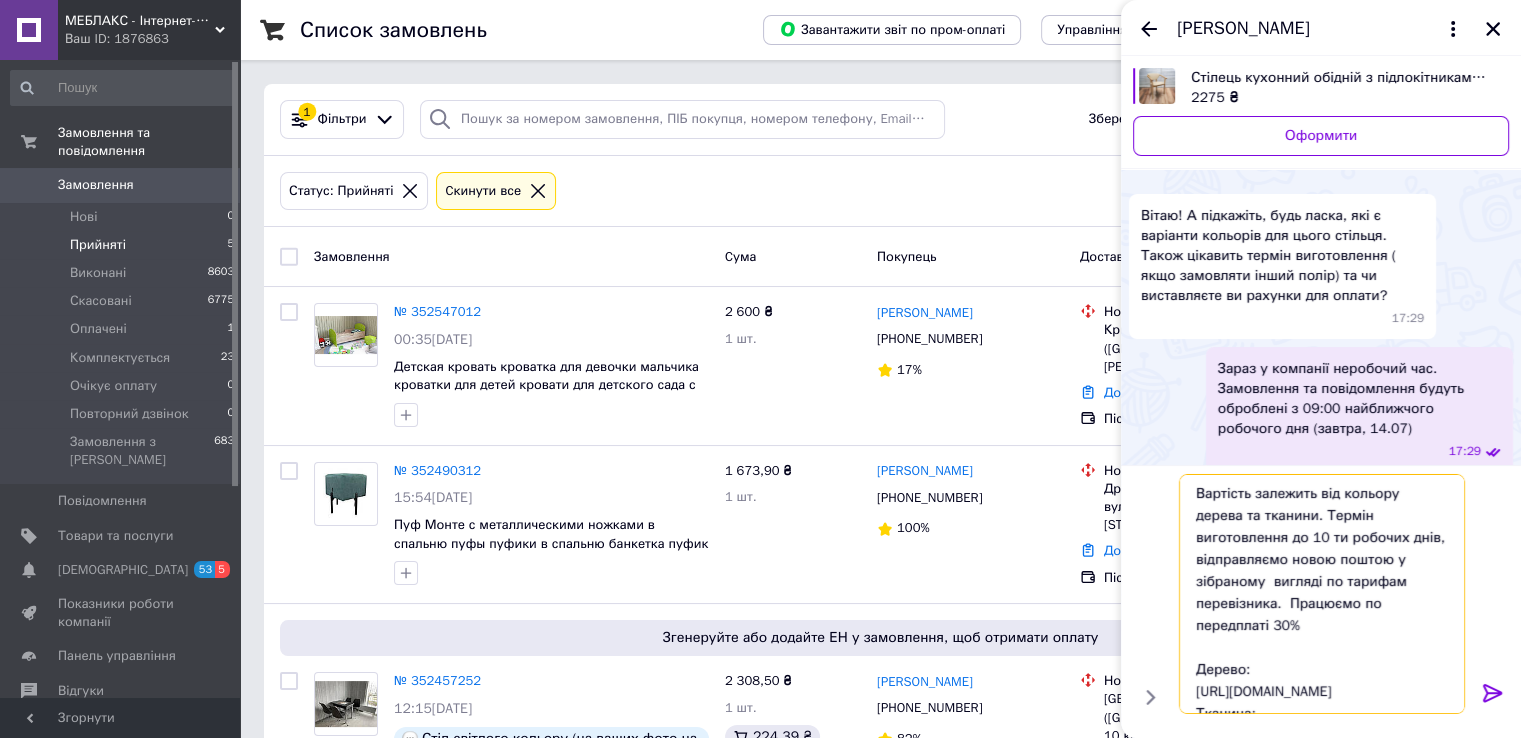 type on "Вартість залежить від кольору дерева та тканини. Термін виготовлення до 10 ти робочих днів, відправляємо новою поштою у зібраному  вигляді по тарифам перевізника.  Працюємо по передплаті 30%
Дерево:
[URL][DOMAIN_NAME]
Тканина:
[URL][DOMAIN_NAME]
*Доставка:*
Стільці пакують по 2шт у коробку.
Барні стільці по 1 шт у коробку.
Якщо відправляти Новою поштою 1 коробка у місто  у середньому виходить +/- 650 грн, область +\- 850грн
Також враховуйте те, що на момент відправки вартість доставки може змінитись через подорожчання перевізників." 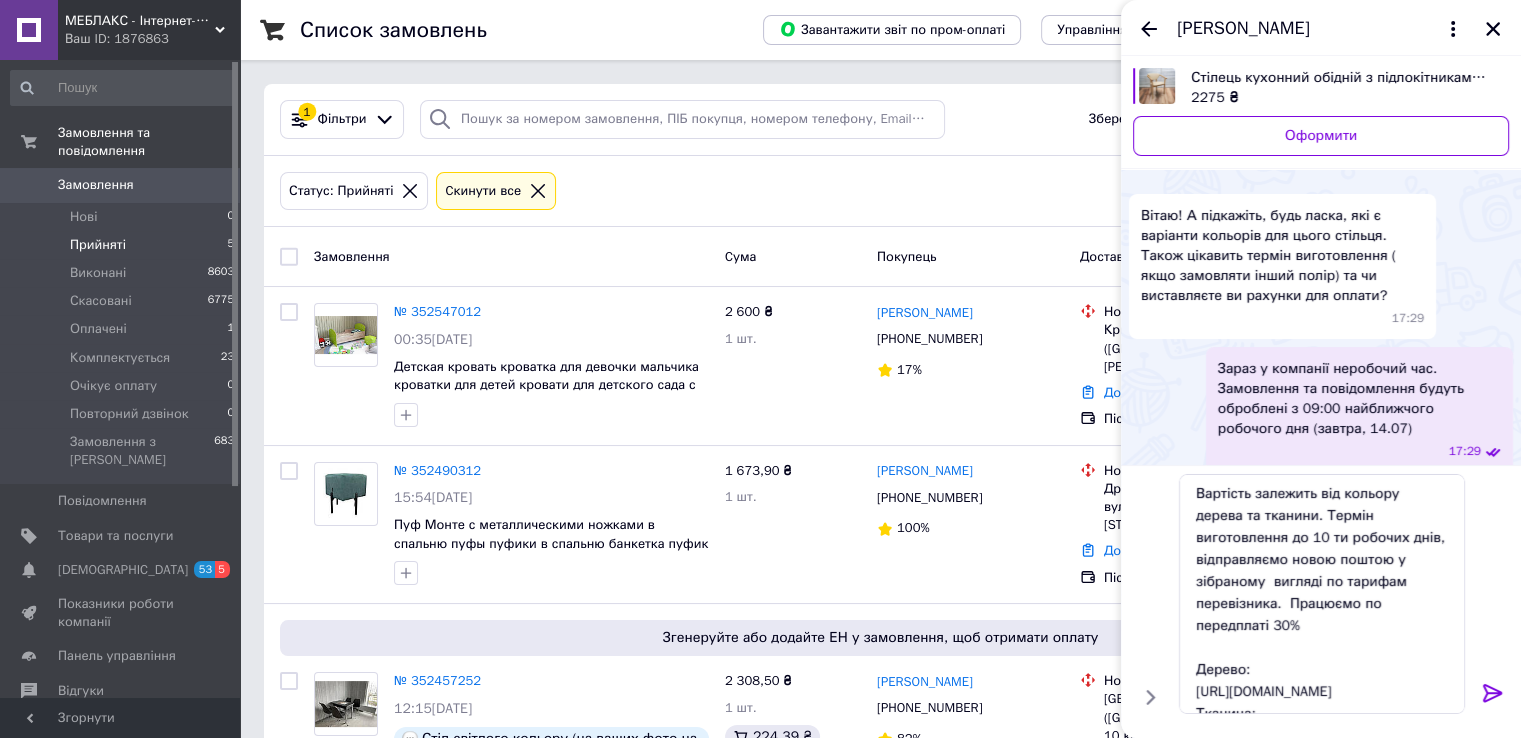 click 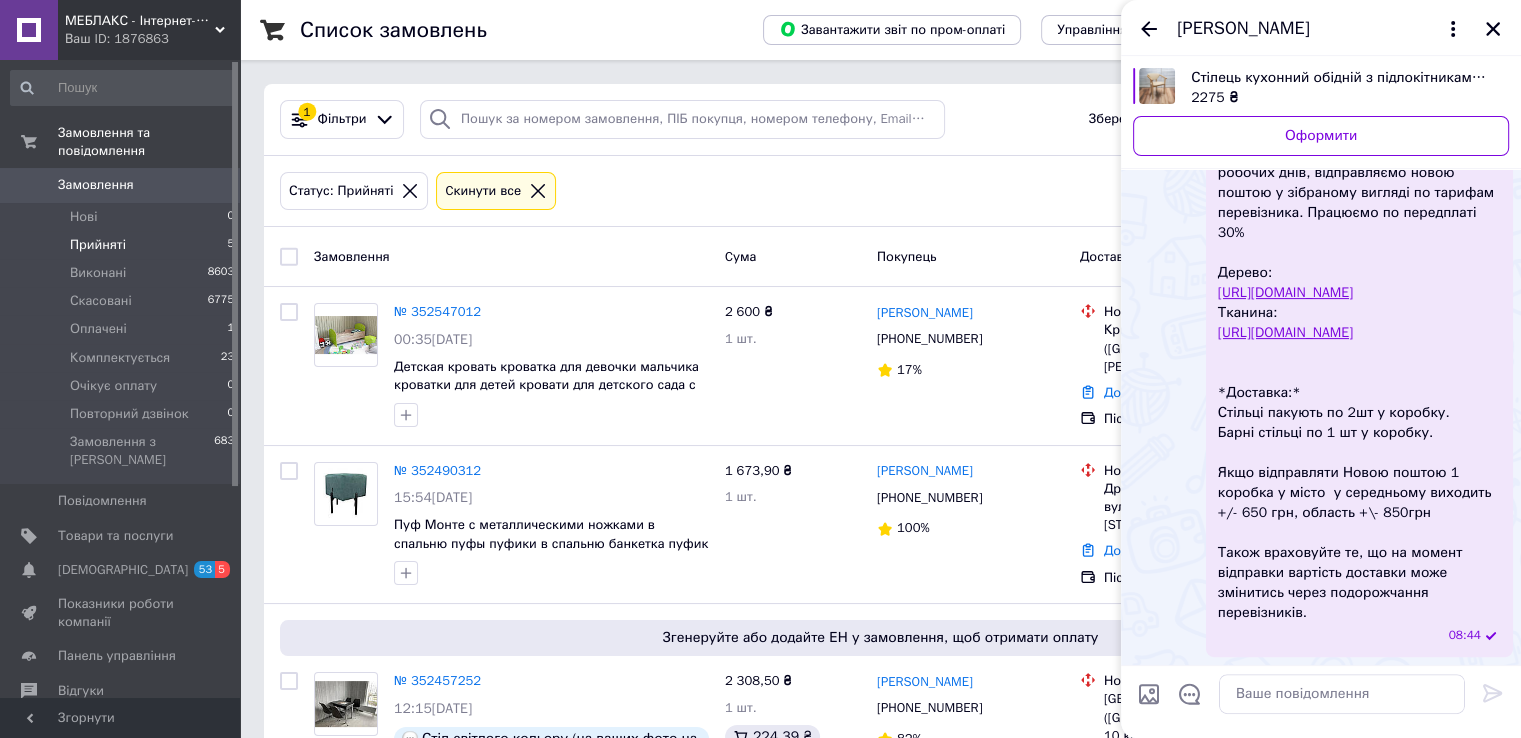 scroll, scrollTop: 727, scrollLeft: 0, axis: vertical 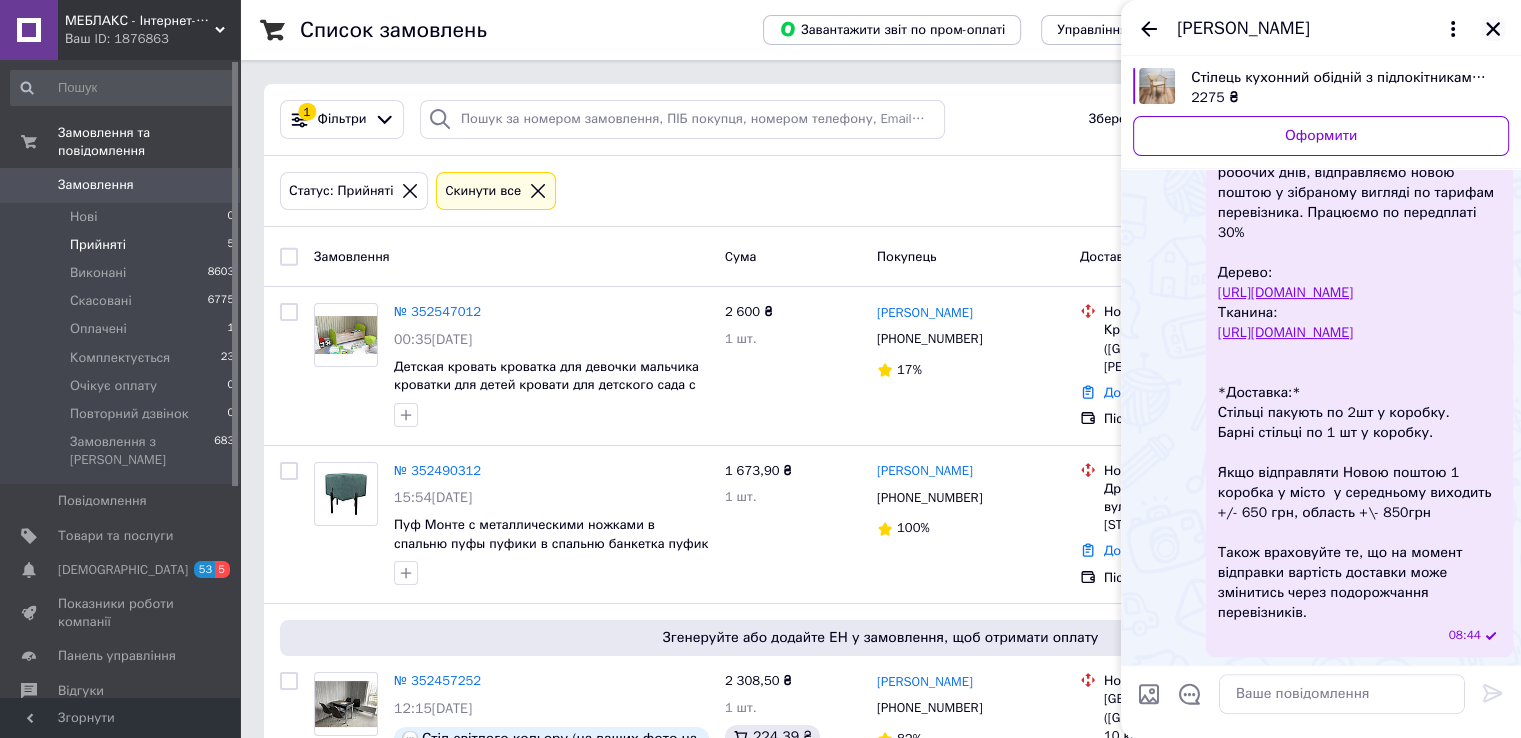 click 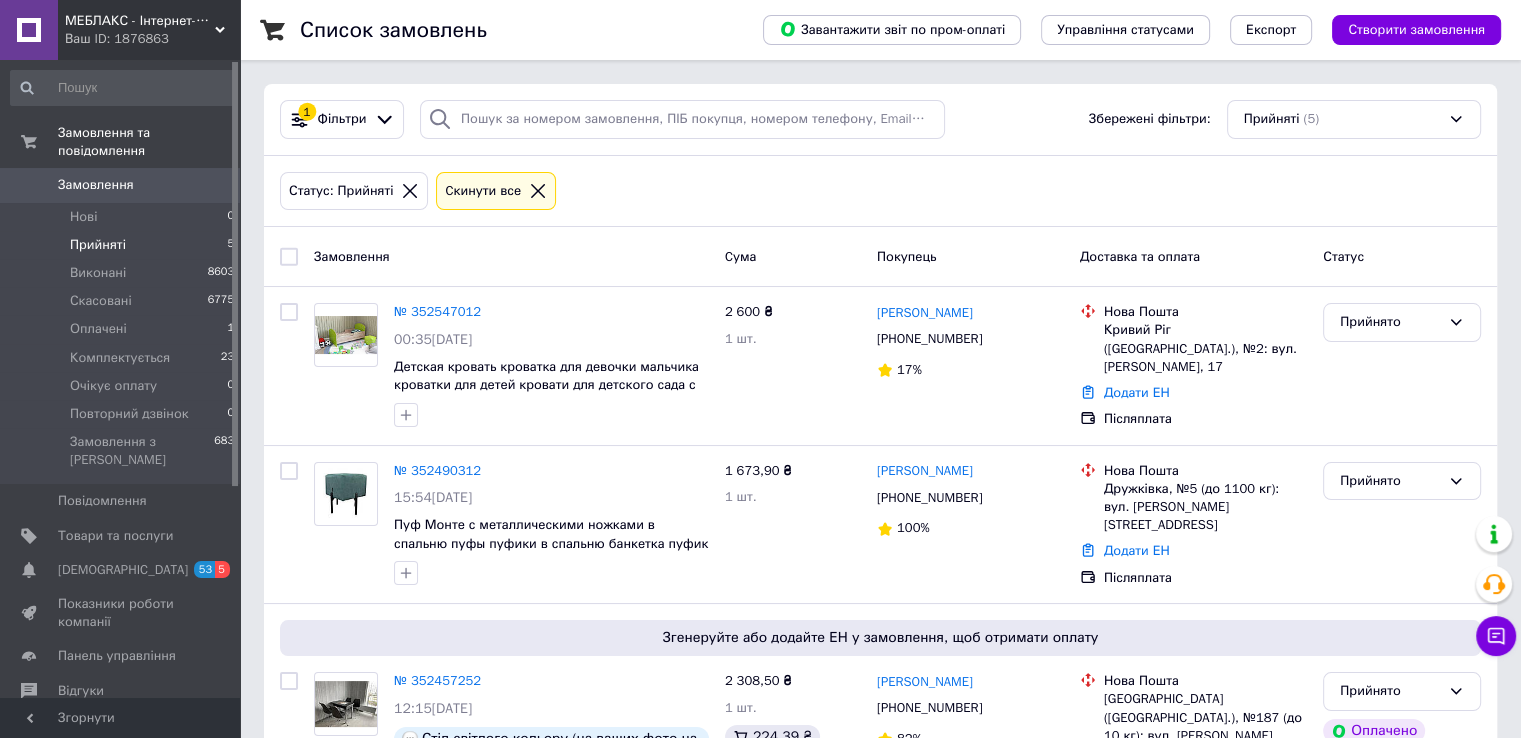 click on "Прийняті 5" at bounding box center (123, 245) 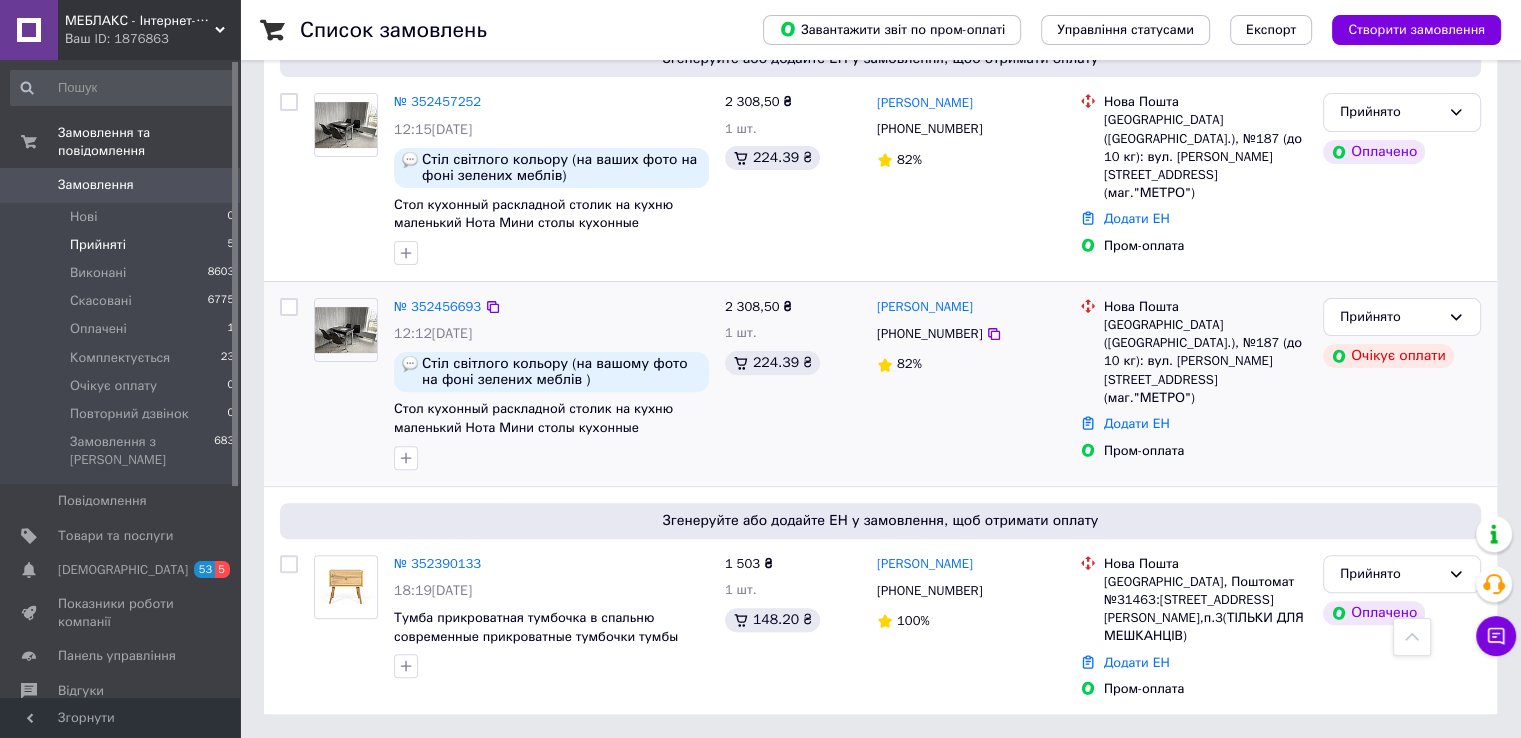 scroll, scrollTop: 614, scrollLeft: 0, axis: vertical 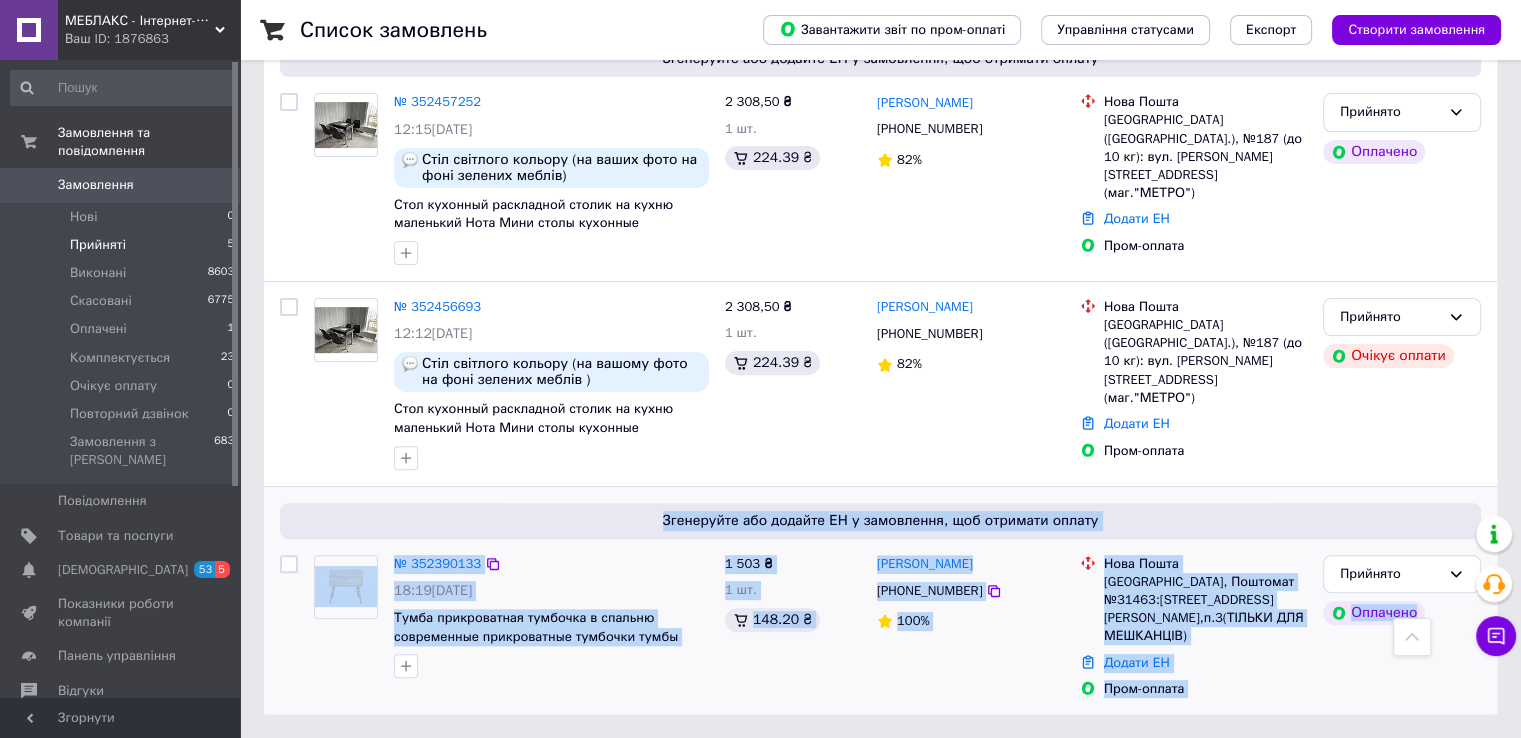 drag, startPoint x: 644, startPoint y: 497, endPoint x: 1328, endPoint y: 689, distance: 710.43646 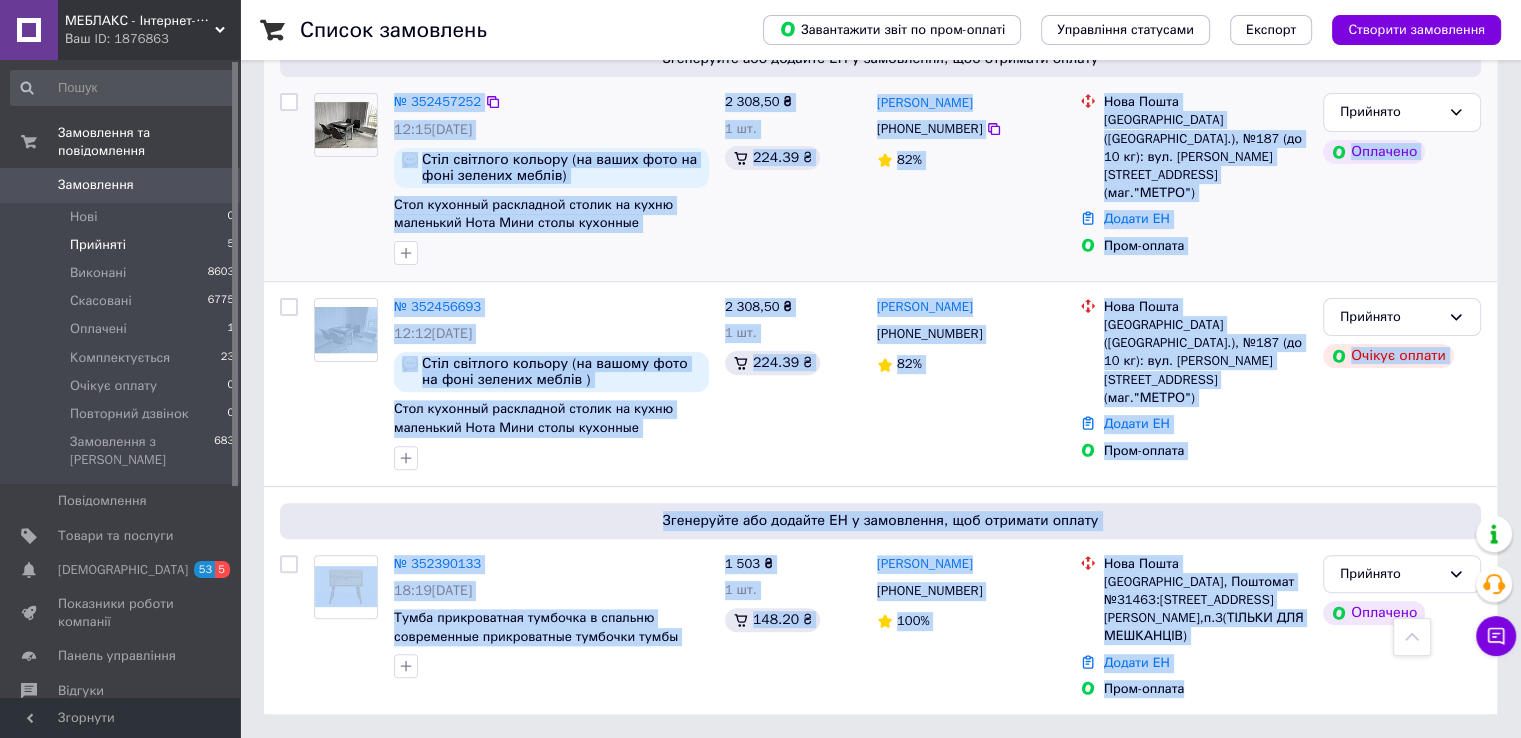 drag, startPoint x: 1193, startPoint y: 684, endPoint x: 393, endPoint y: 115, distance: 981.7133 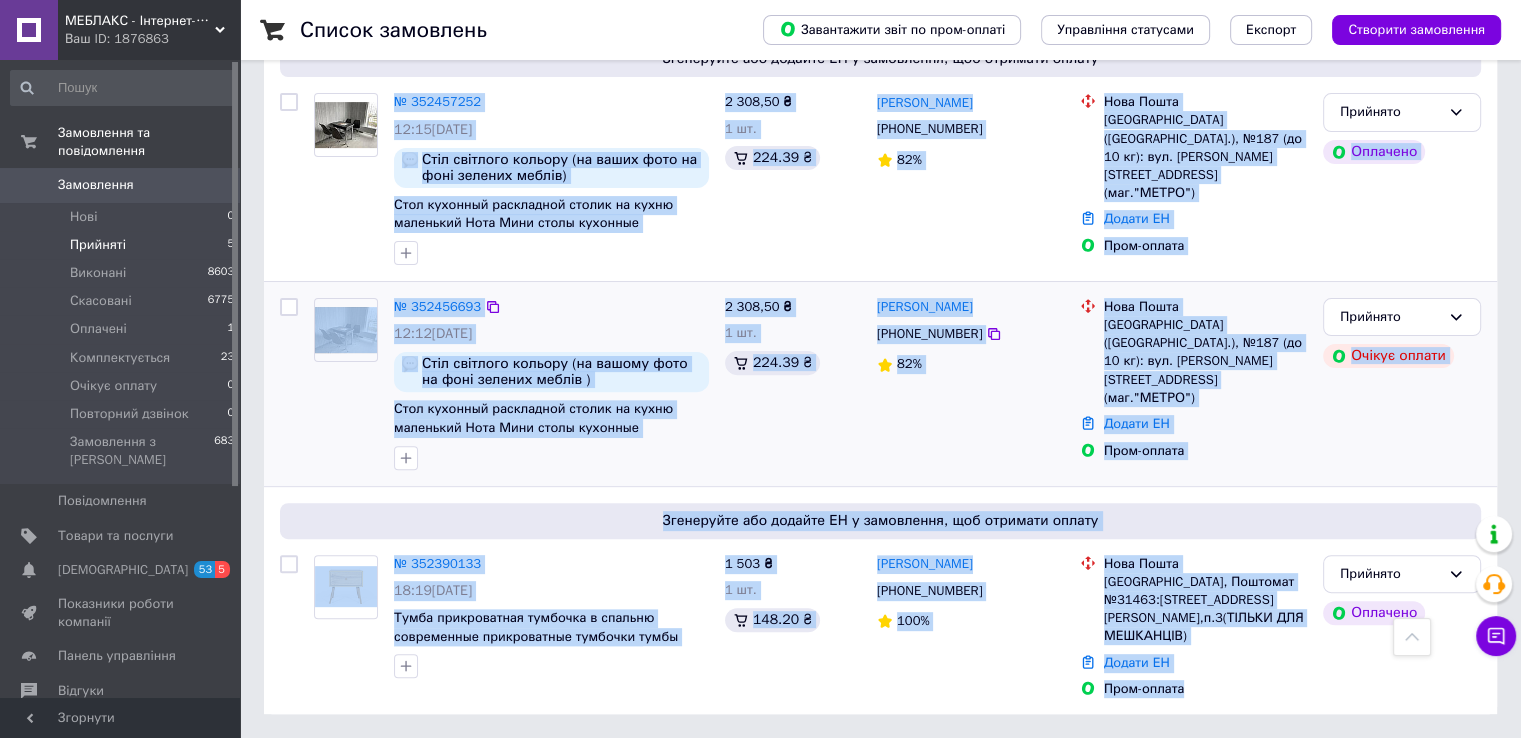 click on "2 308,50 ₴ 1 шт. 224.39 ₴" at bounding box center [793, 384] 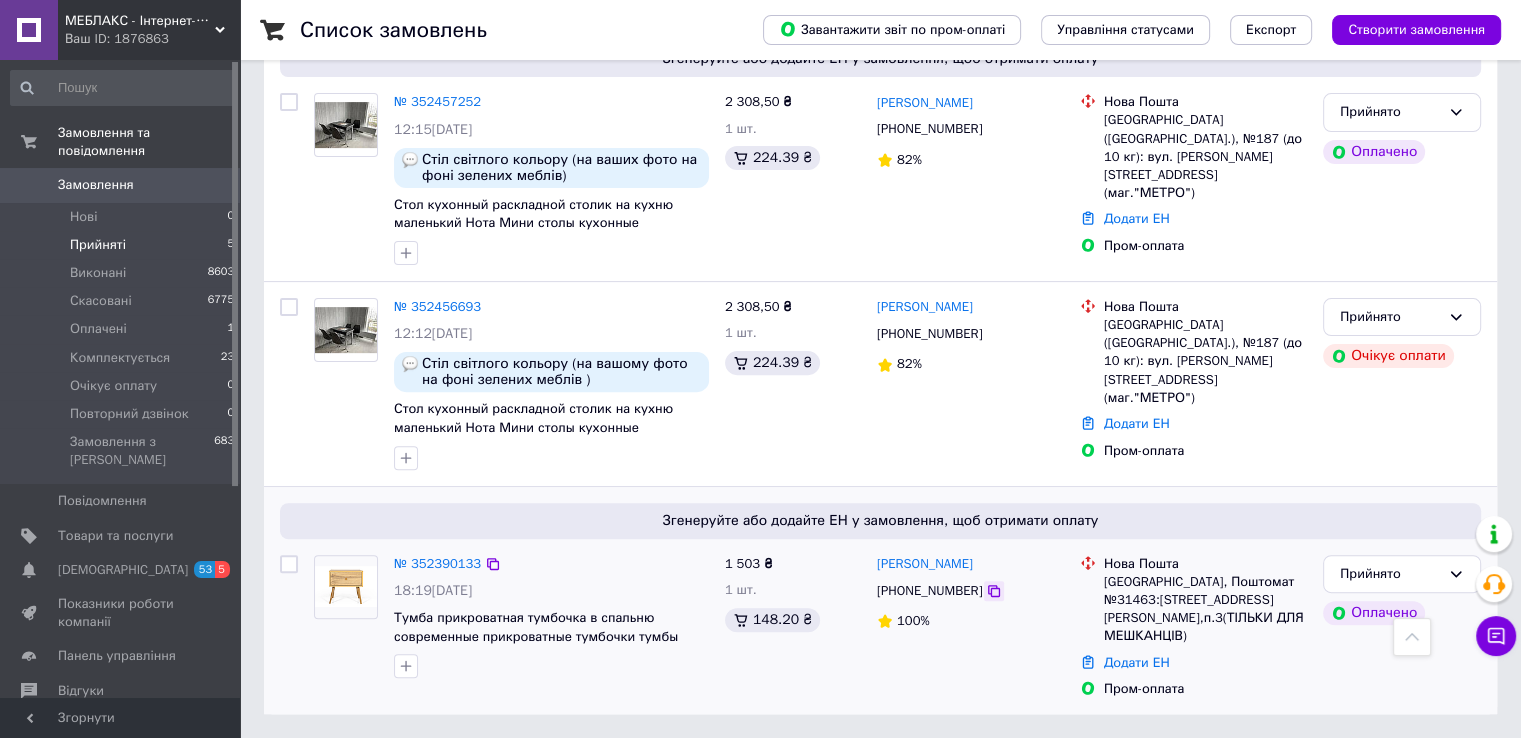 click at bounding box center [994, 591] 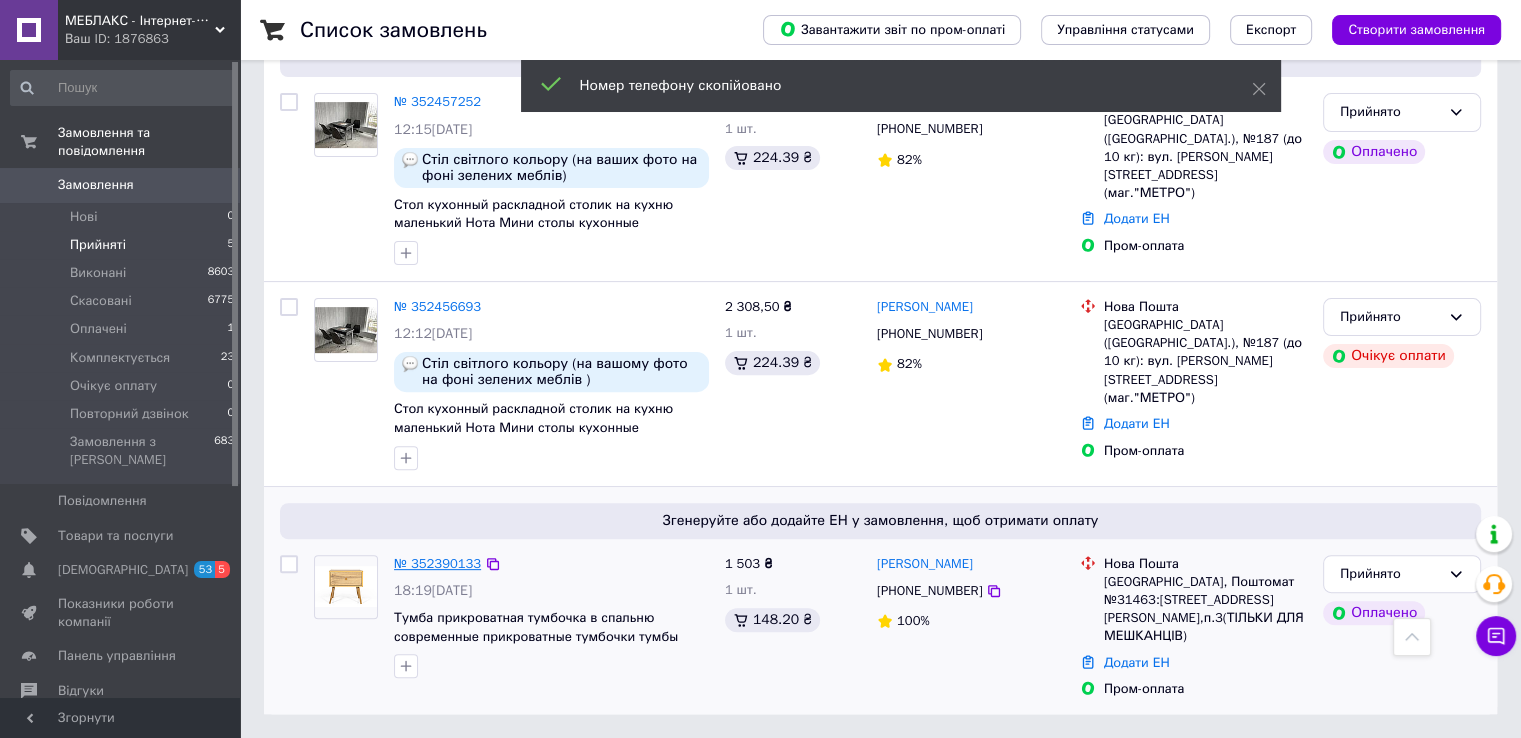 click on "№ 352390133" at bounding box center [437, 563] 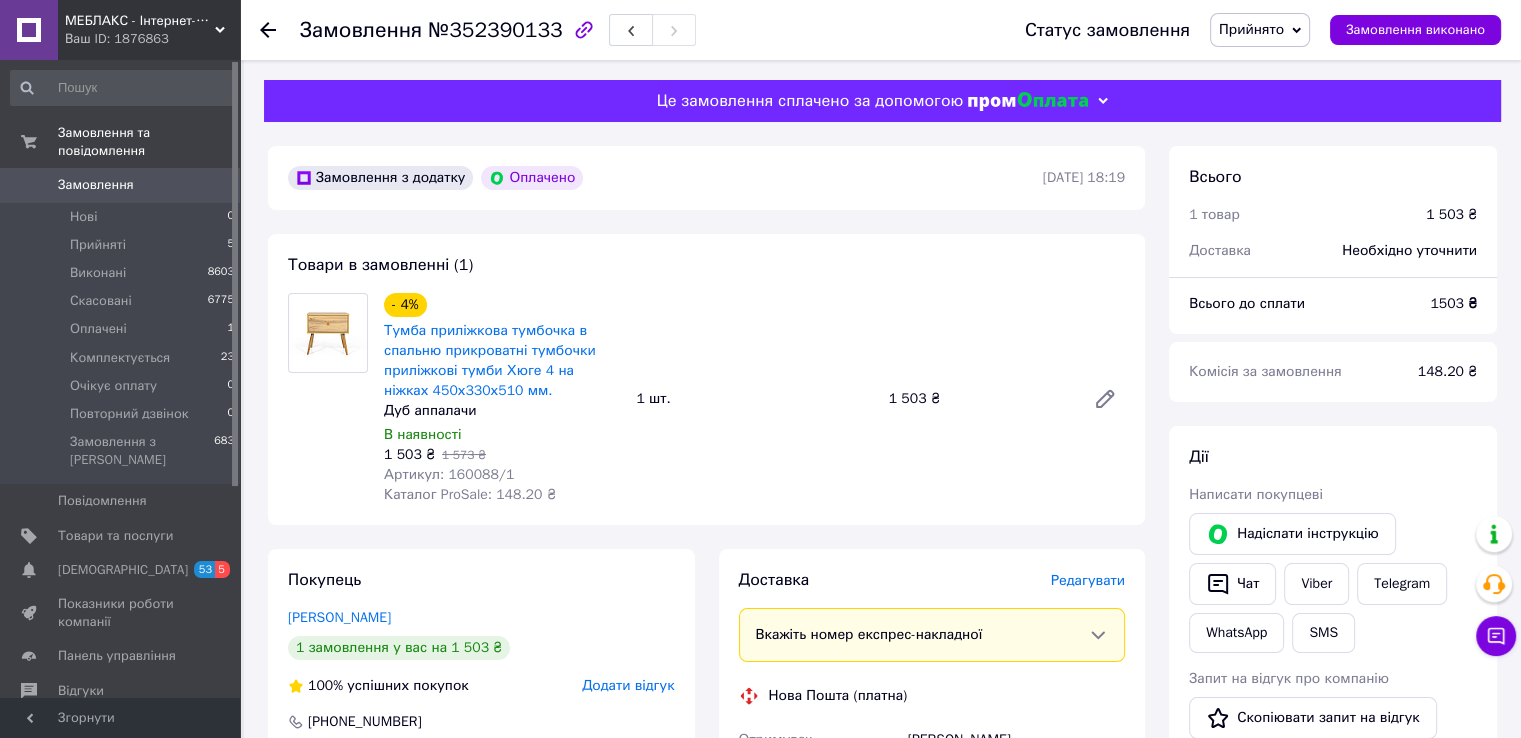 scroll, scrollTop: 300, scrollLeft: 0, axis: vertical 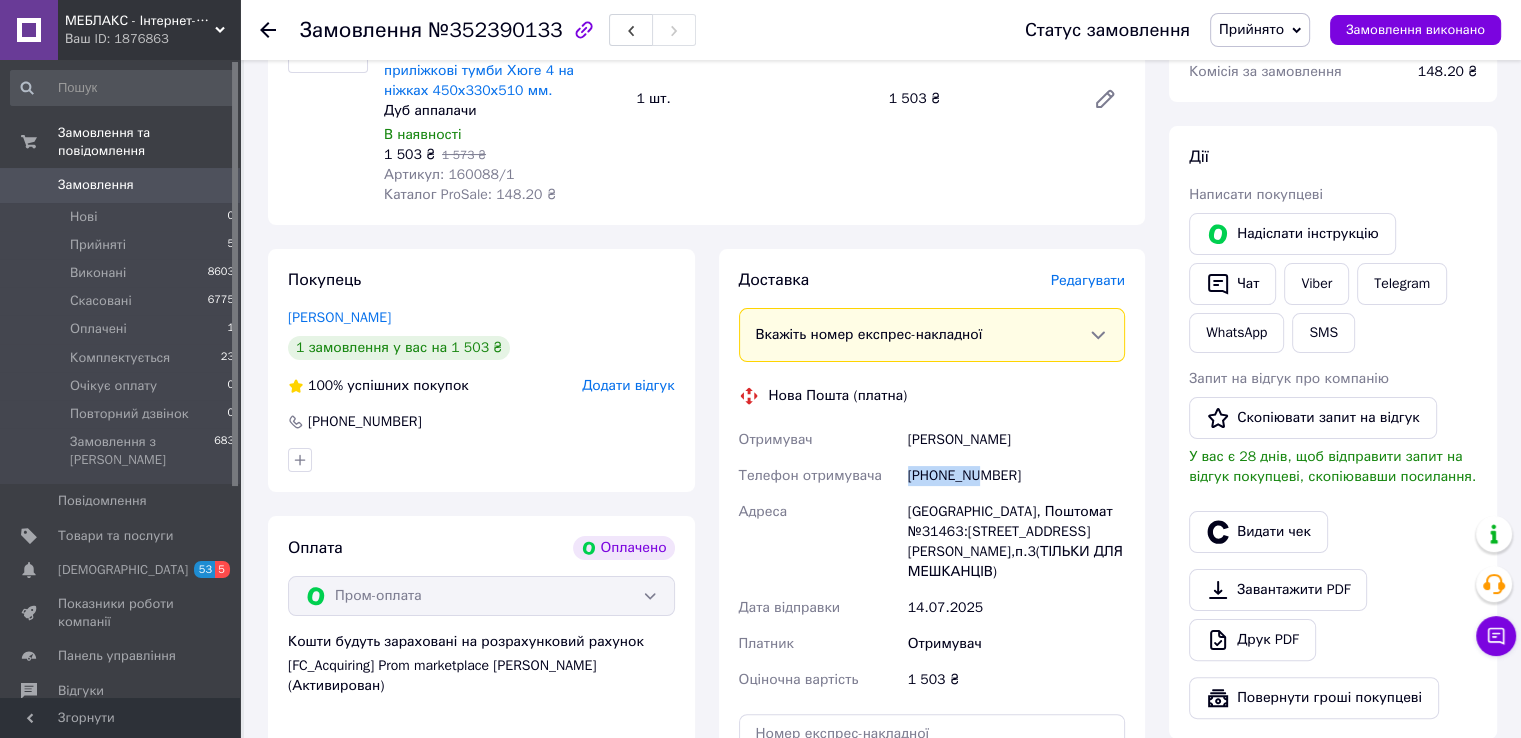 drag, startPoint x: 903, startPoint y: 527, endPoint x: 986, endPoint y: 530, distance: 83.0542 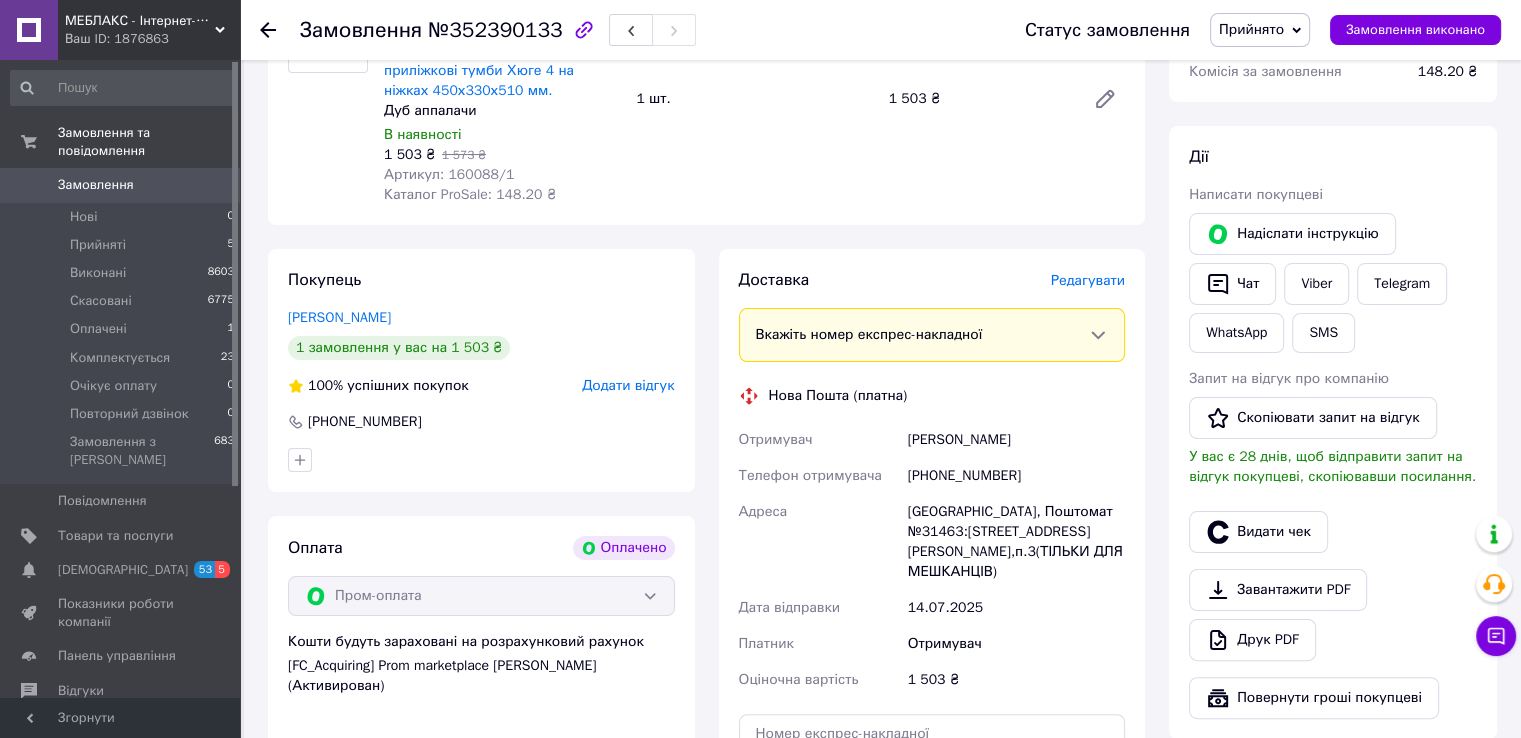 click on "[PHONE_NUMBER]" at bounding box center [1016, 476] 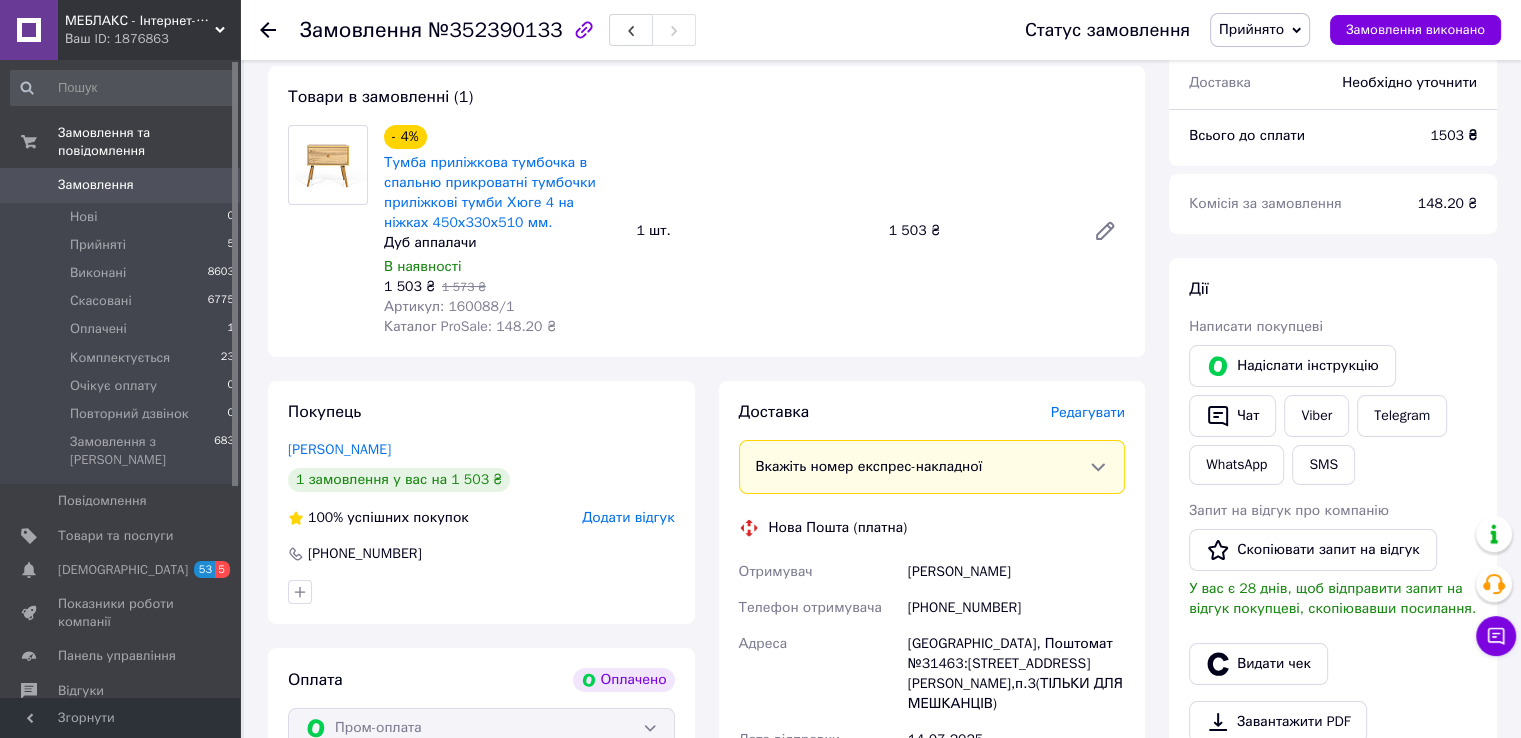 scroll, scrollTop: 0, scrollLeft: 0, axis: both 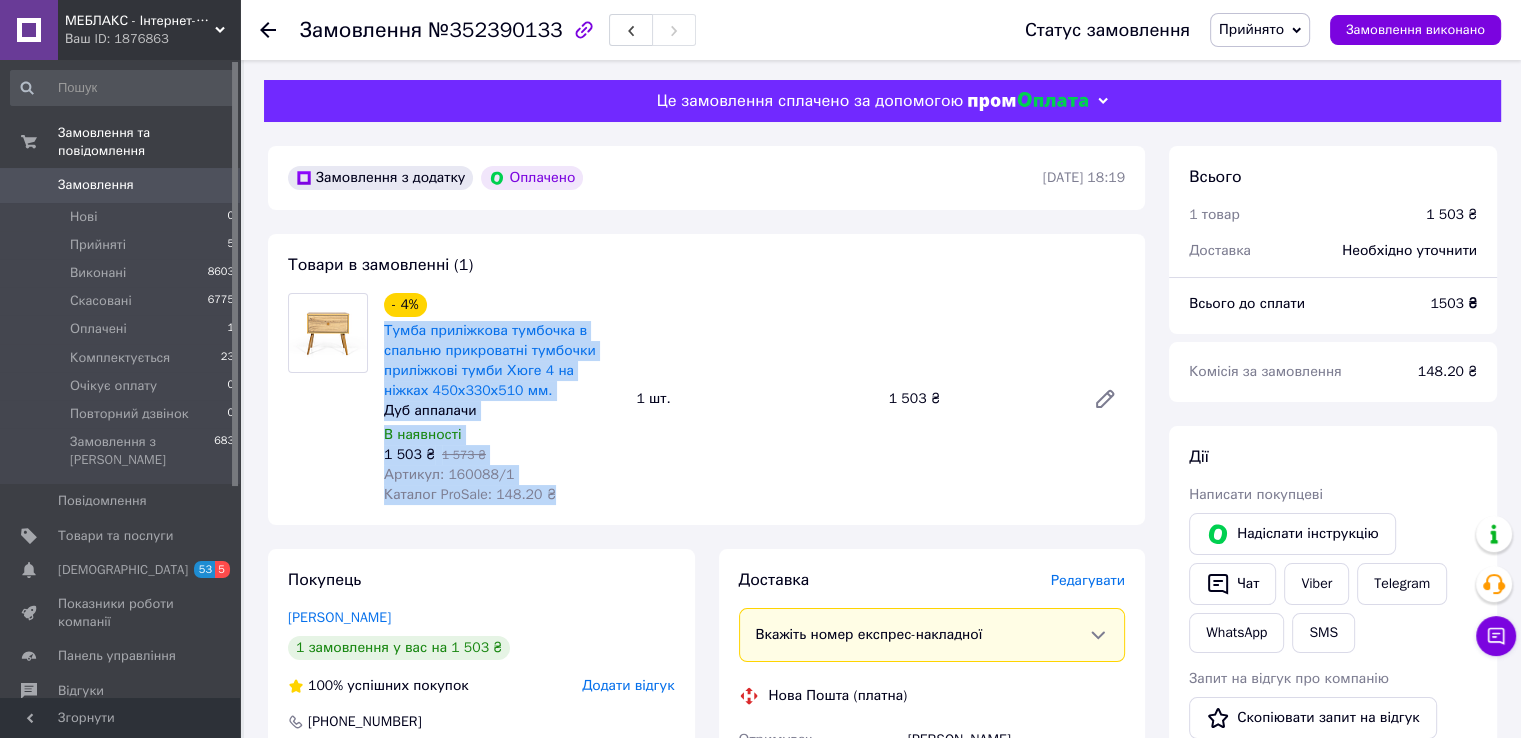 drag, startPoint x: 384, startPoint y: 340, endPoint x: 565, endPoint y: 545, distance: 273.47028 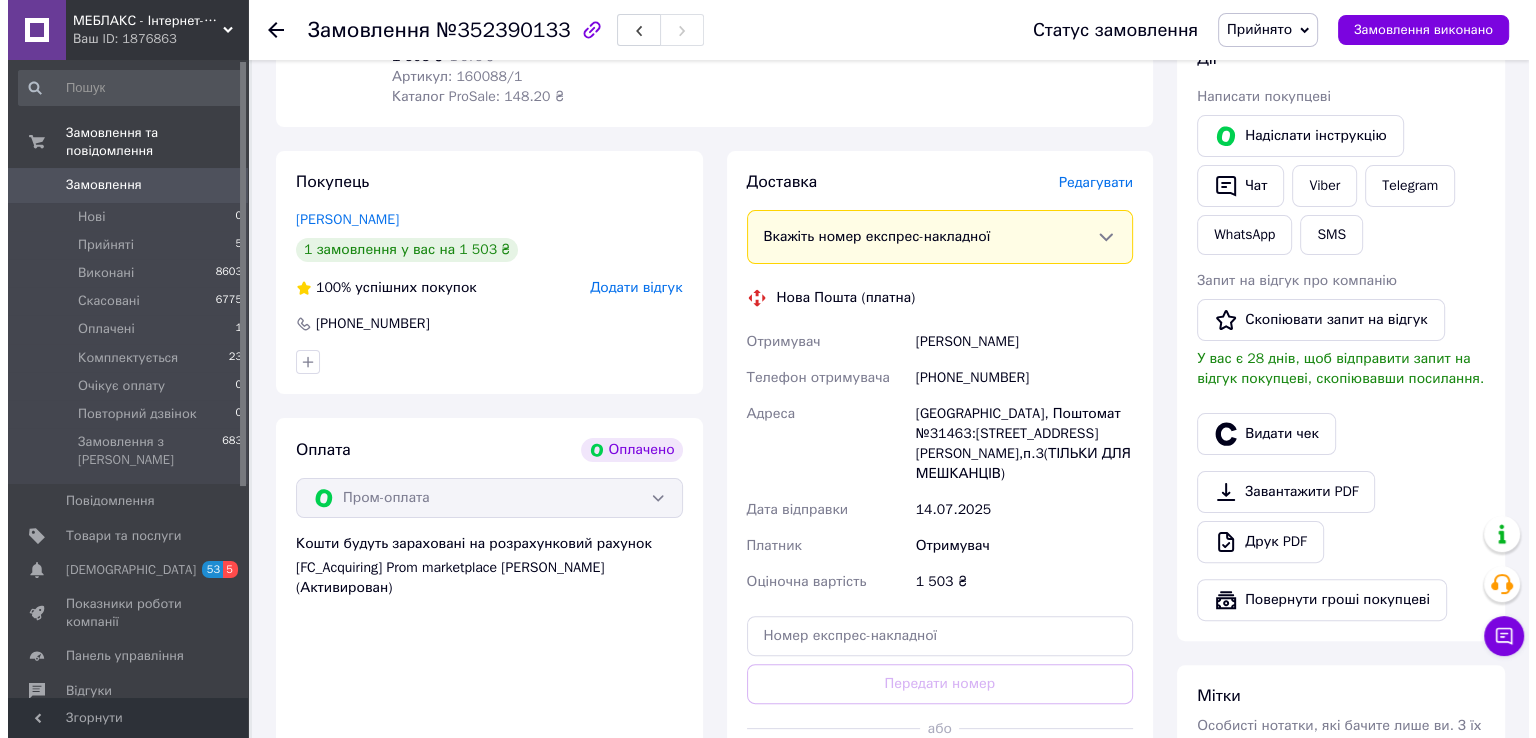 scroll, scrollTop: 400, scrollLeft: 0, axis: vertical 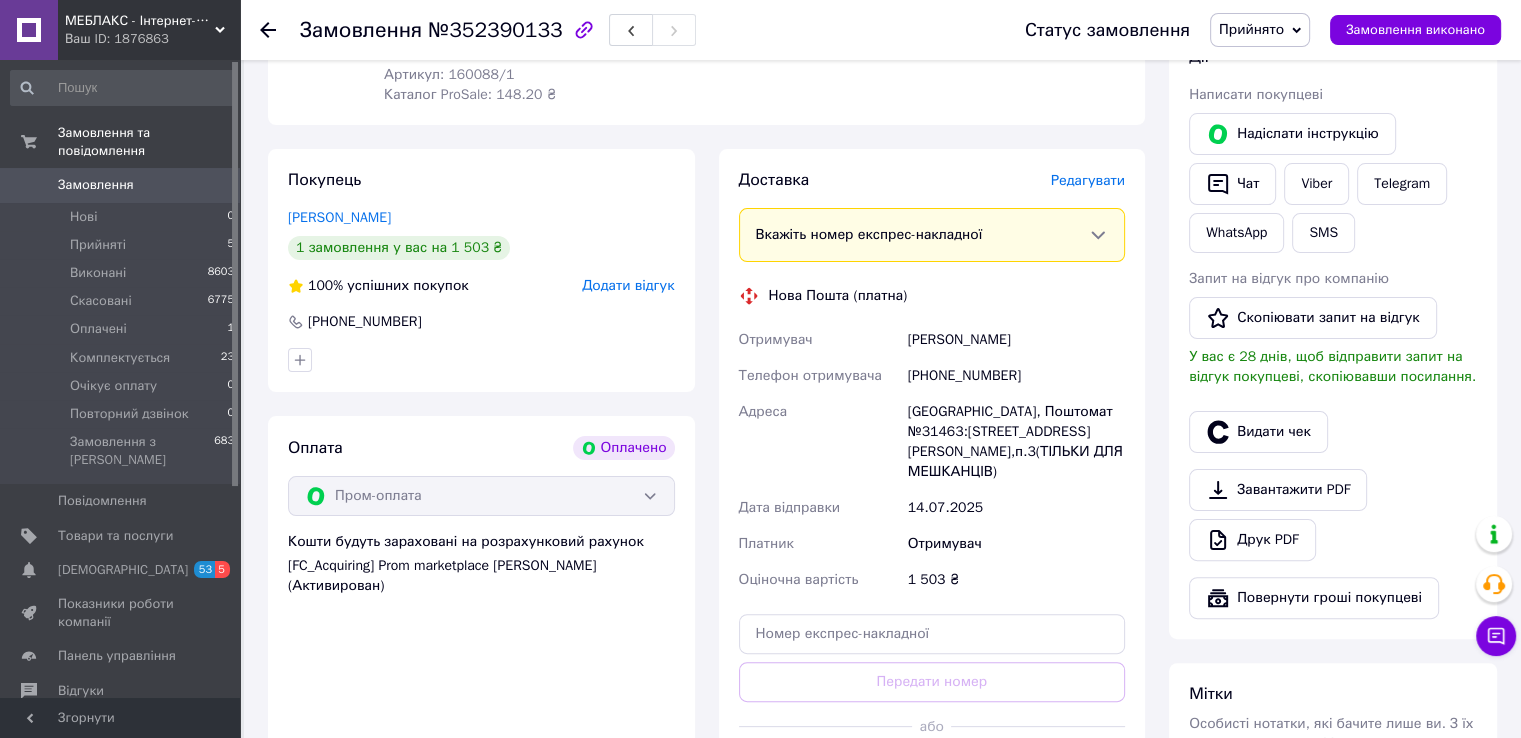 click on "Редагувати" at bounding box center (1088, 180) 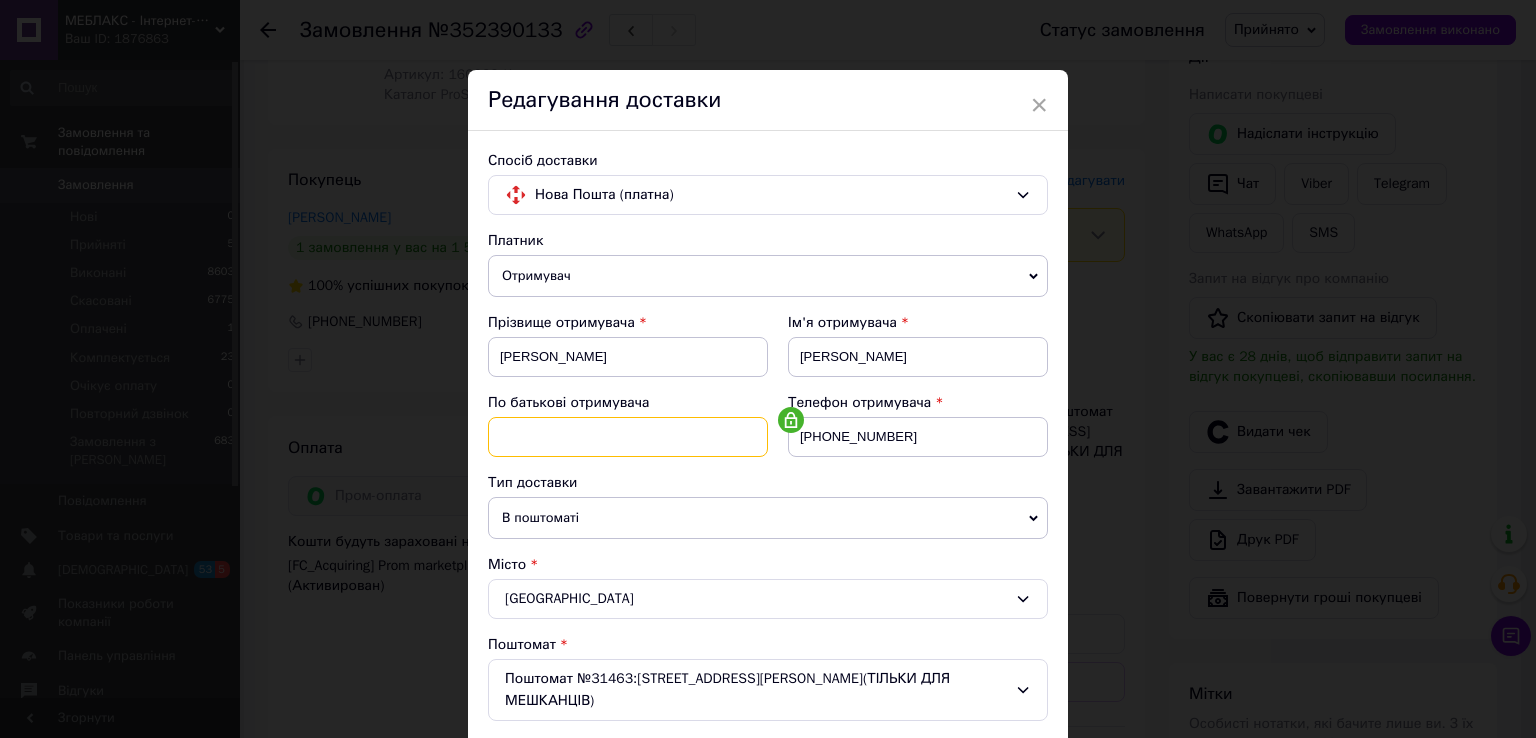 click at bounding box center [628, 437] 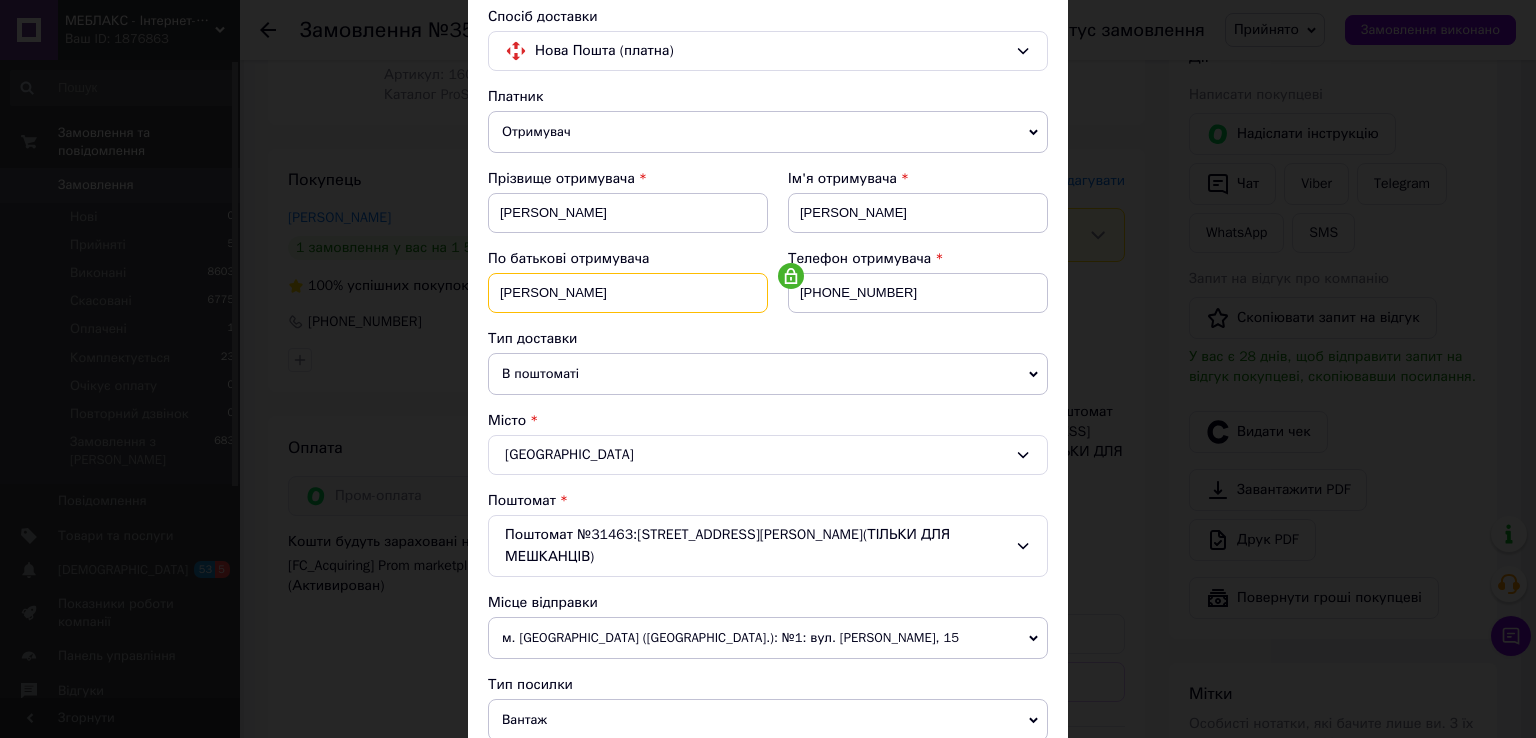 scroll, scrollTop: 400, scrollLeft: 0, axis: vertical 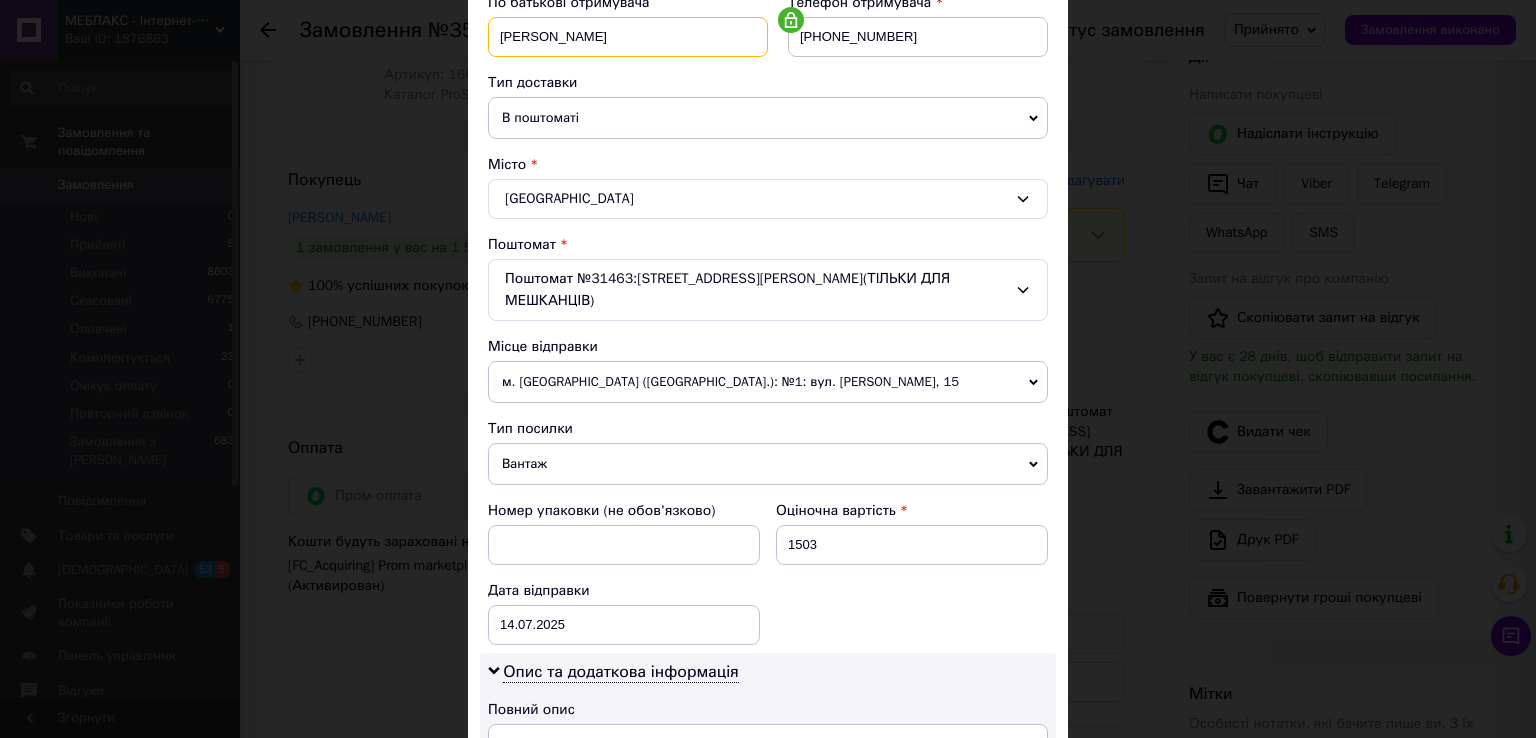 type on "[PERSON_NAME]" 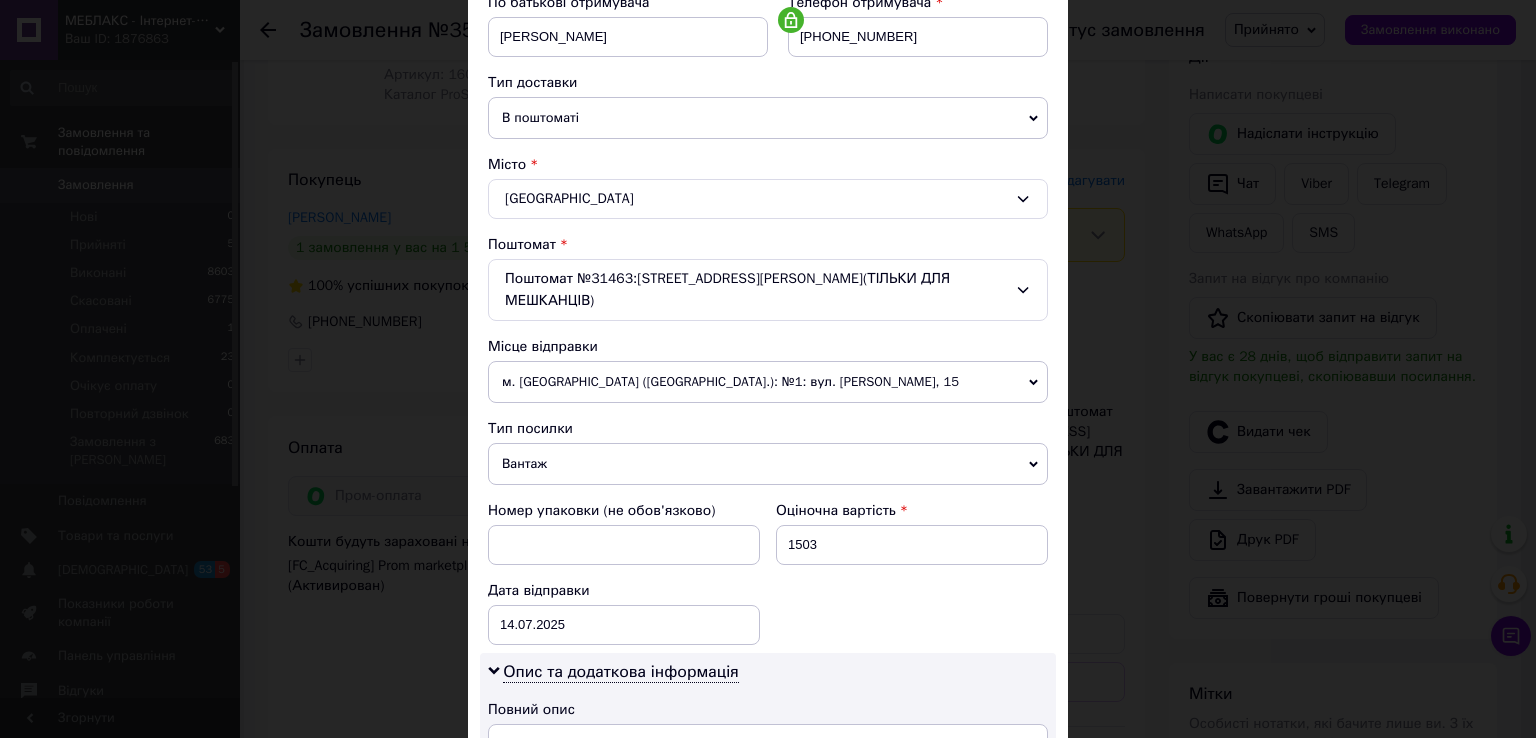 click on "В поштоматі" at bounding box center (768, 118) 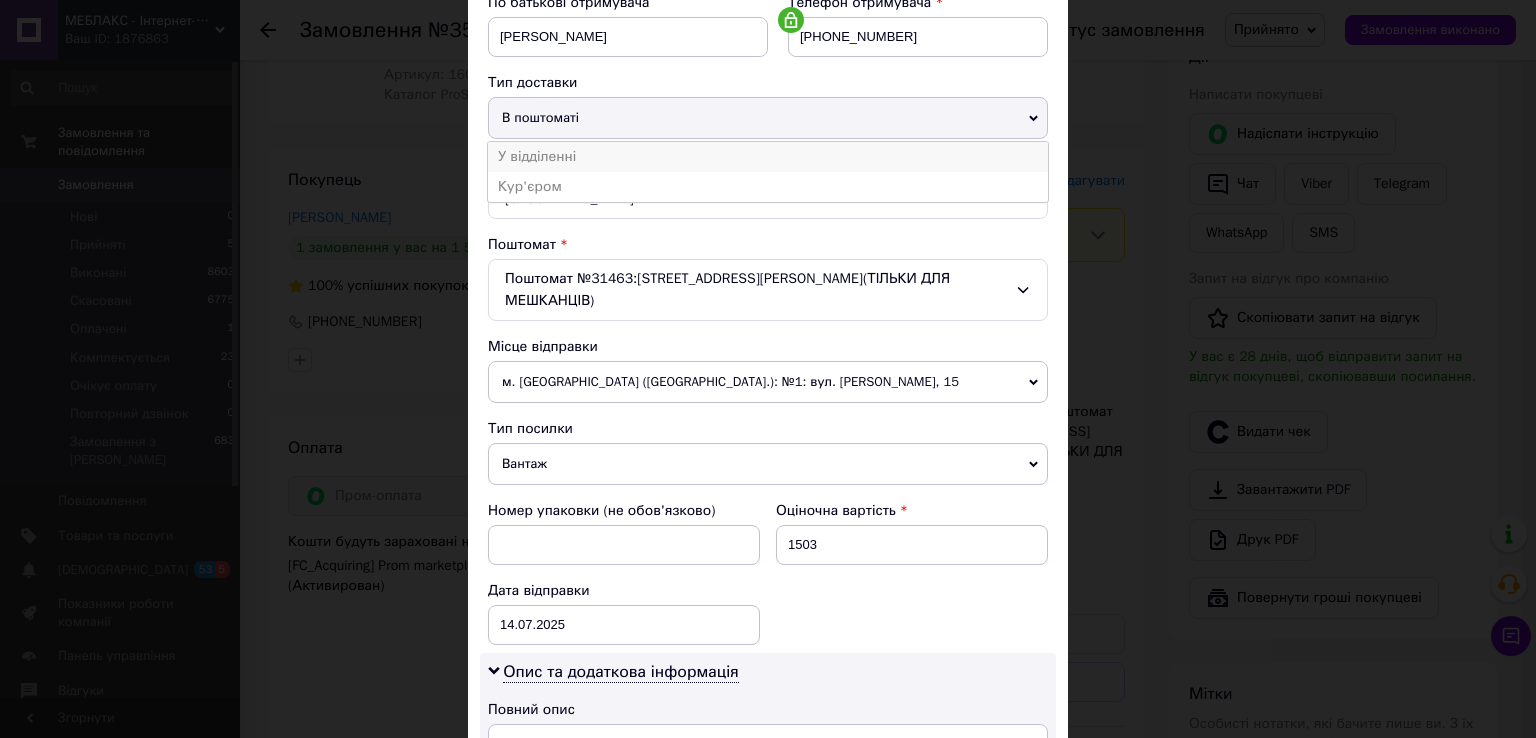 click on "У відділенні" at bounding box center (768, 157) 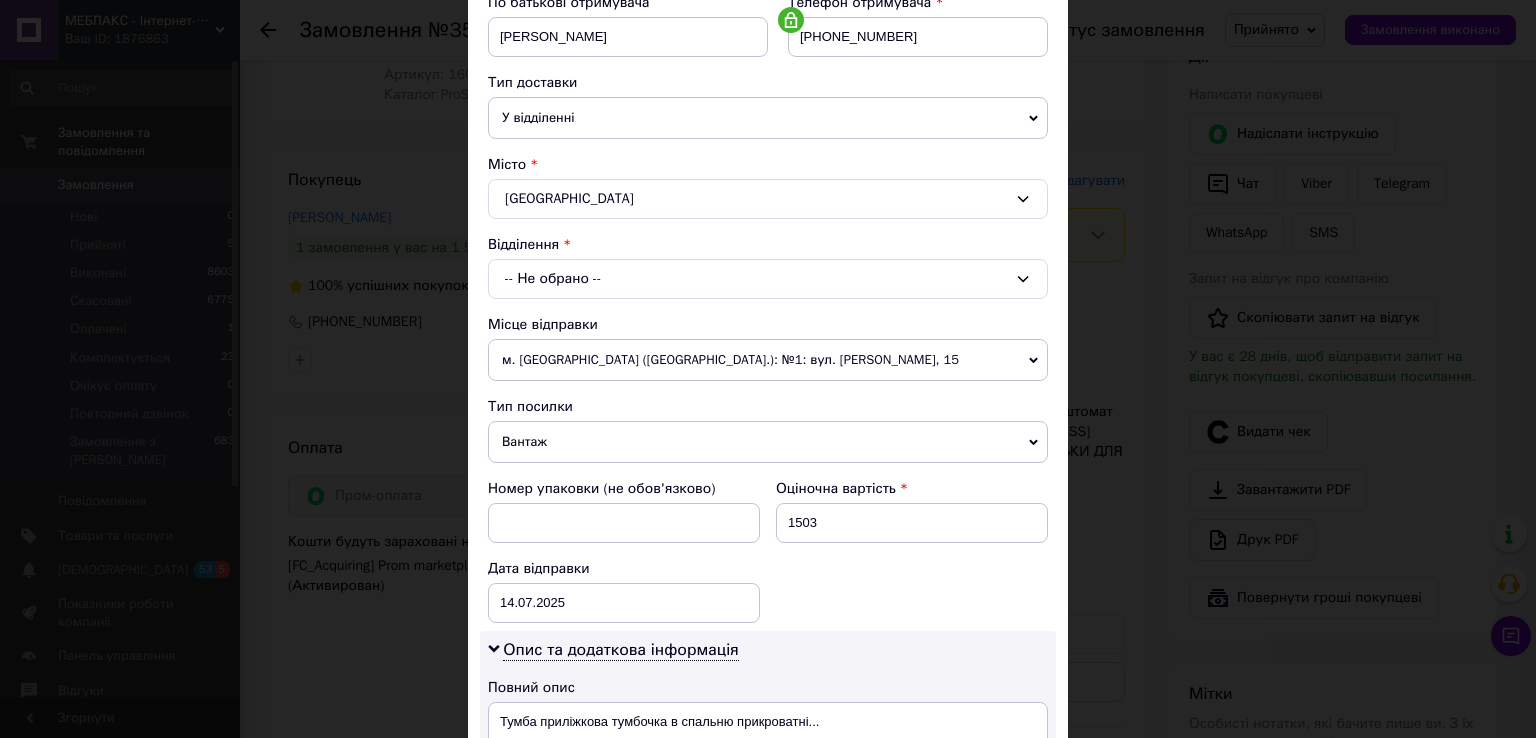 click on "-- Не обрано --" at bounding box center (768, 279) 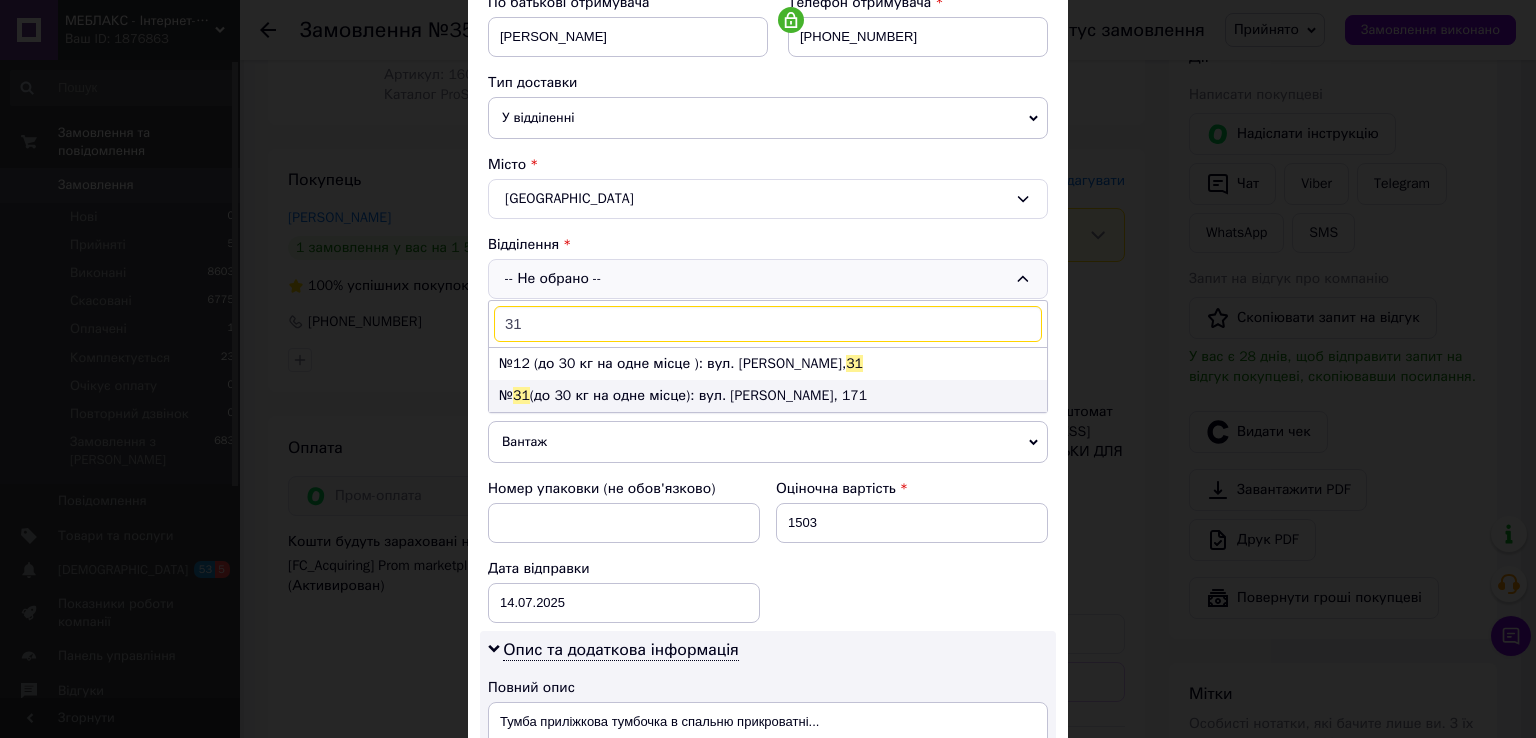 type on "31" 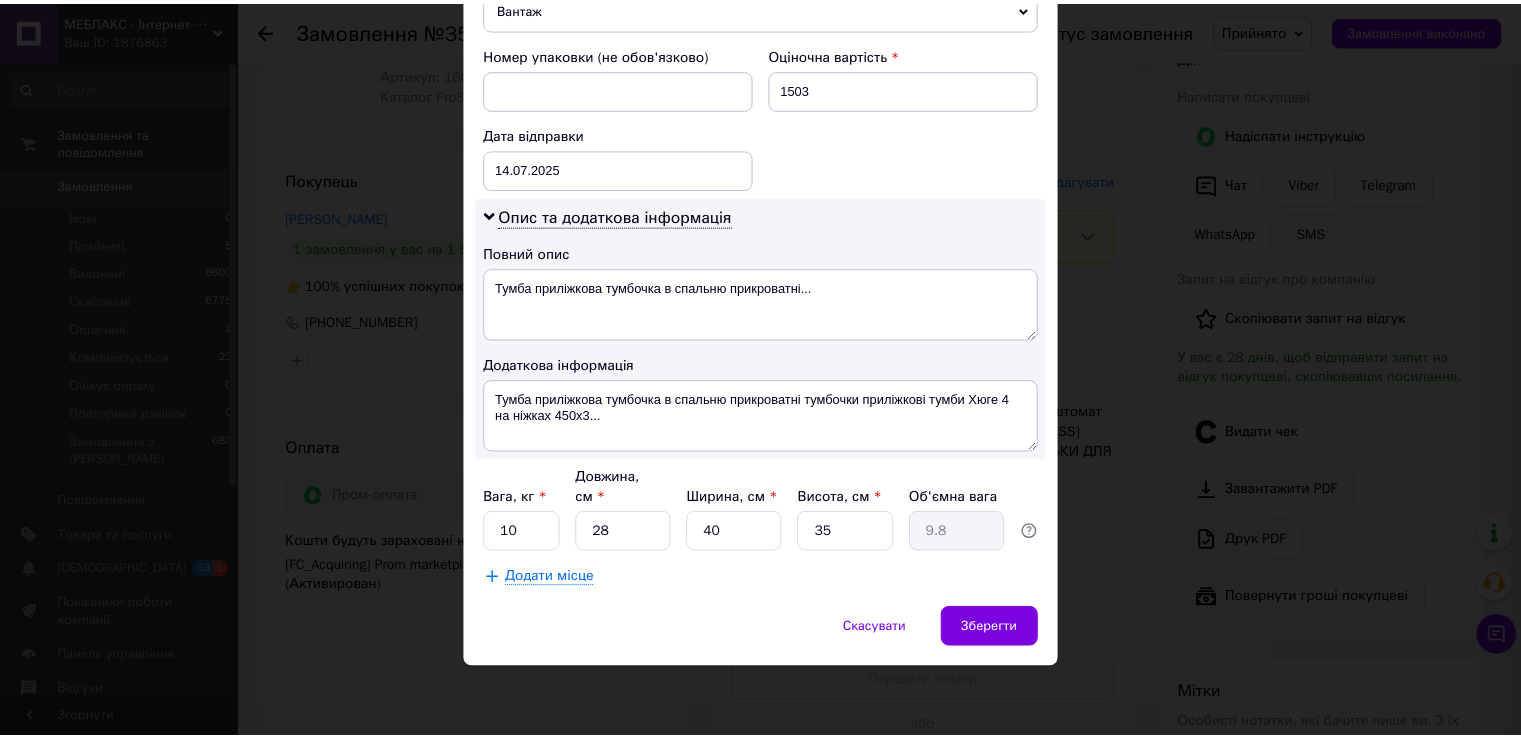 scroll, scrollTop: 893, scrollLeft: 0, axis: vertical 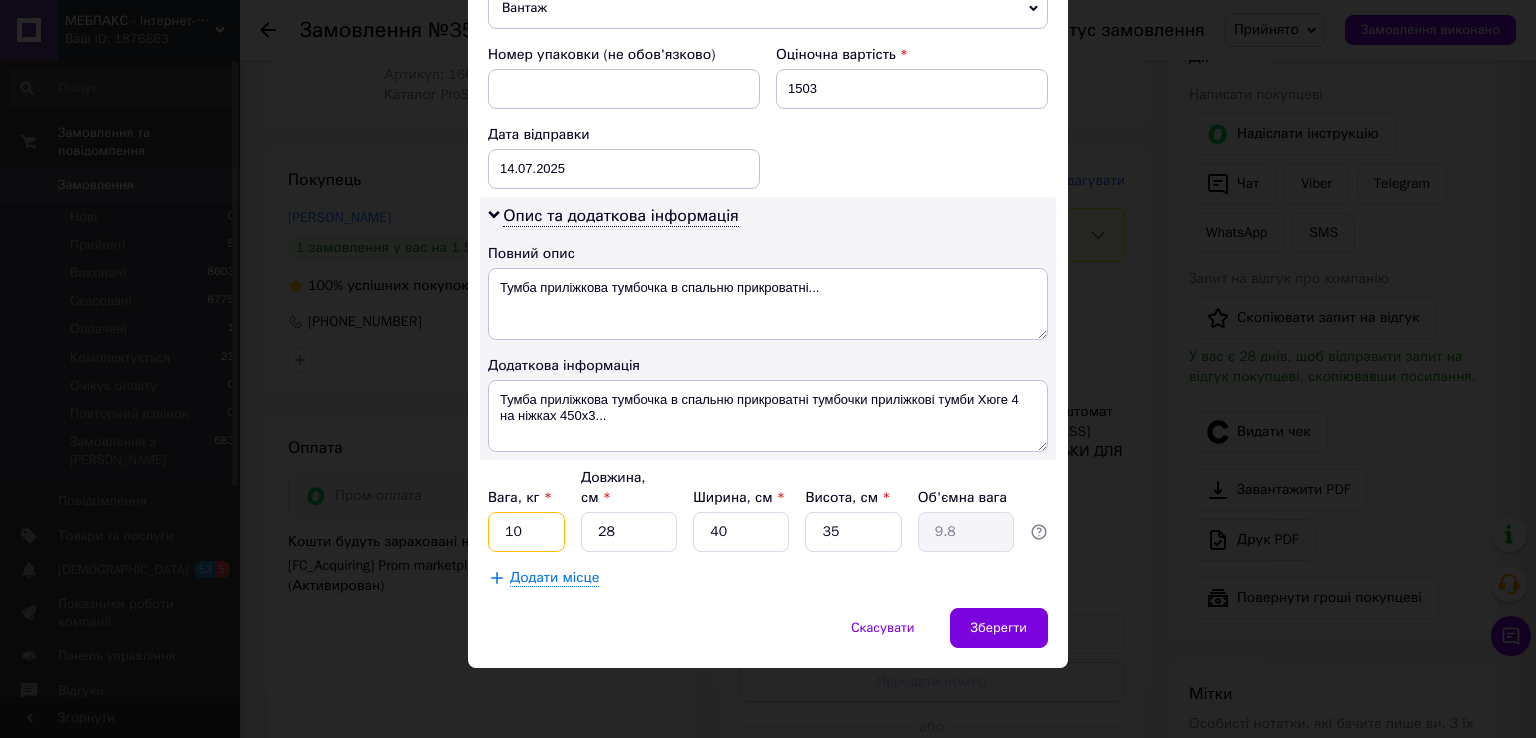 click on "10" at bounding box center (526, 532) 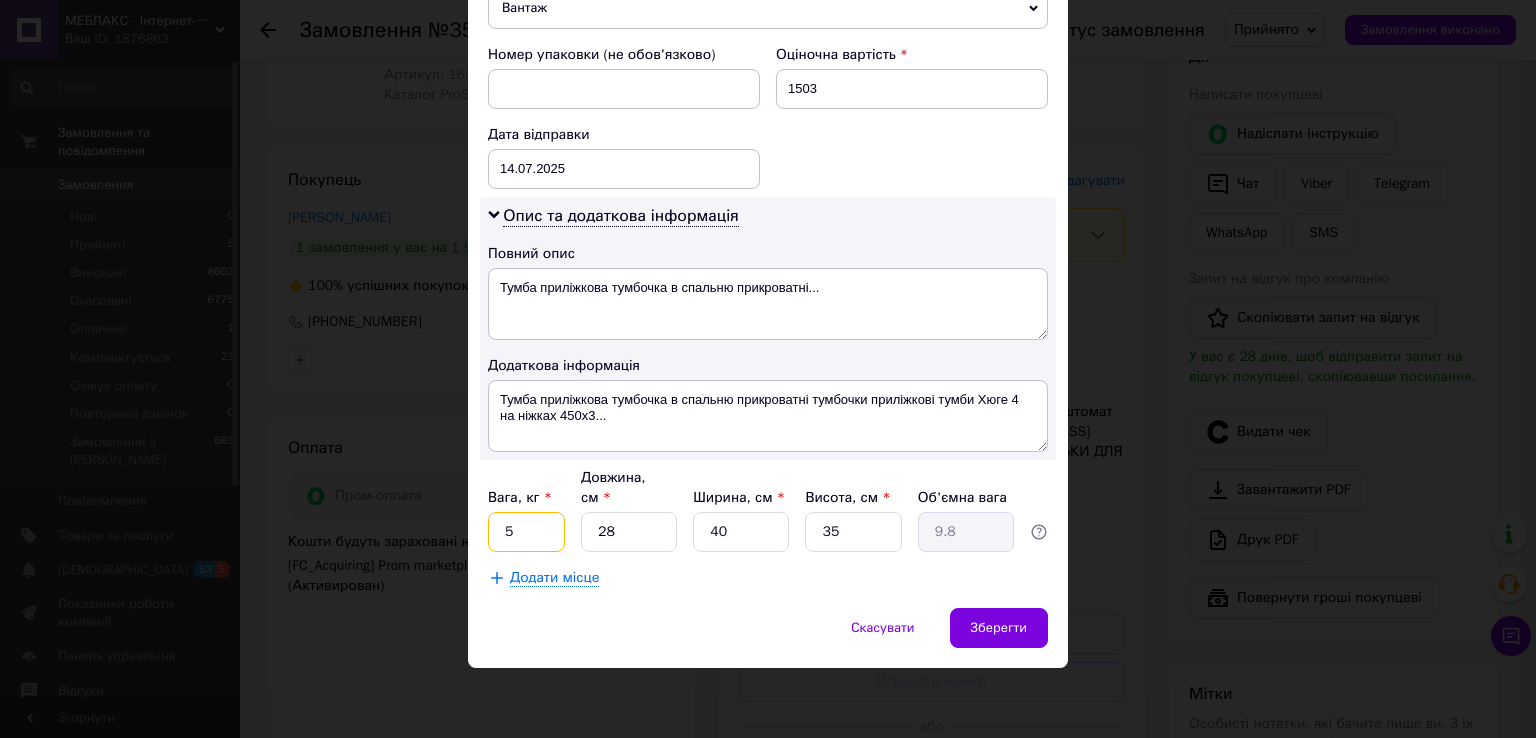 type on "5" 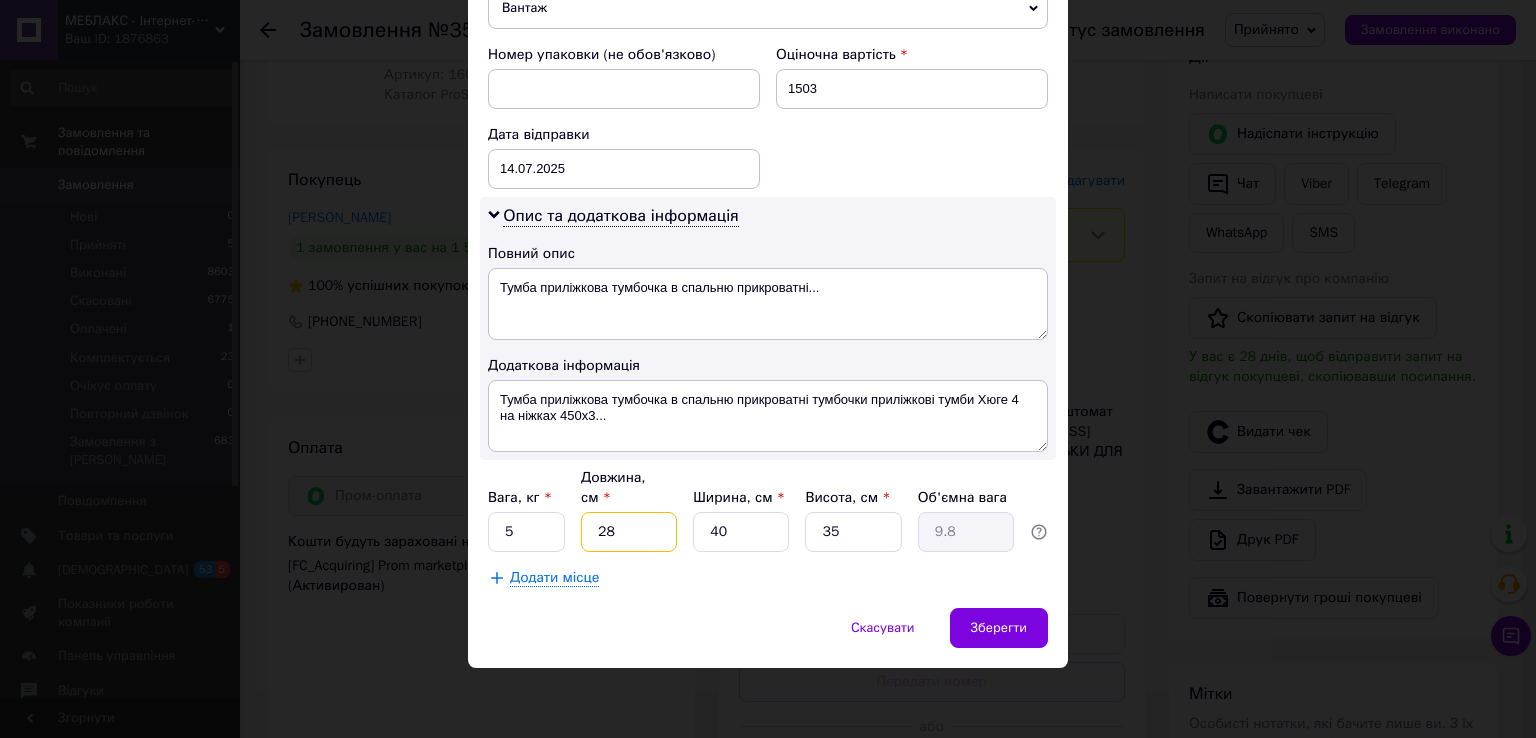 click on "28" at bounding box center (629, 532) 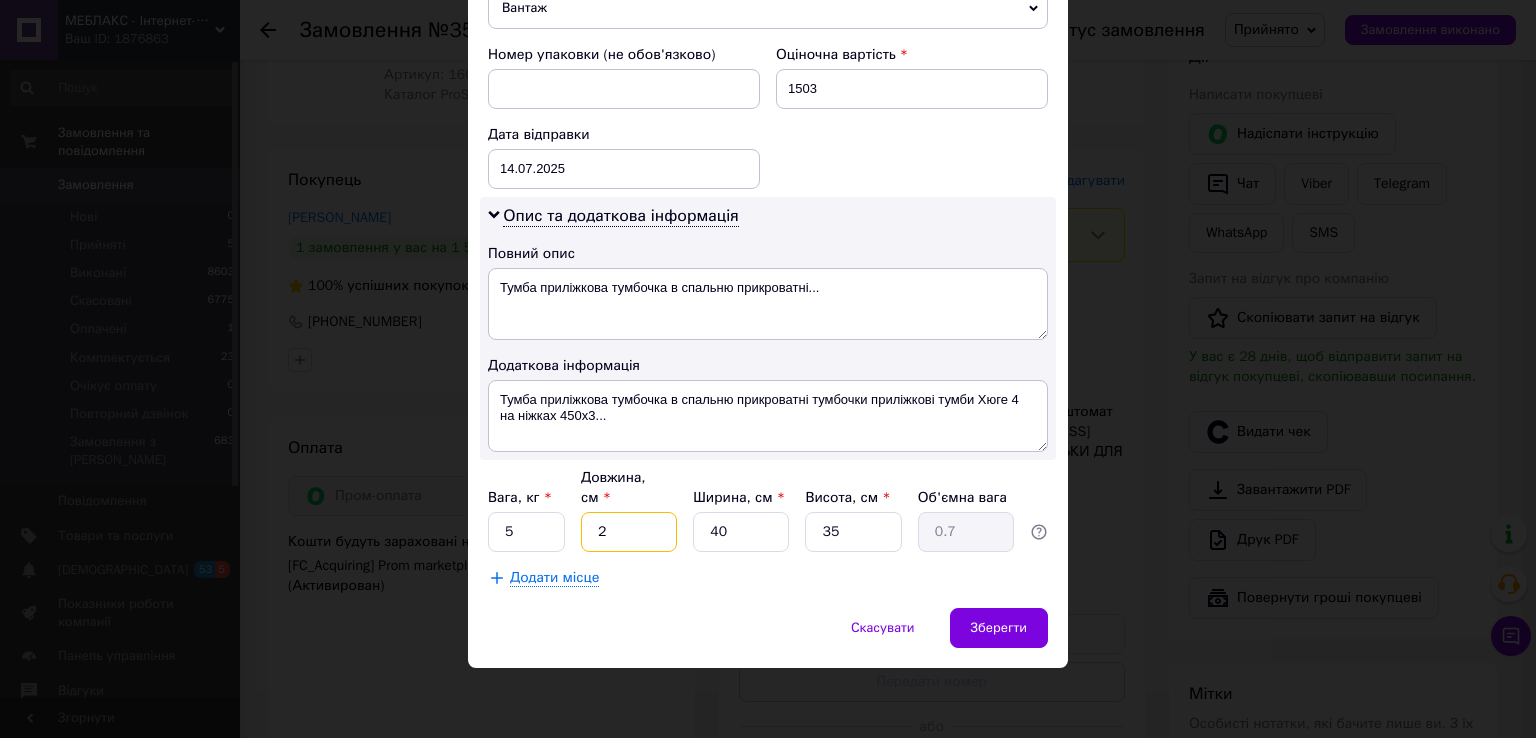 type 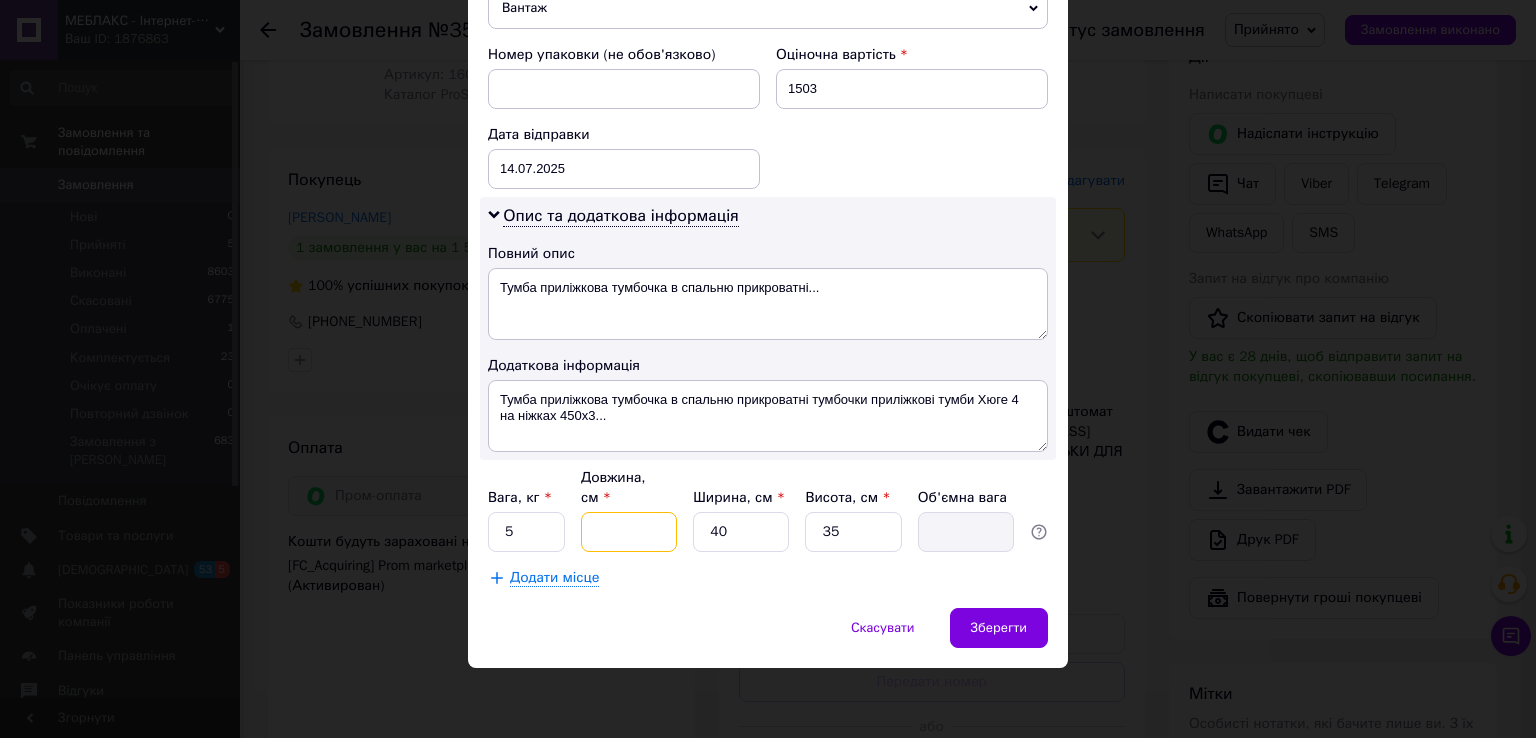 type on "5" 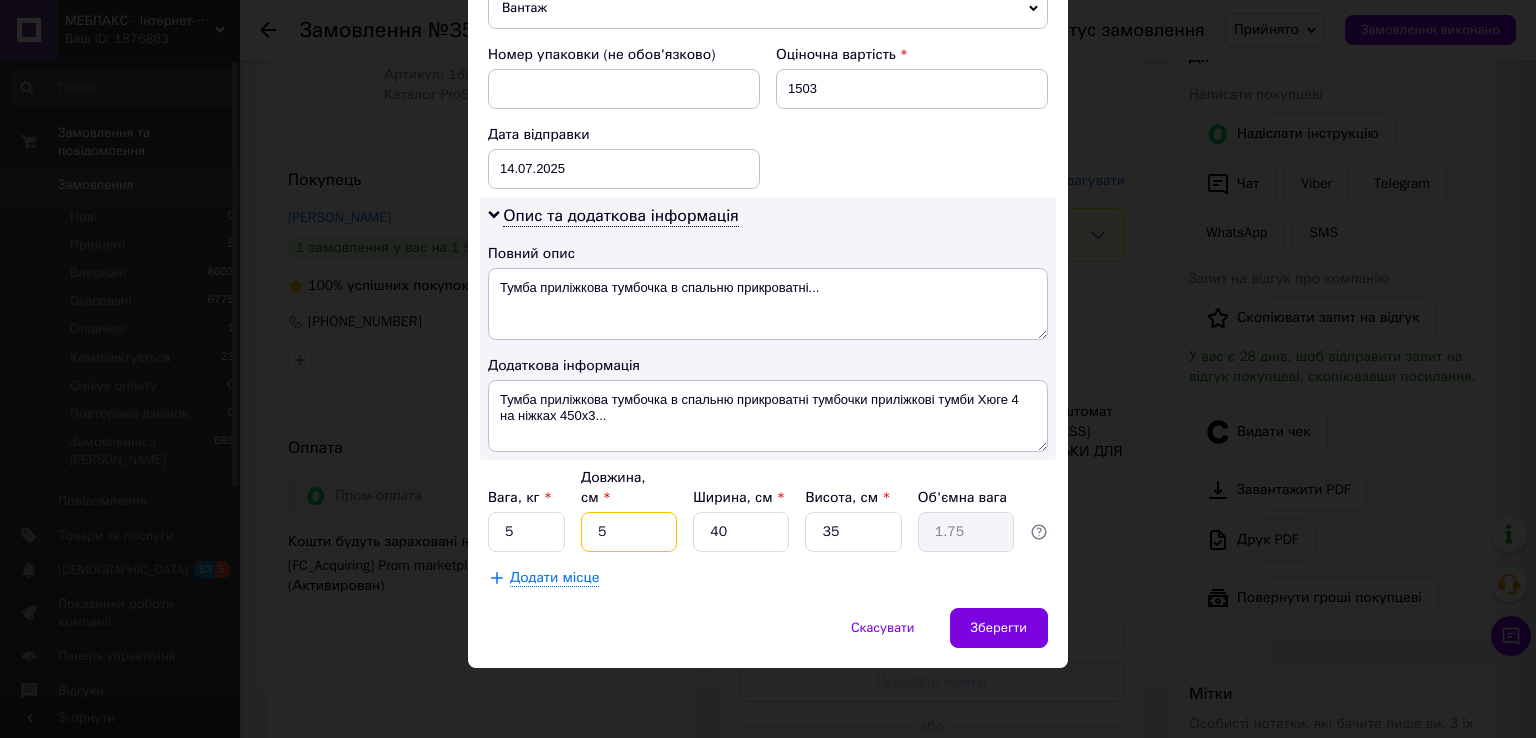 type on "50" 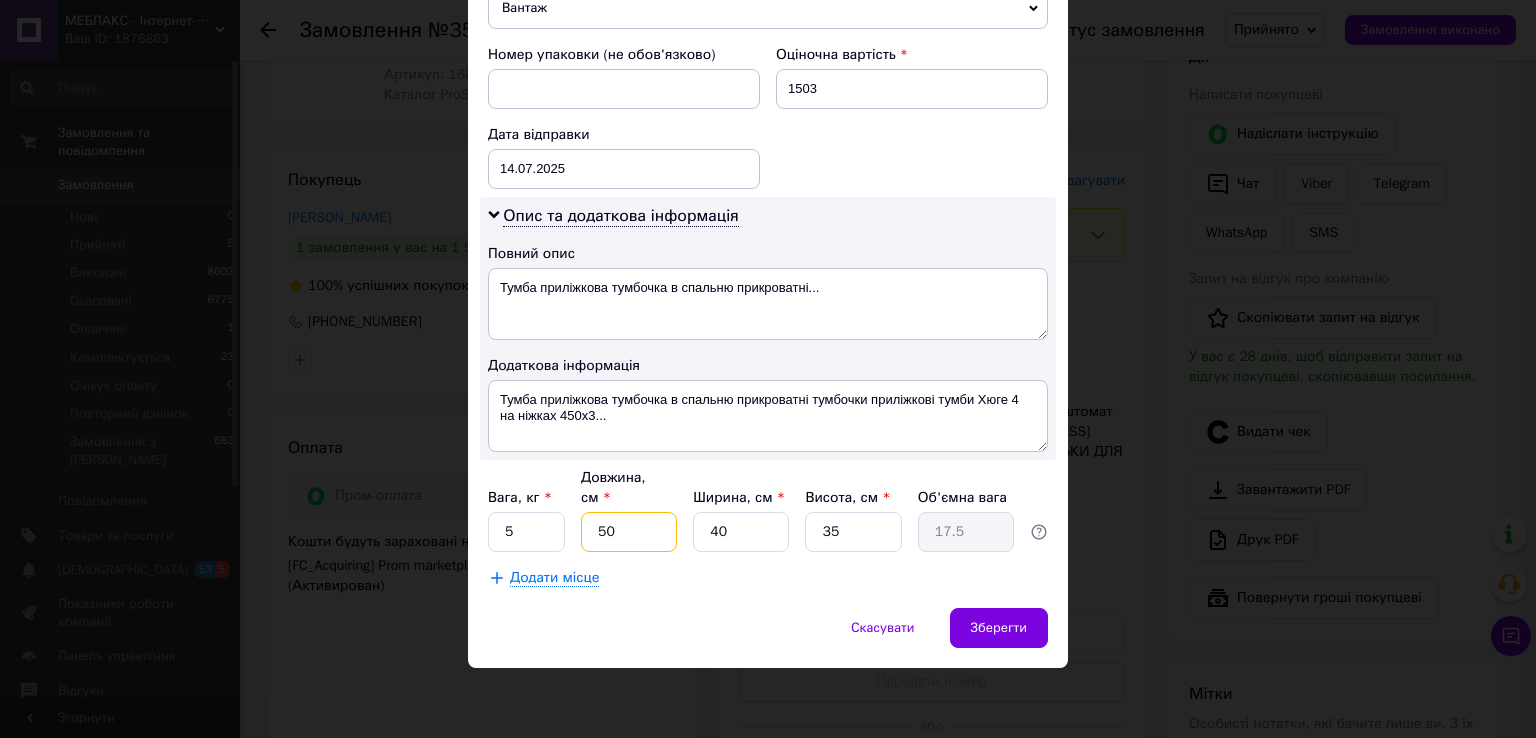 type on "50" 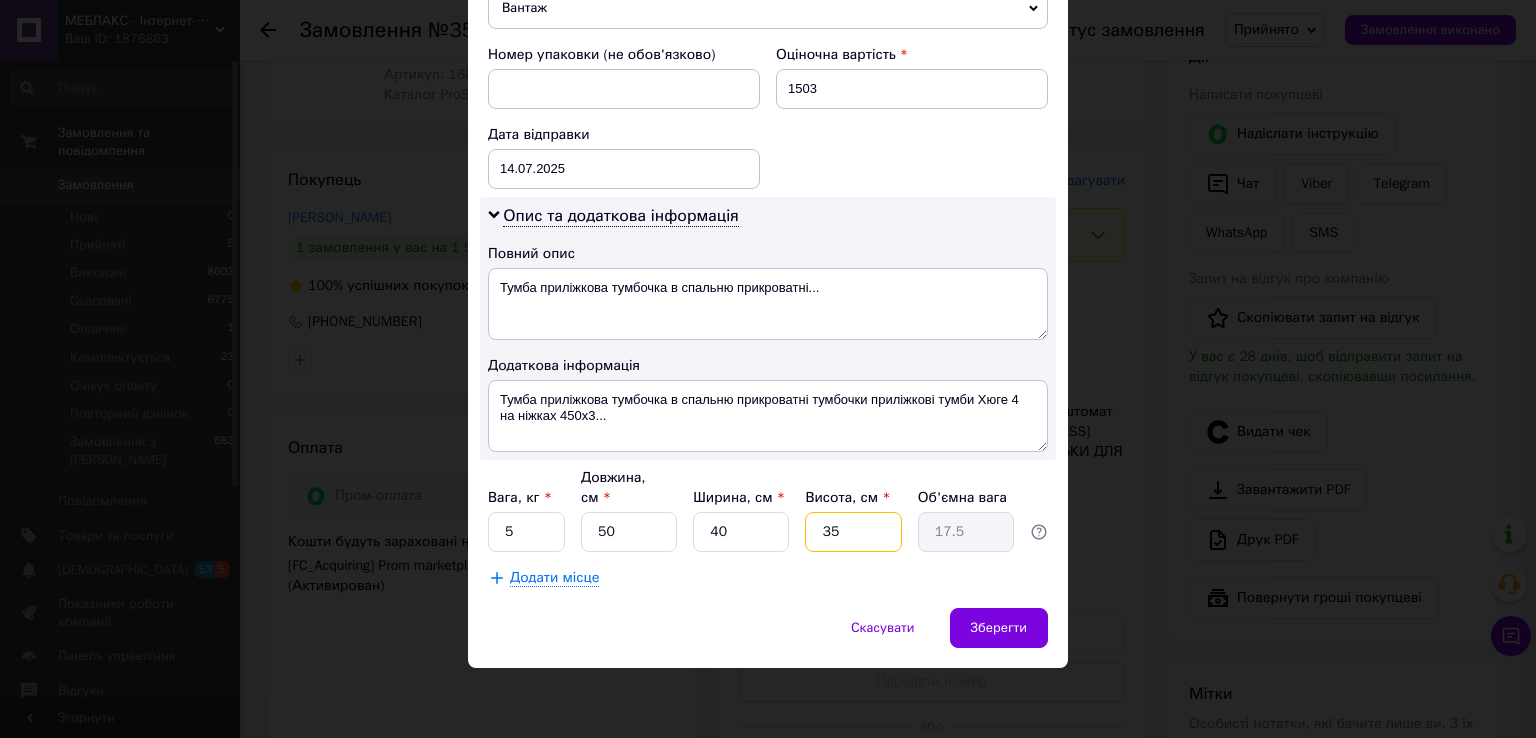 click on "35" at bounding box center [853, 532] 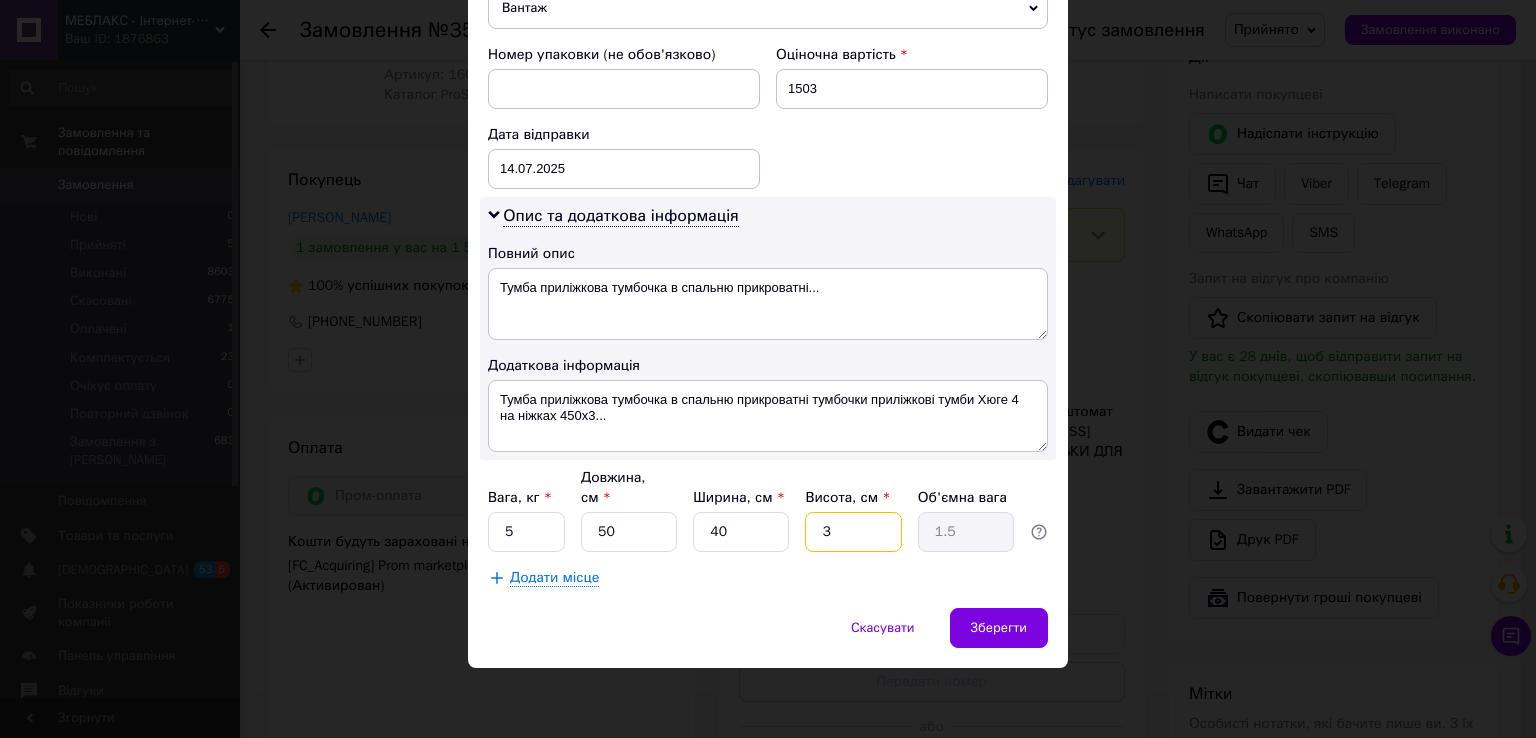 type 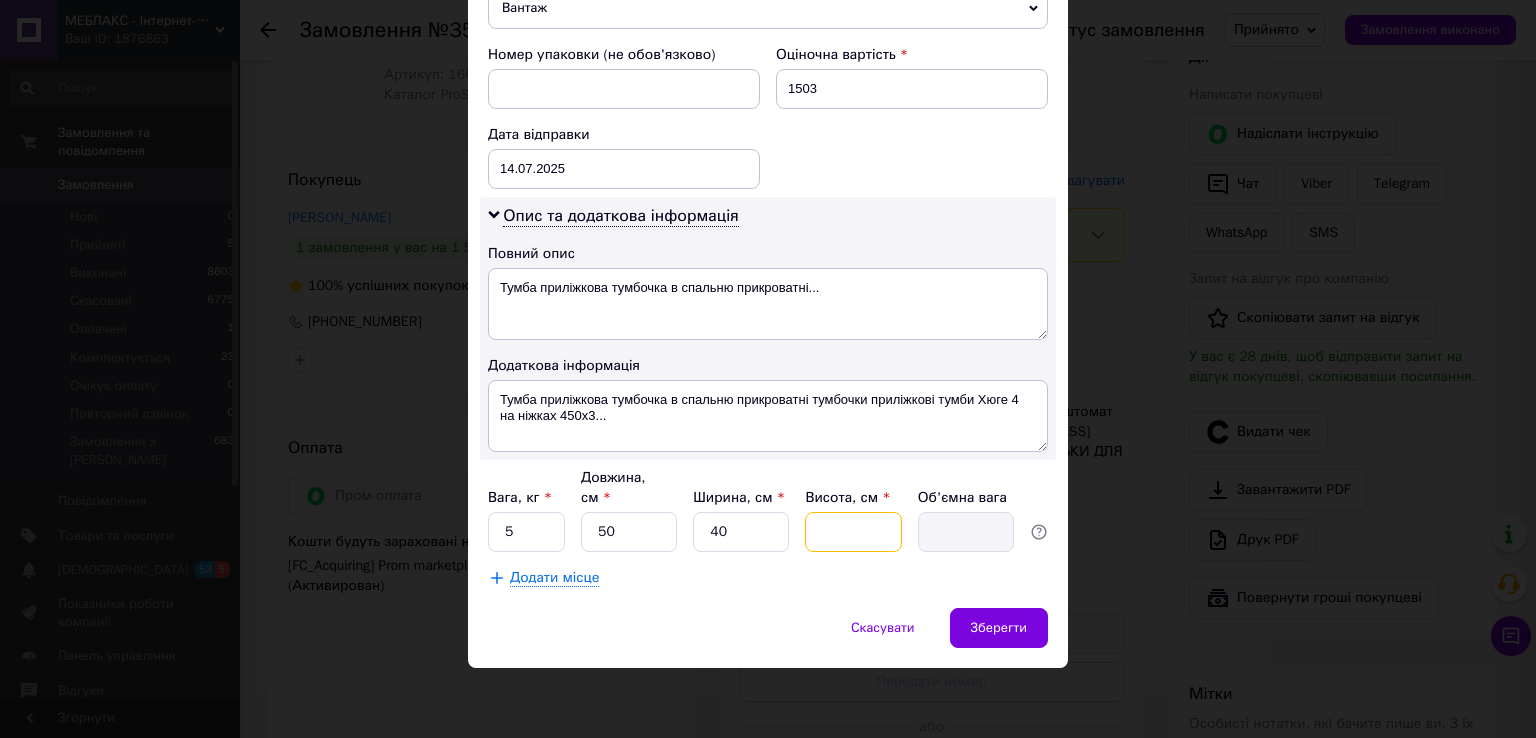 type on "5" 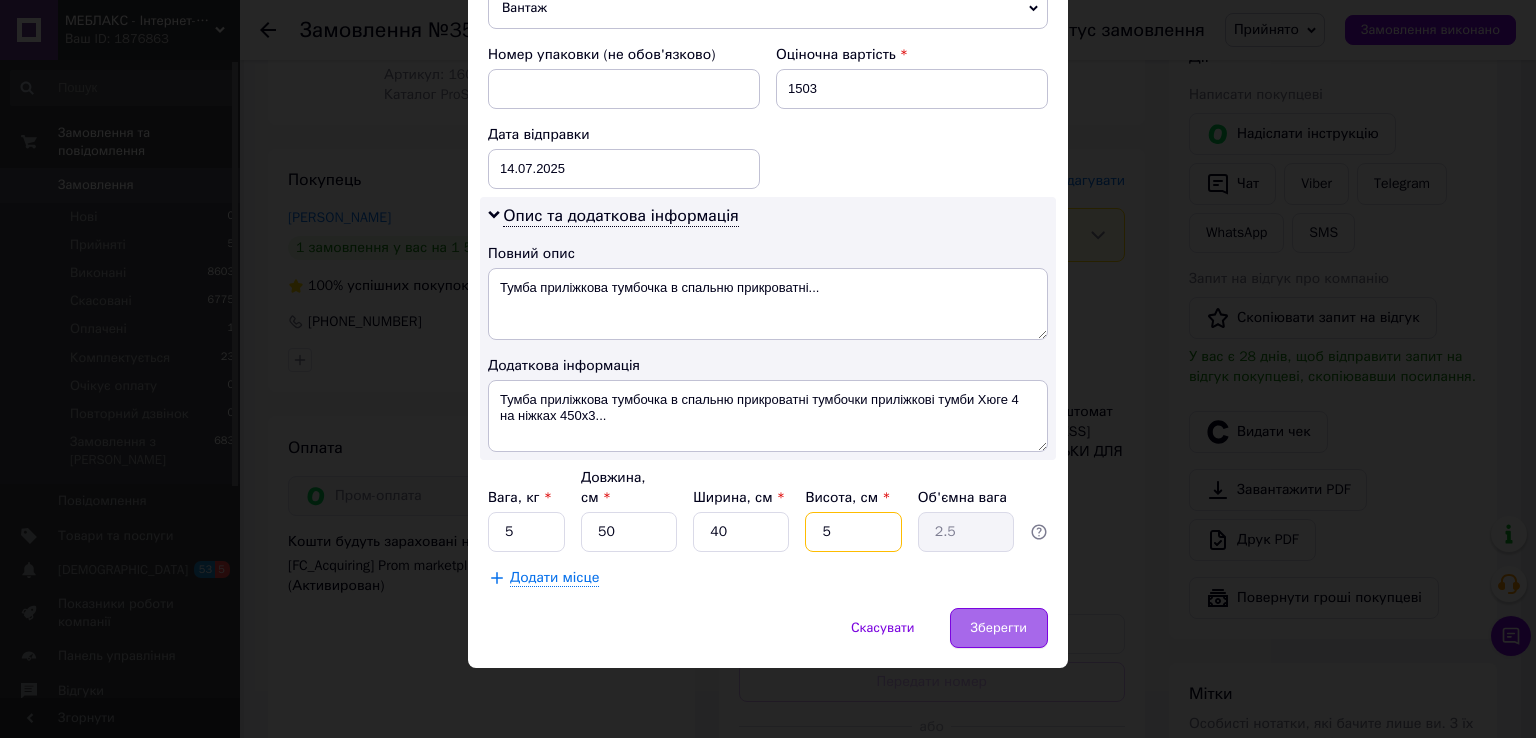 type on "5" 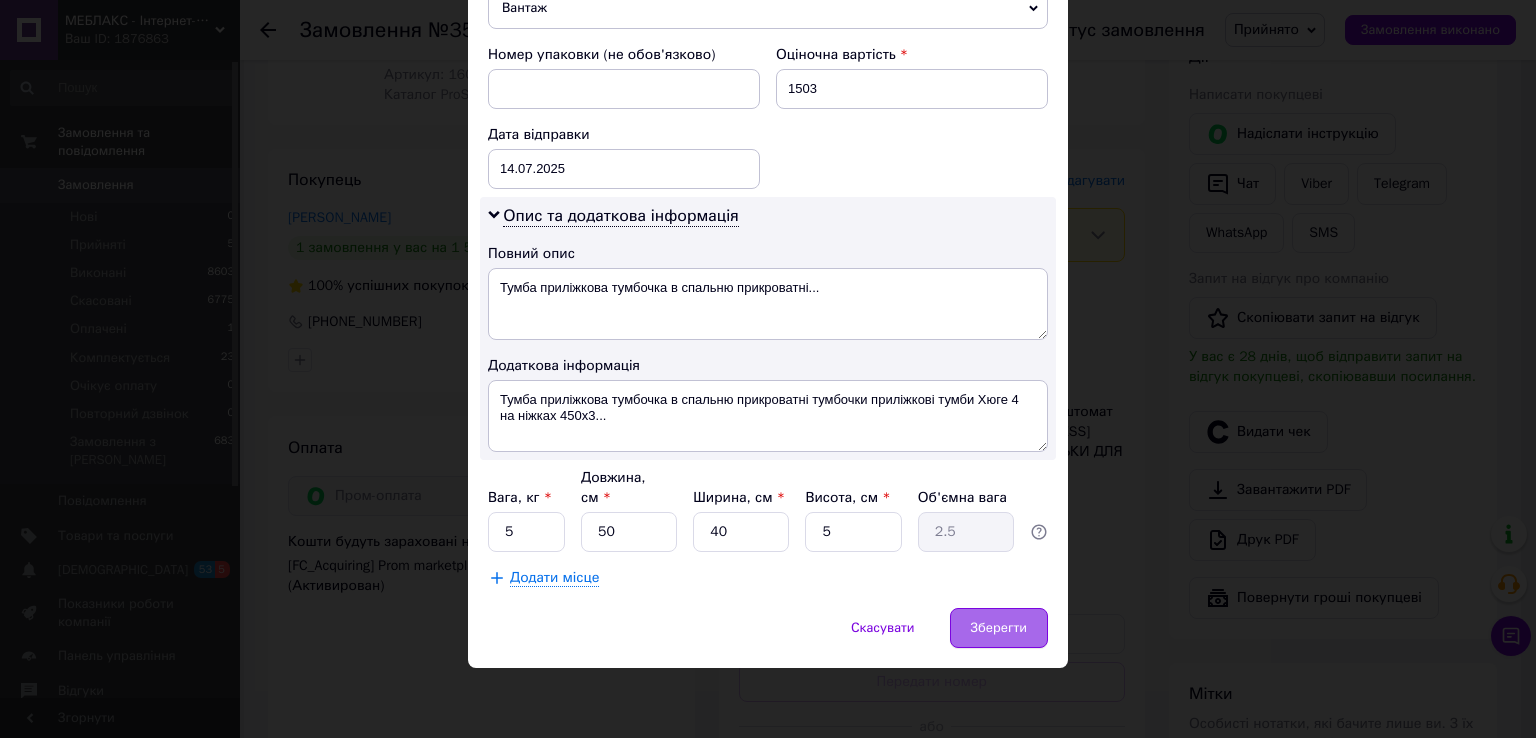 click on "Зберегти" at bounding box center (999, 628) 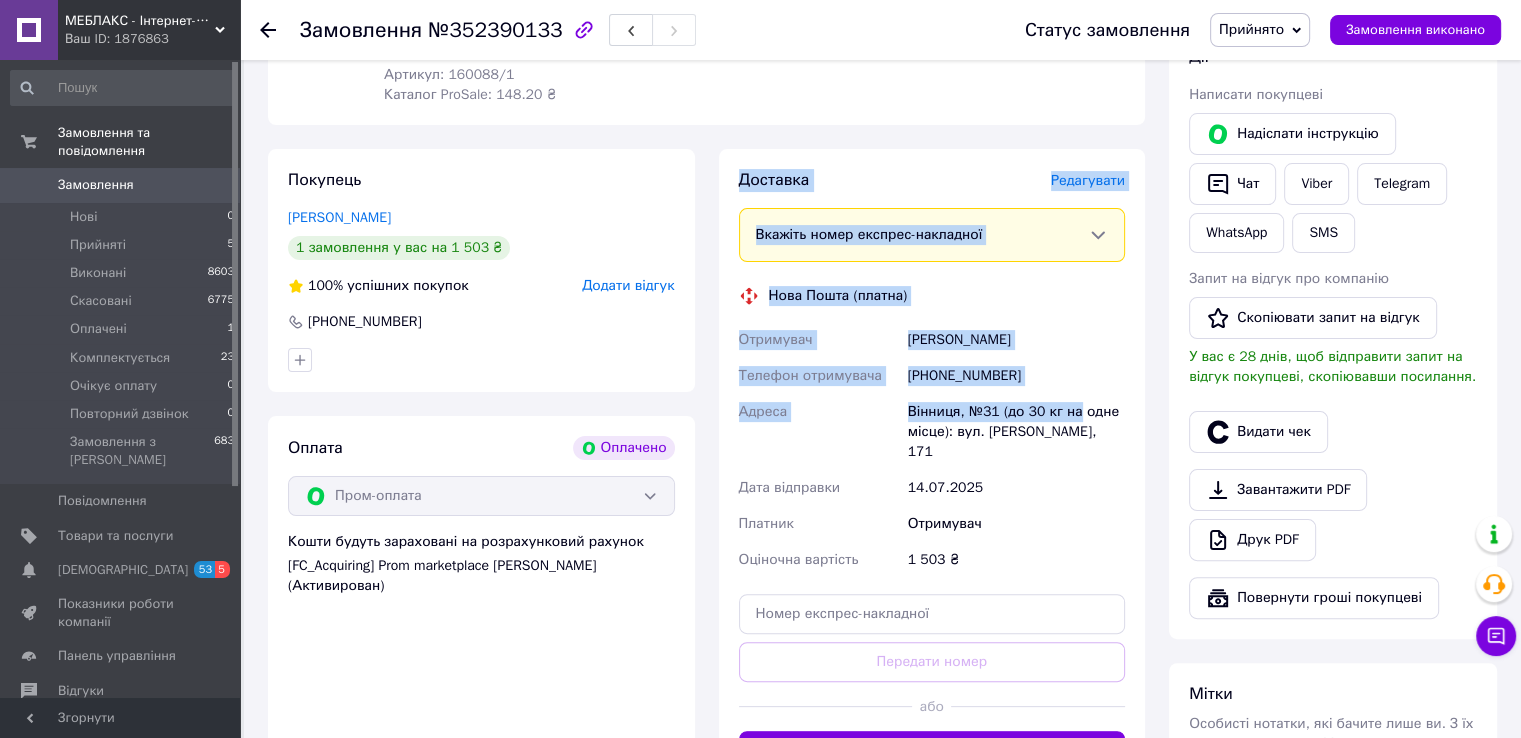 drag, startPoint x: 740, startPoint y: 211, endPoint x: 1111, endPoint y: 482, distance: 459.4366 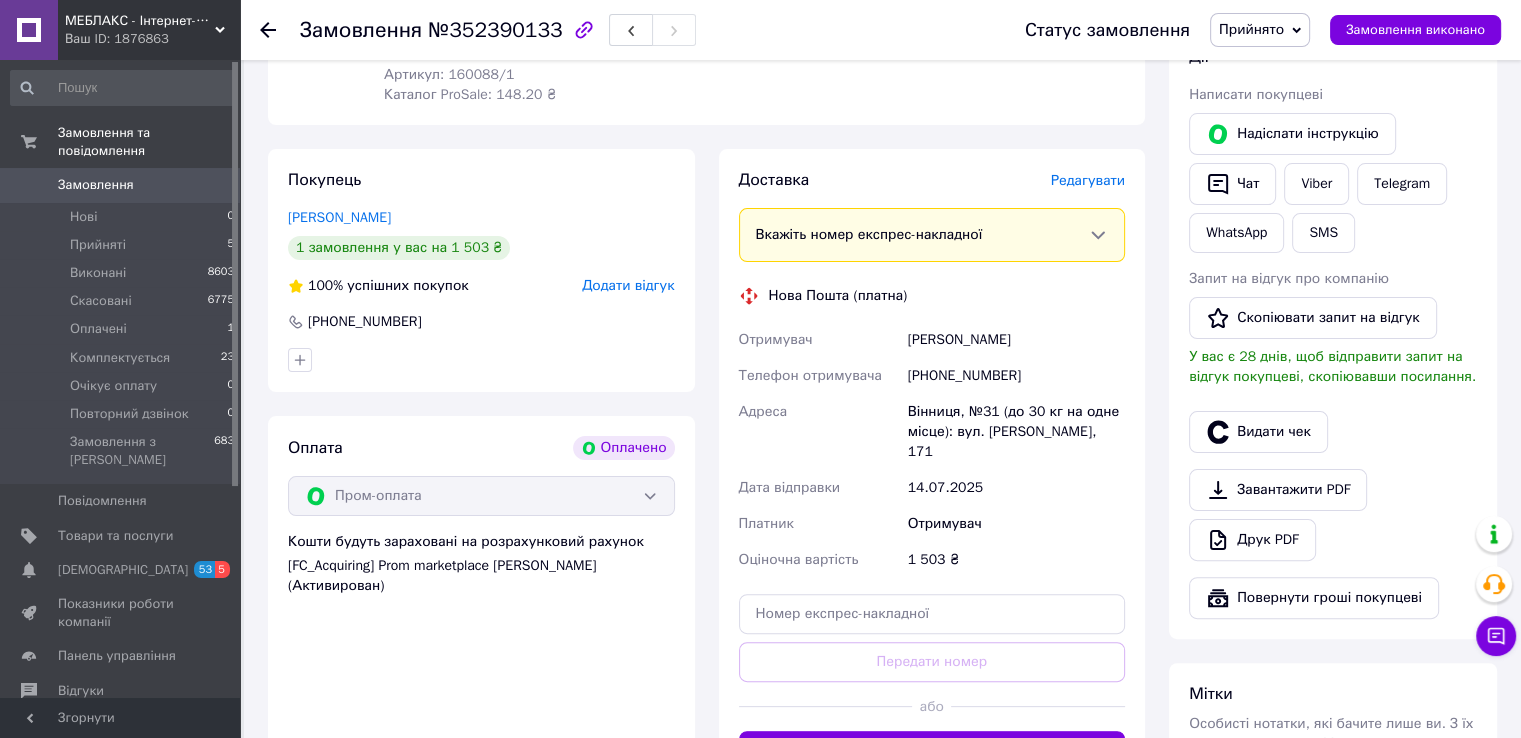 click on "14.07.2025" at bounding box center (1016, 488) 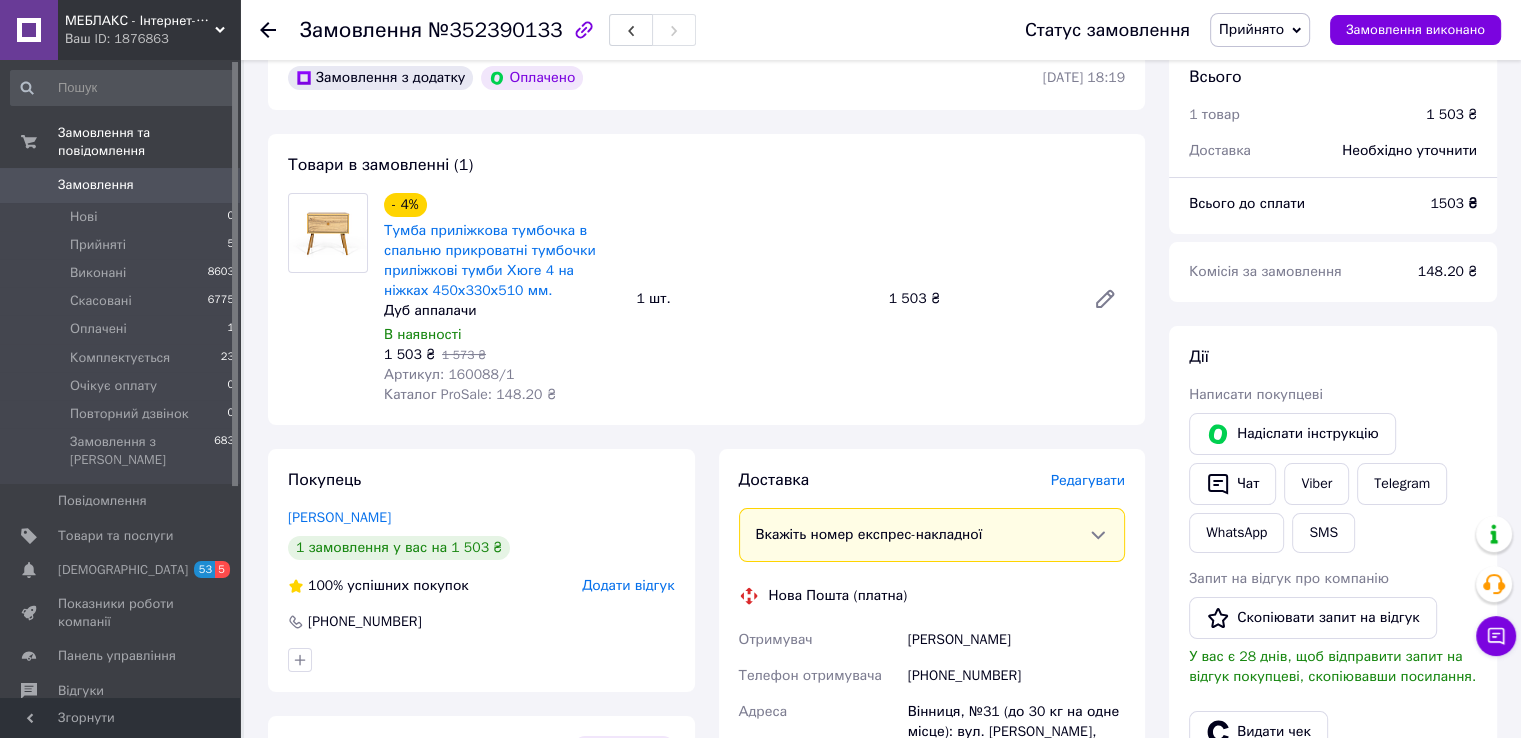 scroll, scrollTop: 0, scrollLeft: 0, axis: both 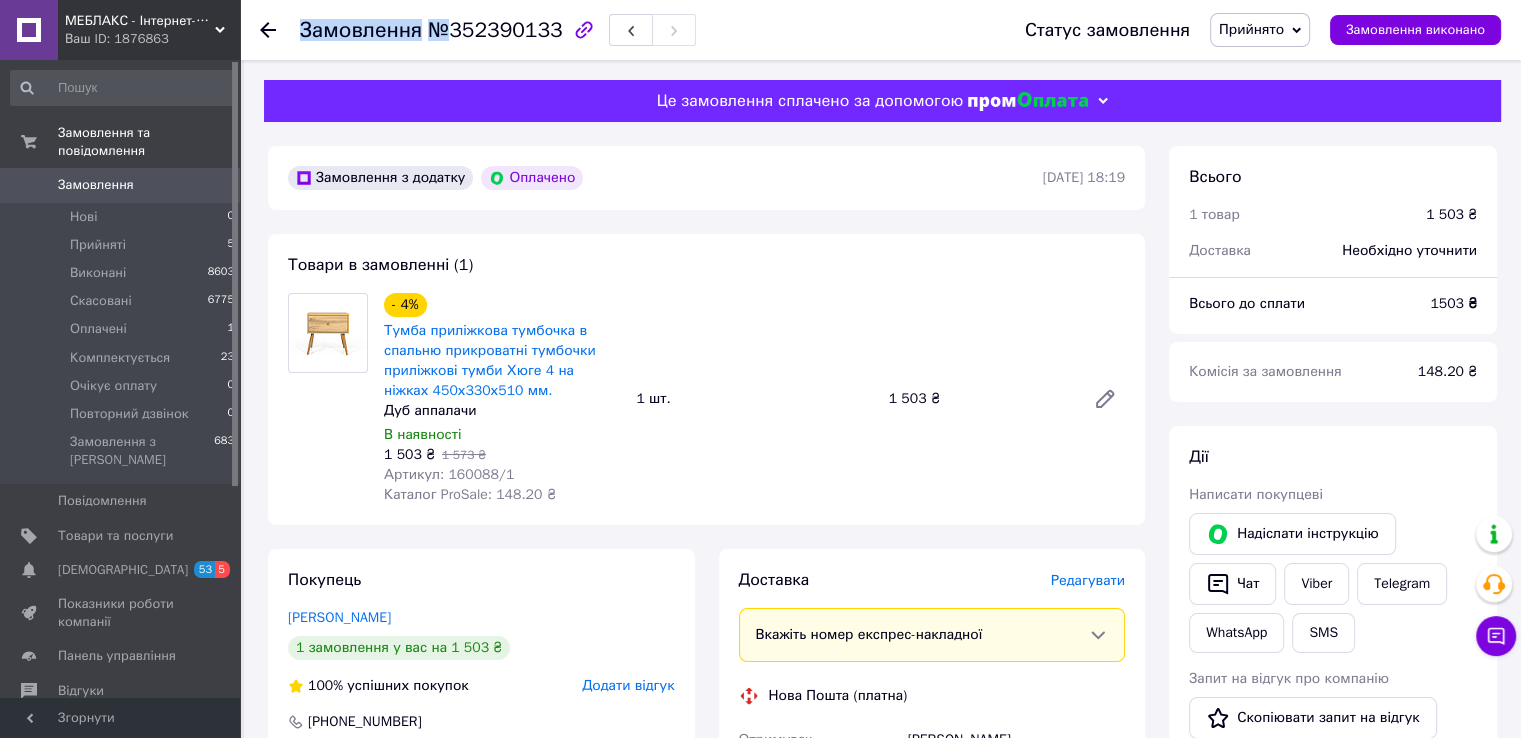 drag, startPoint x: 447, startPoint y: 33, endPoint x: 549, endPoint y: 32, distance: 102.0049 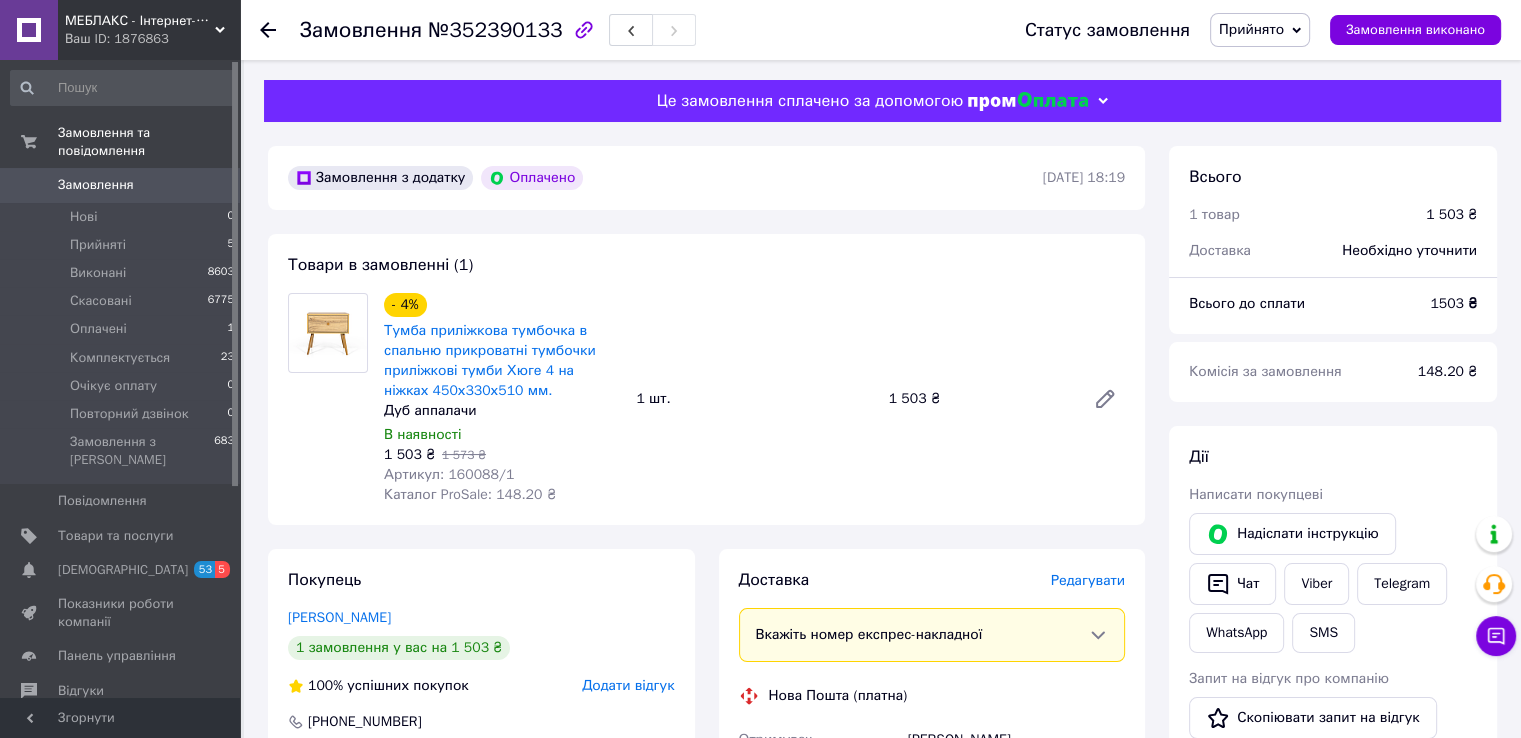 click on "№352390133" at bounding box center [495, 30] 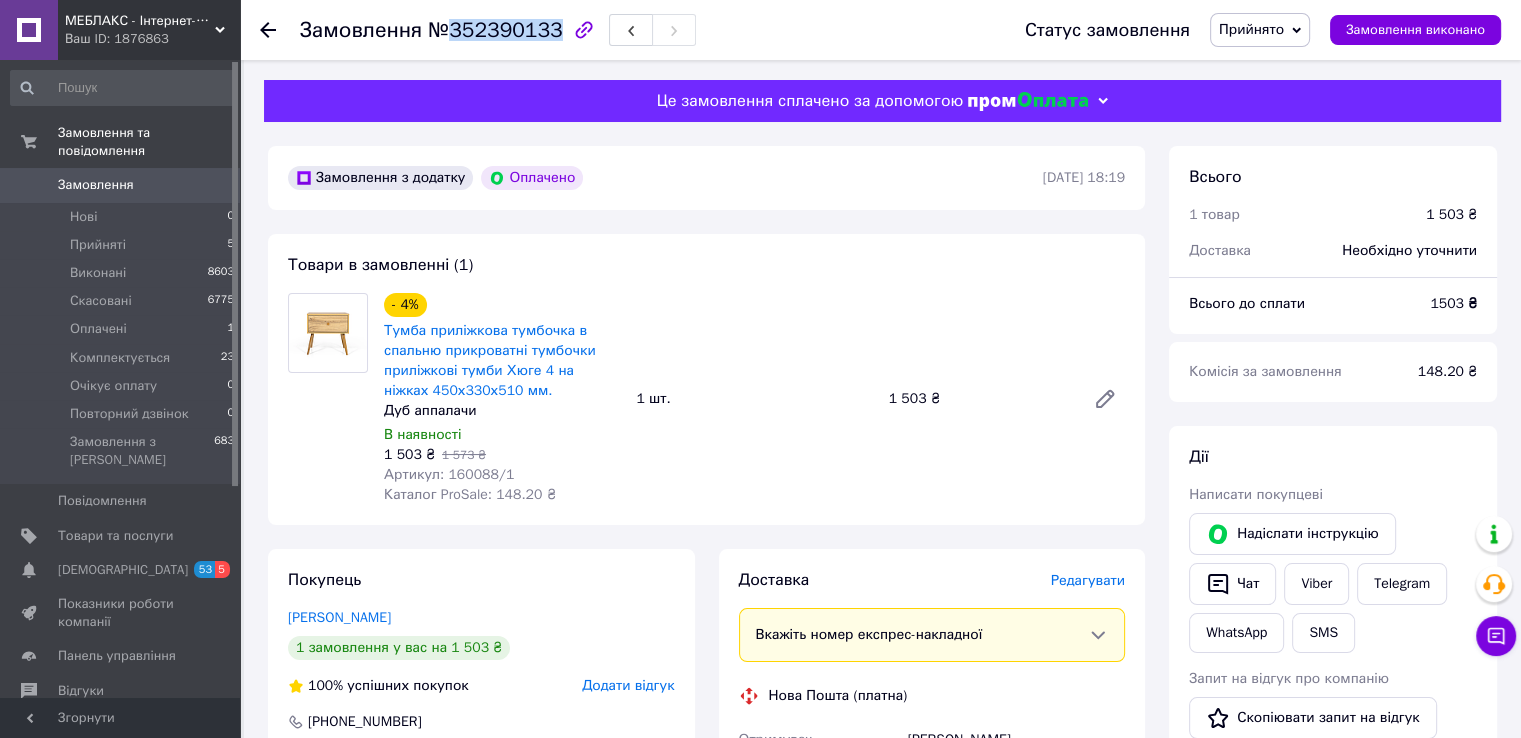 drag, startPoint x: 546, startPoint y: 28, endPoint x: 450, endPoint y: 29, distance: 96.00521 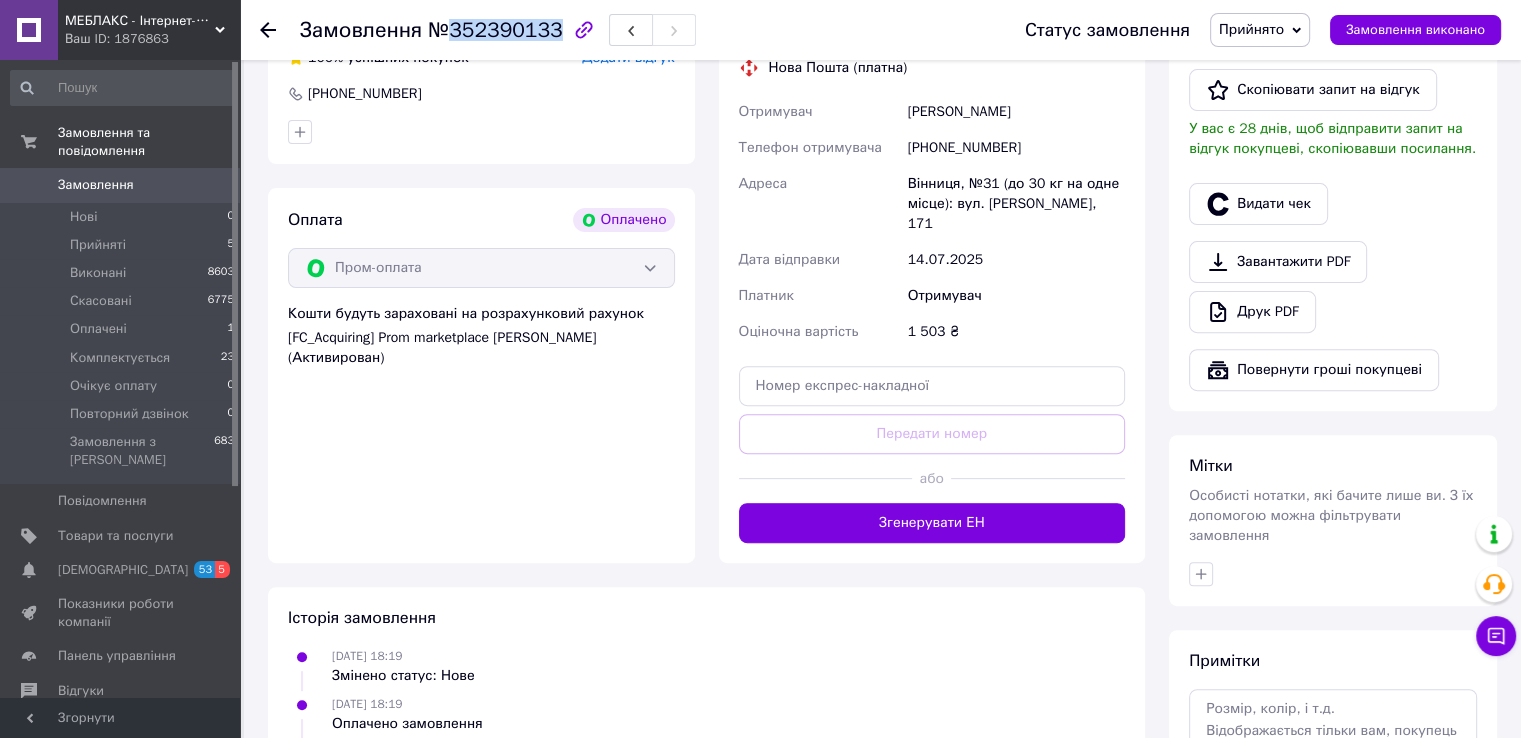 scroll, scrollTop: 800, scrollLeft: 0, axis: vertical 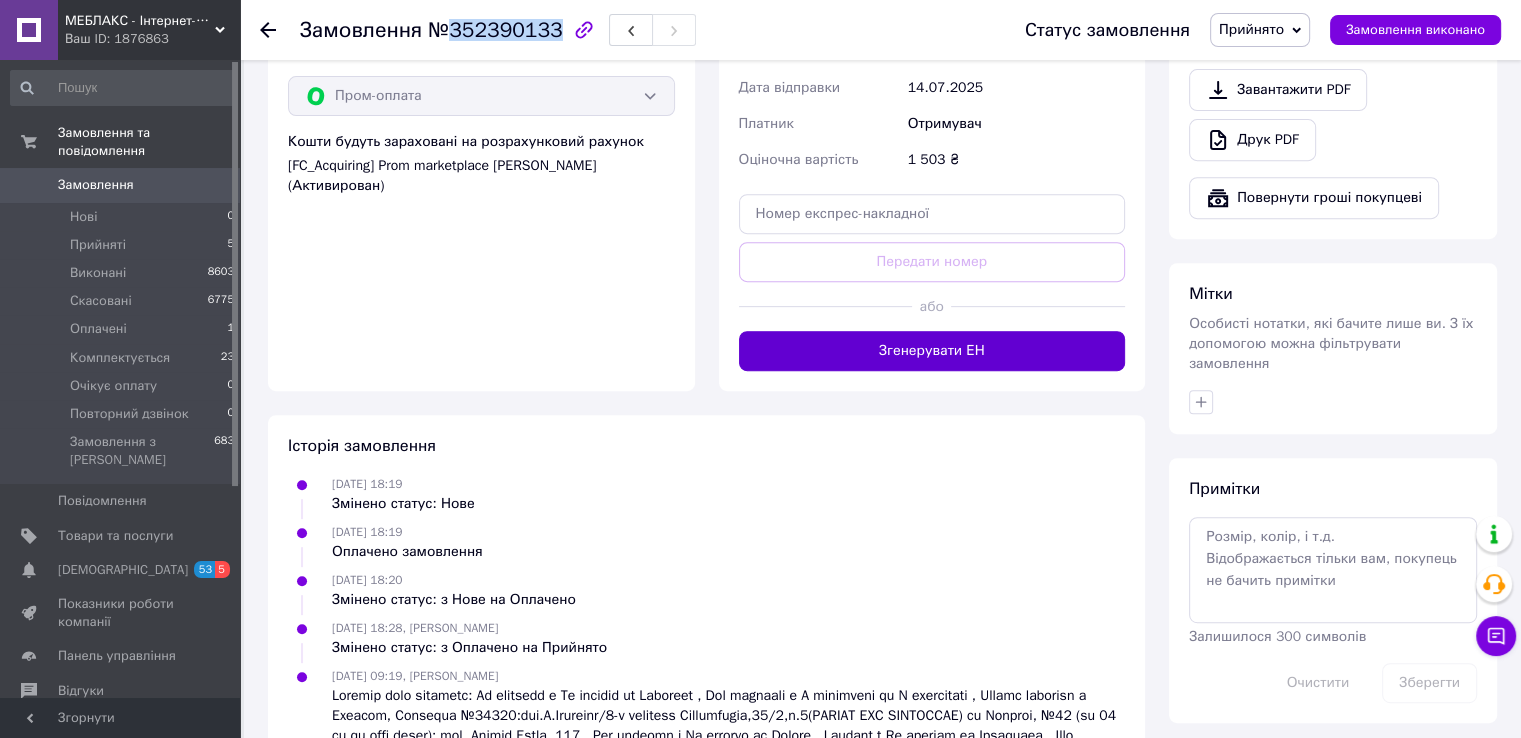 click on "Згенерувати ЕН" at bounding box center (932, 351) 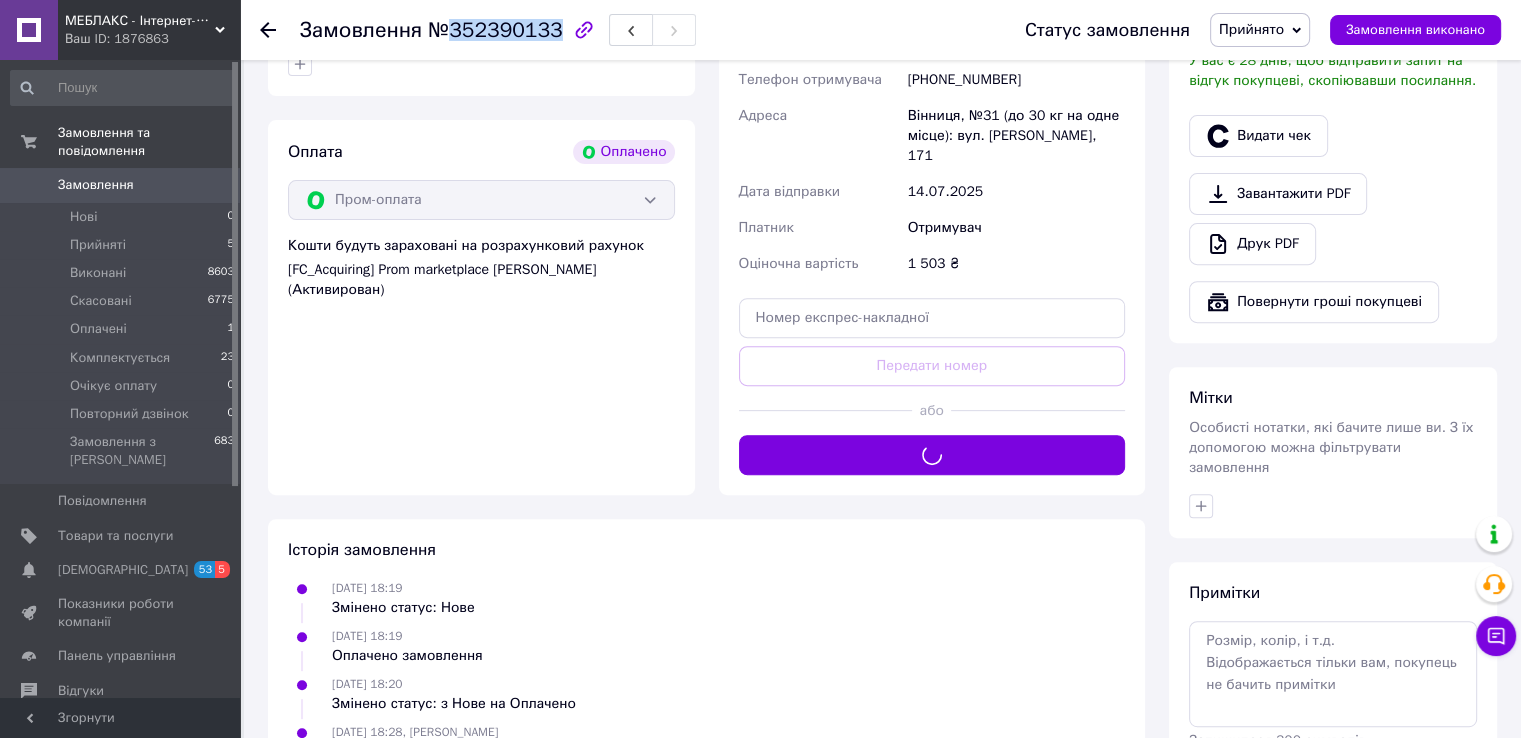 scroll, scrollTop: 500, scrollLeft: 0, axis: vertical 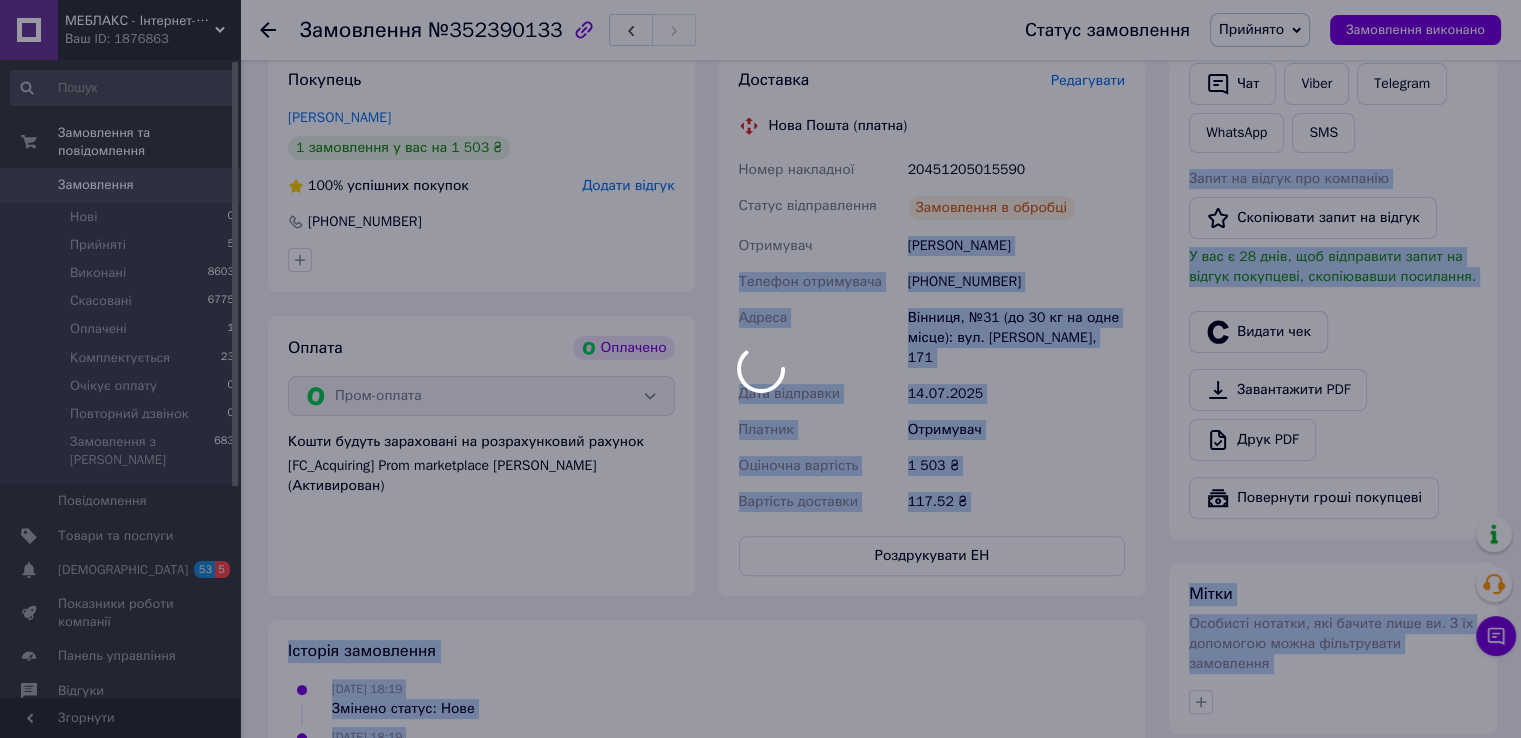 drag, startPoint x: 908, startPoint y: 277, endPoint x: 1052, endPoint y: 345, distance: 159.24823 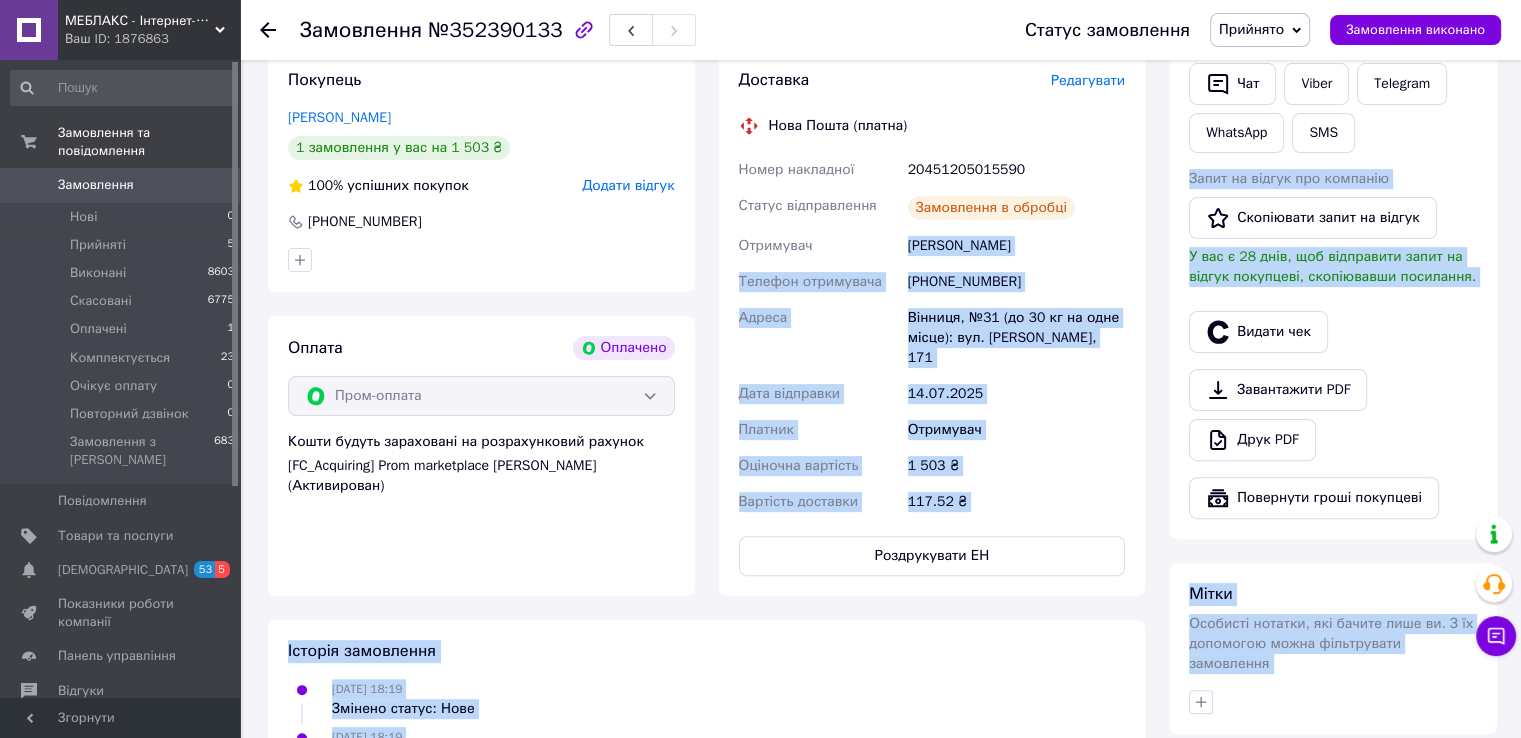 click on "[PHONE_NUMBER]" at bounding box center [1016, 282] 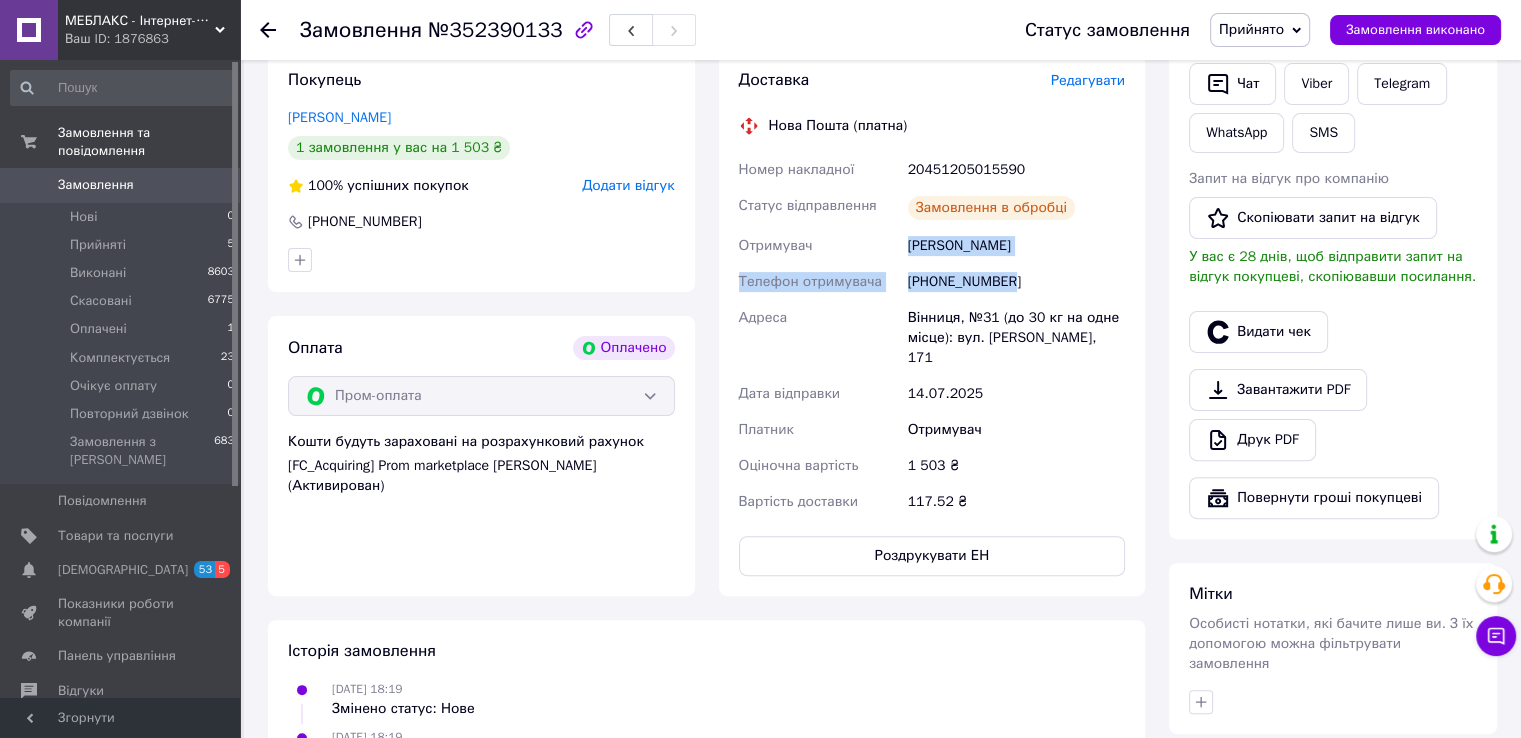 drag, startPoint x: 1024, startPoint y: 350, endPoint x: 914, endPoint y: 287, distance: 126.76356 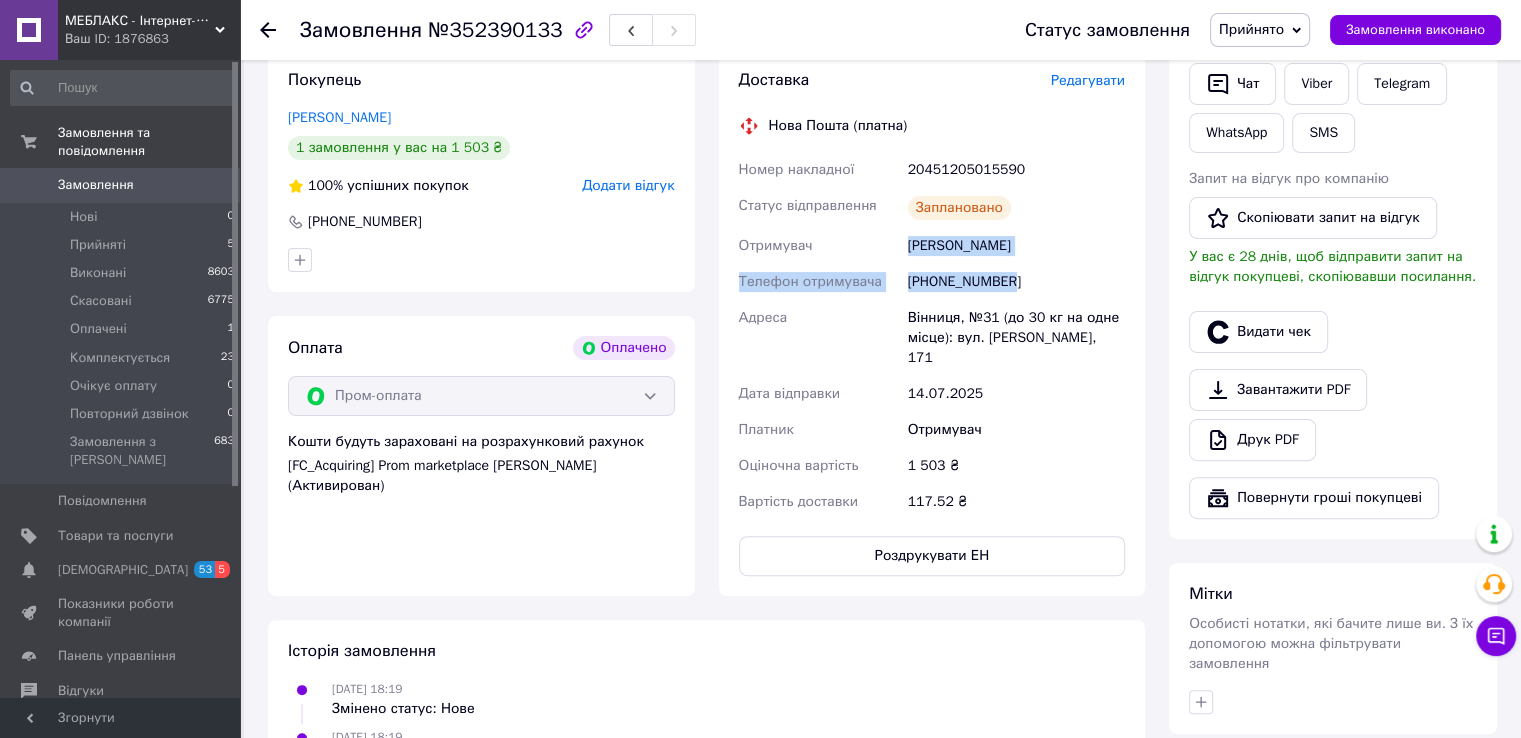 copy on "[PERSON_NAME] Телефон отримувача [PHONE_NUMBER]" 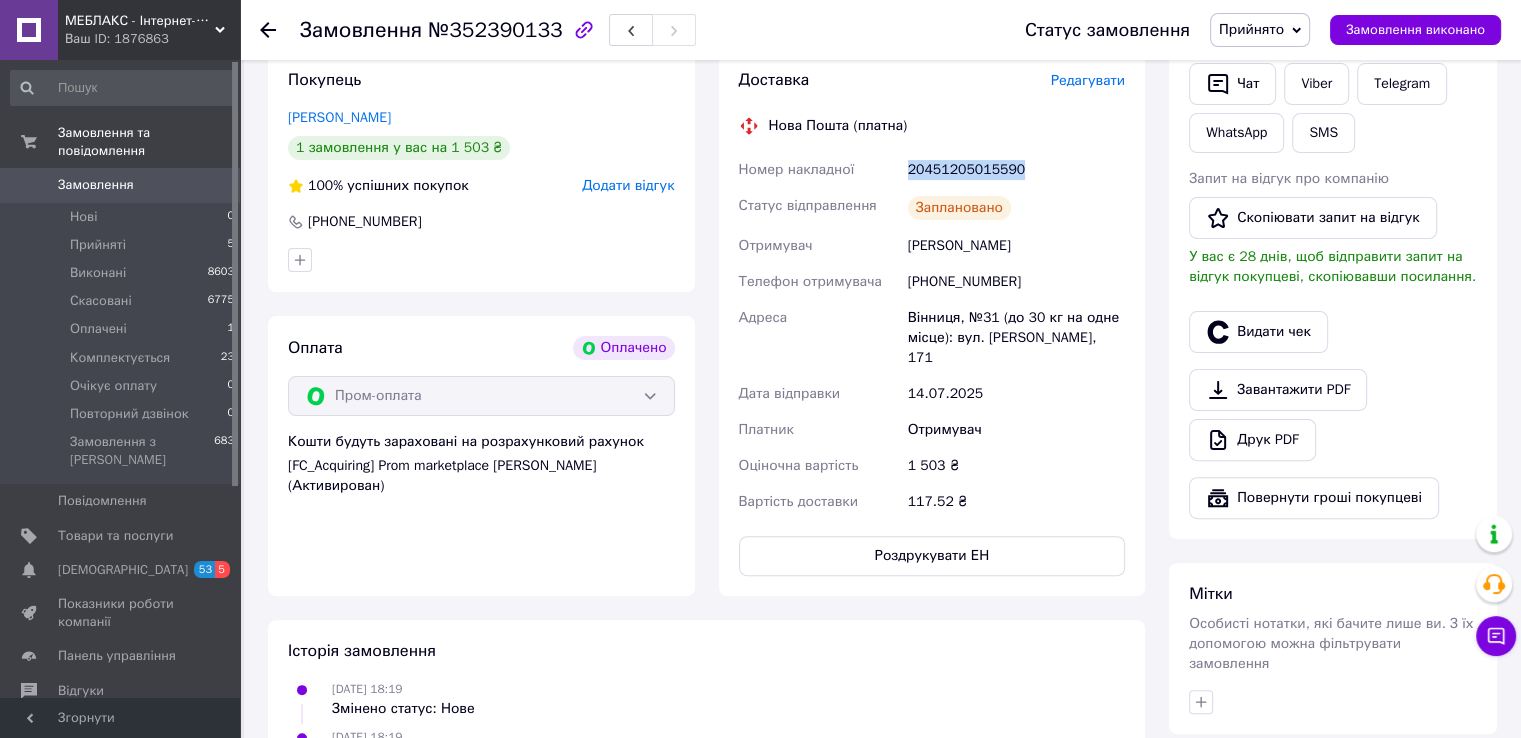 drag, startPoint x: 1046, startPoint y: 216, endPoint x: 936, endPoint y: 197, distance: 111.62885 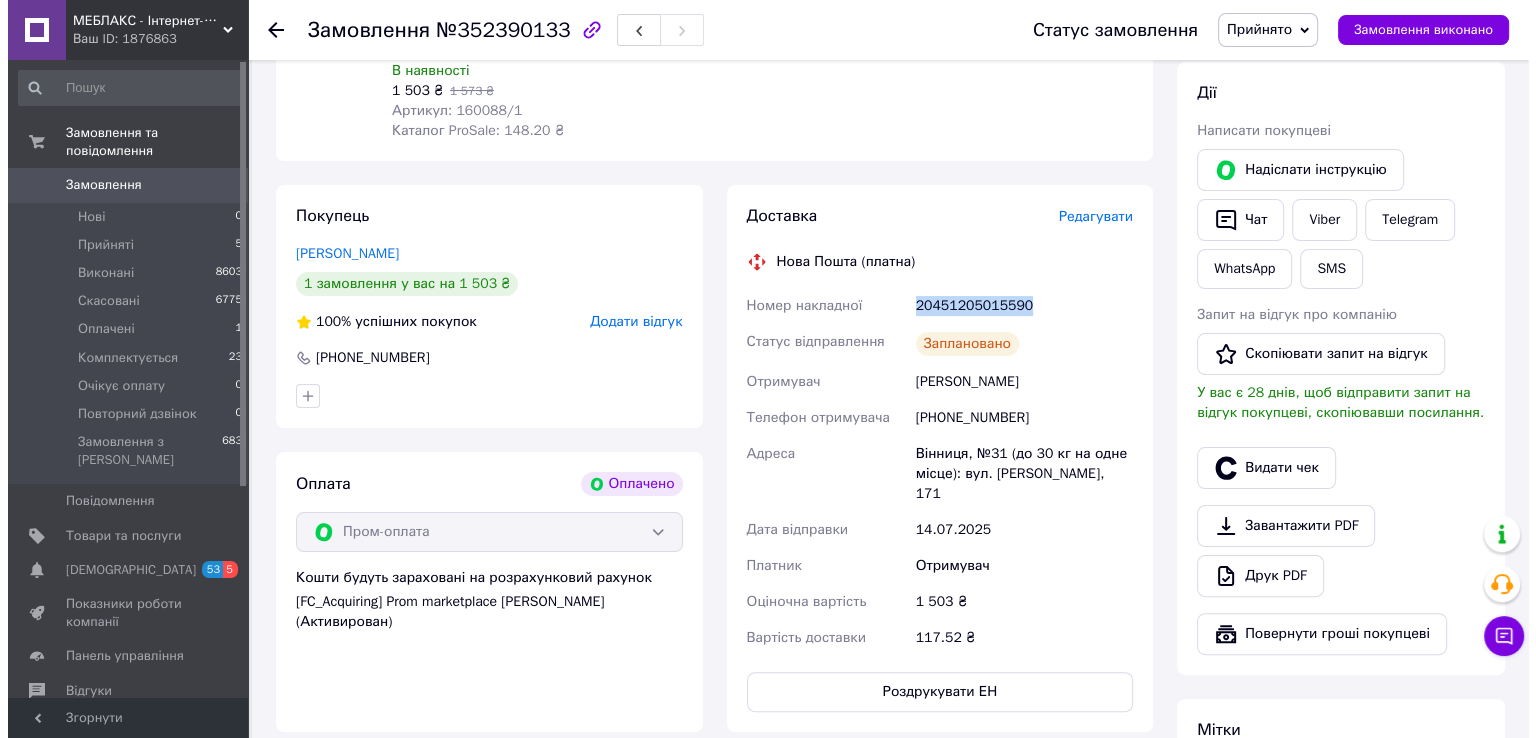 scroll, scrollTop: 400, scrollLeft: 0, axis: vertical 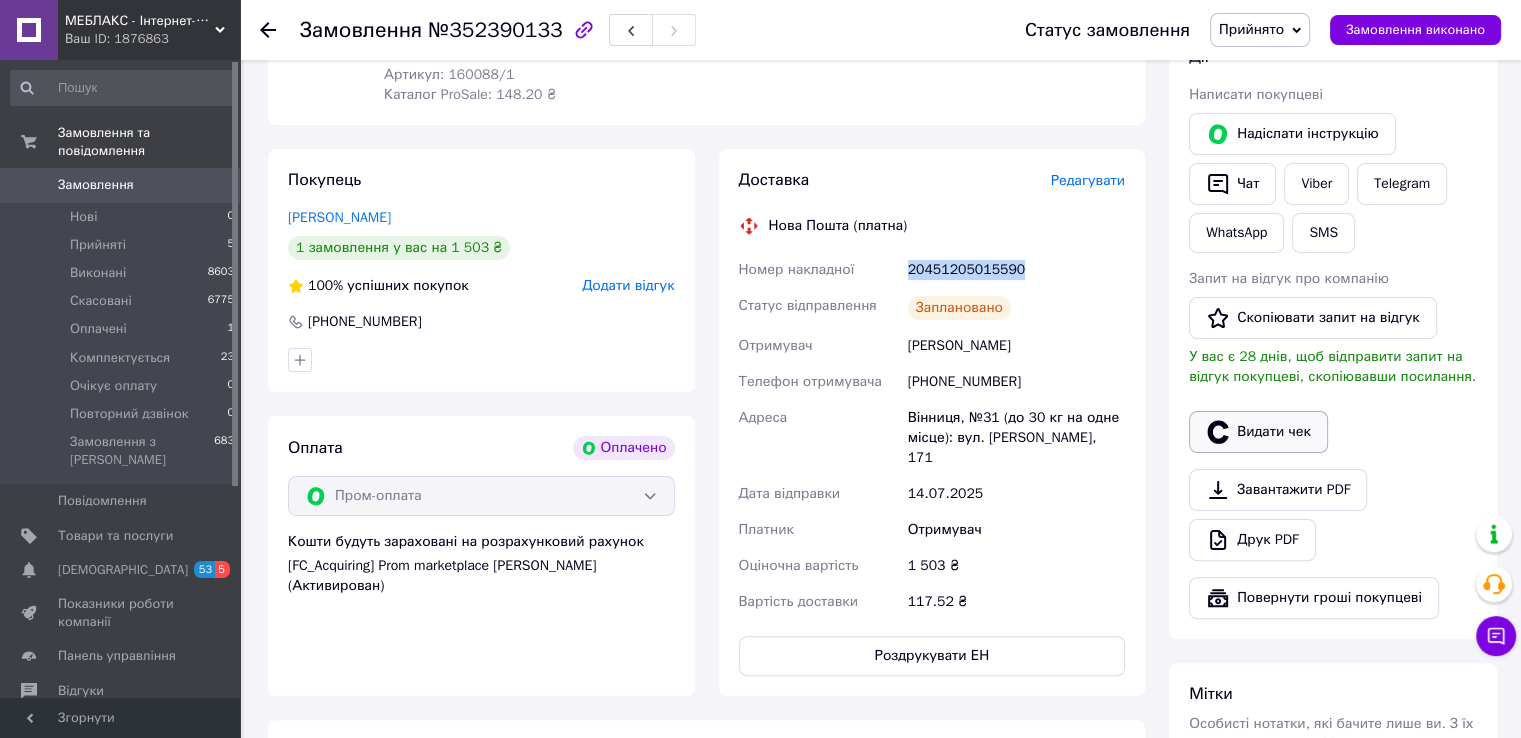 click on "Видати чек" at bounding box center (1258, 432) 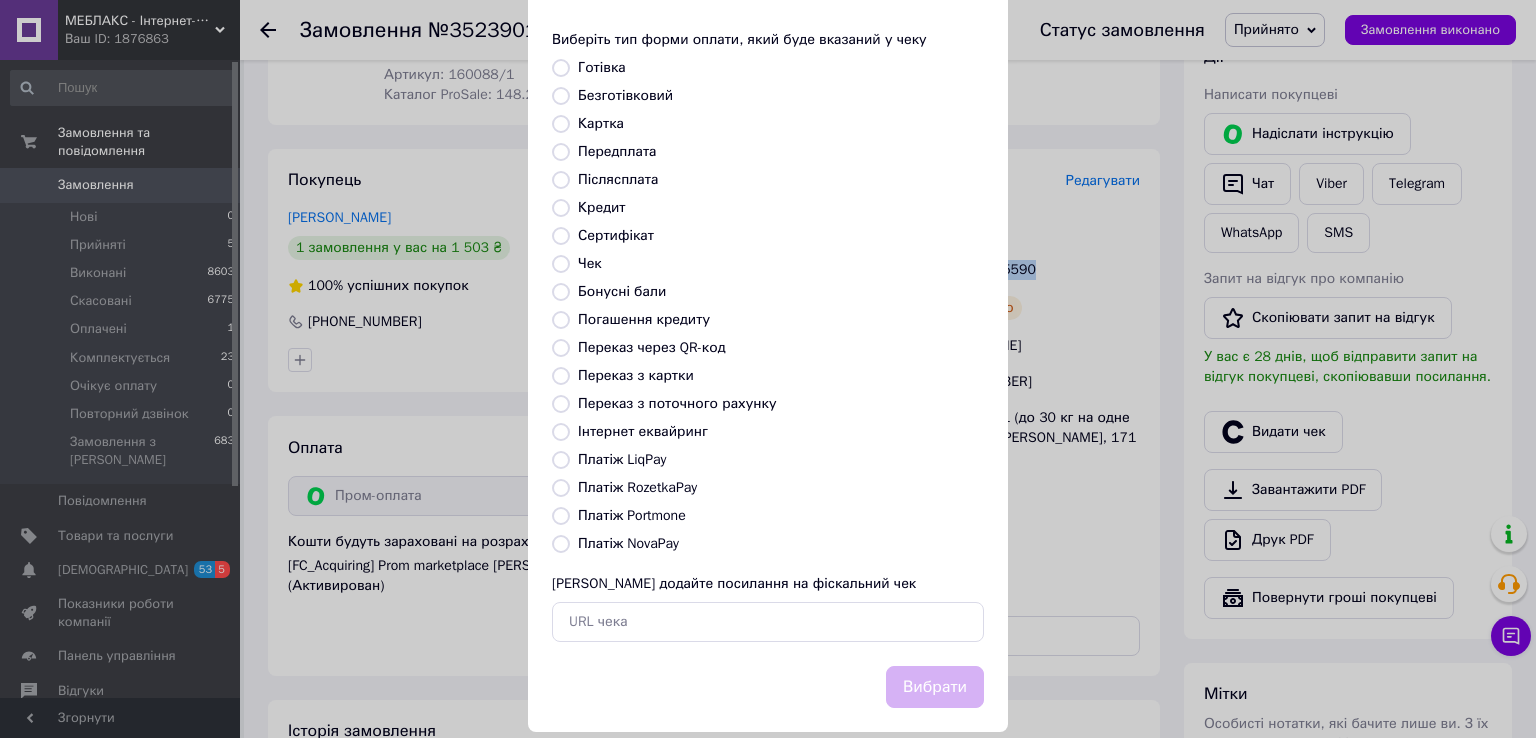 scroll, scrollTop: 180, scrollLeft: 0, axis: vertical 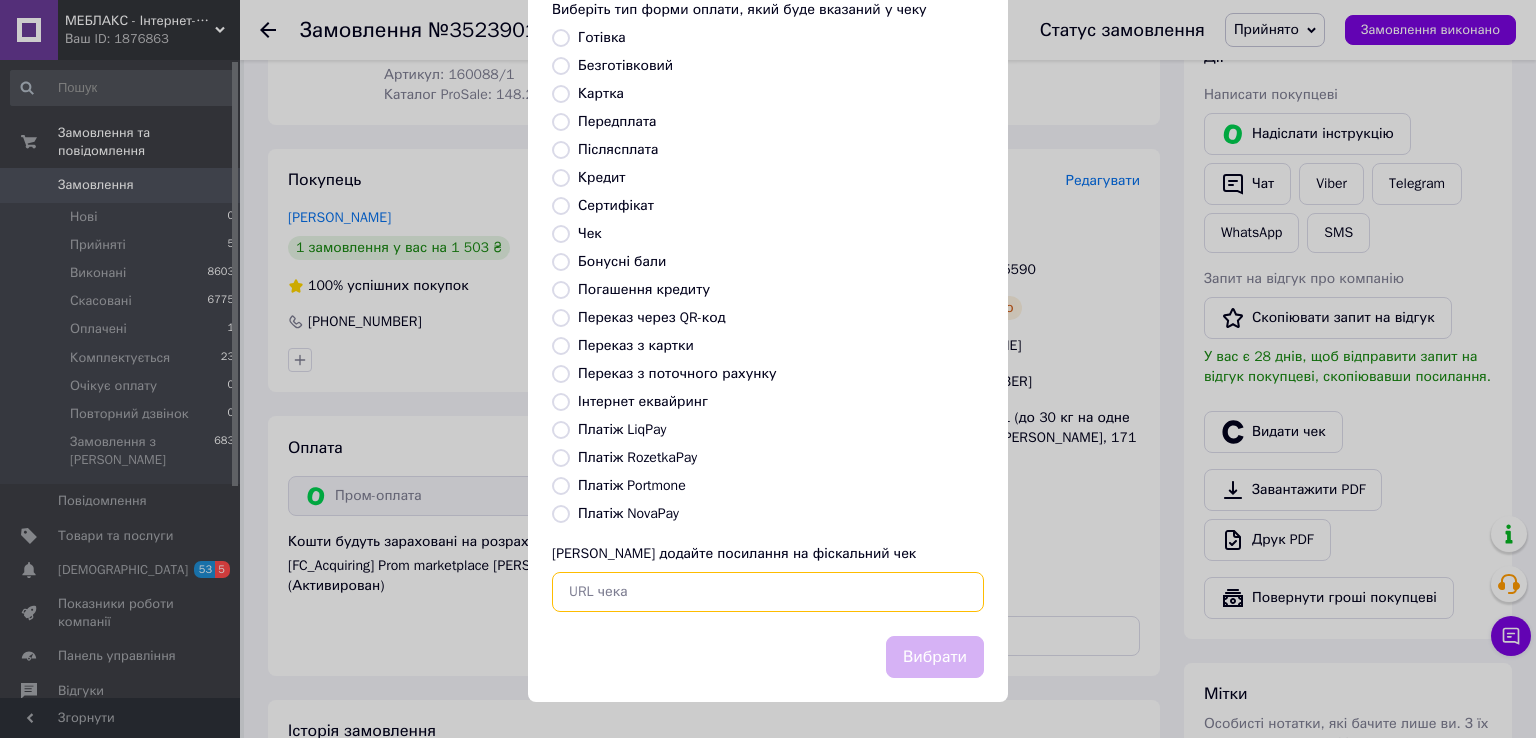 click at bounding box center (768, 592) 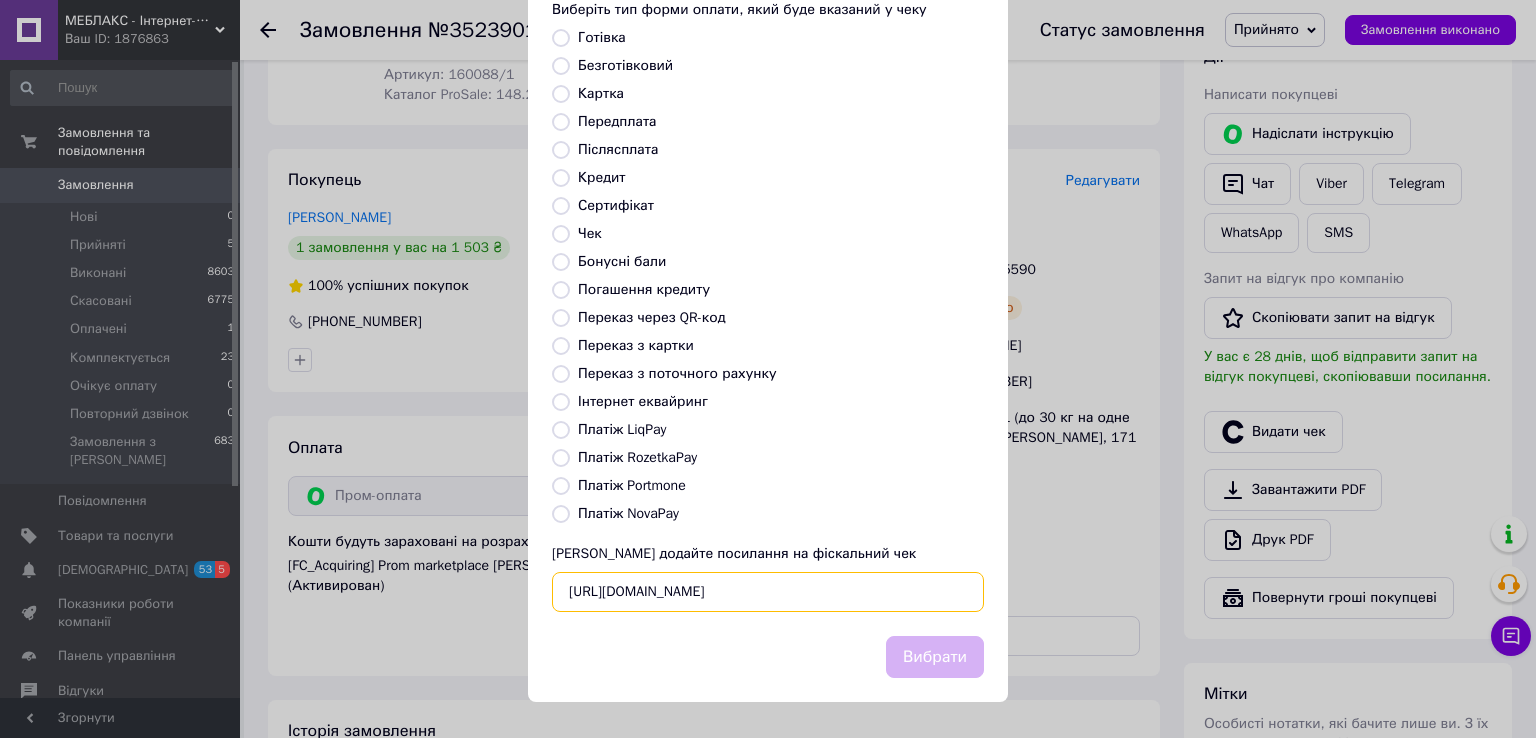 scroll, scrollTop: 0, scrollLeft: 75, axis: horizontal 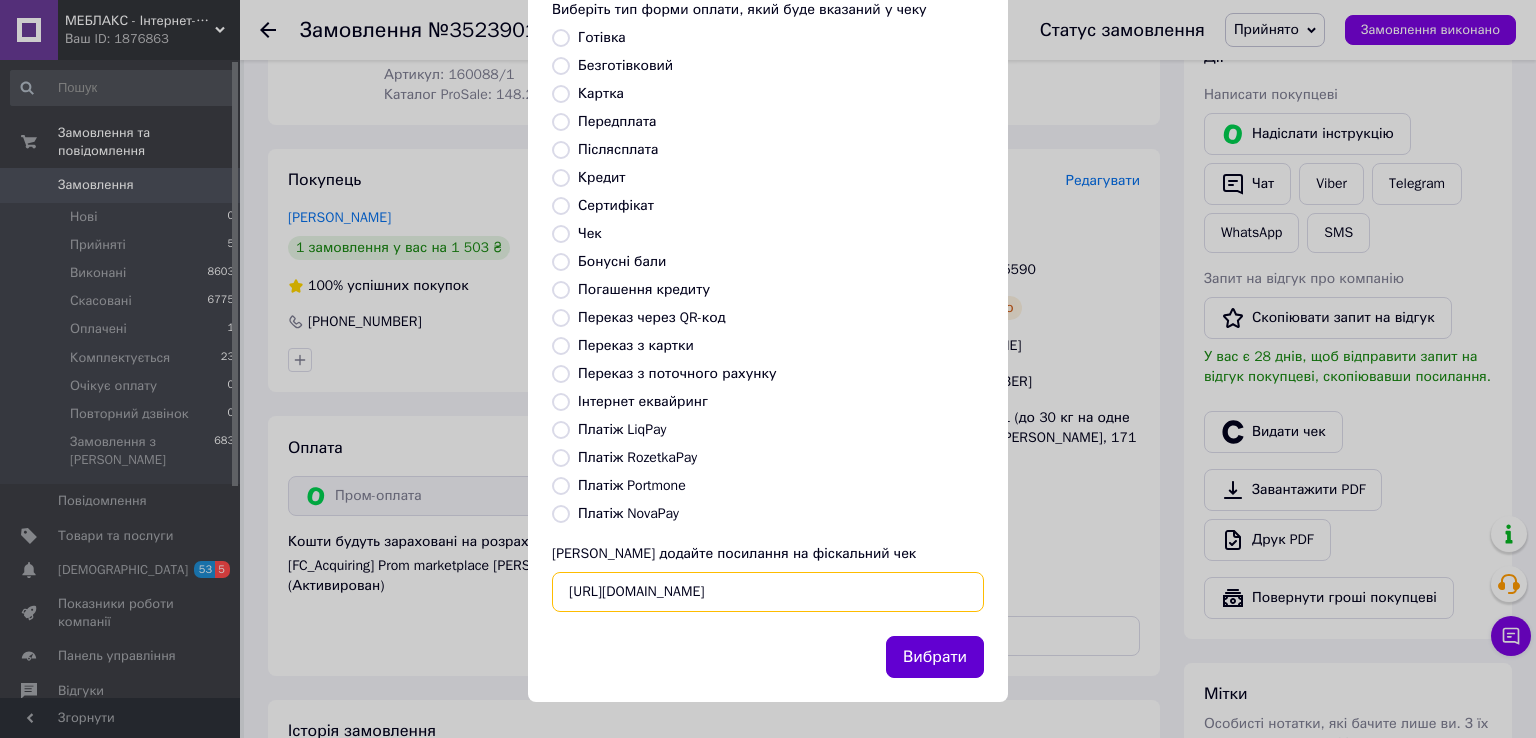 type on "[URL][DOMAIN_NAME]" 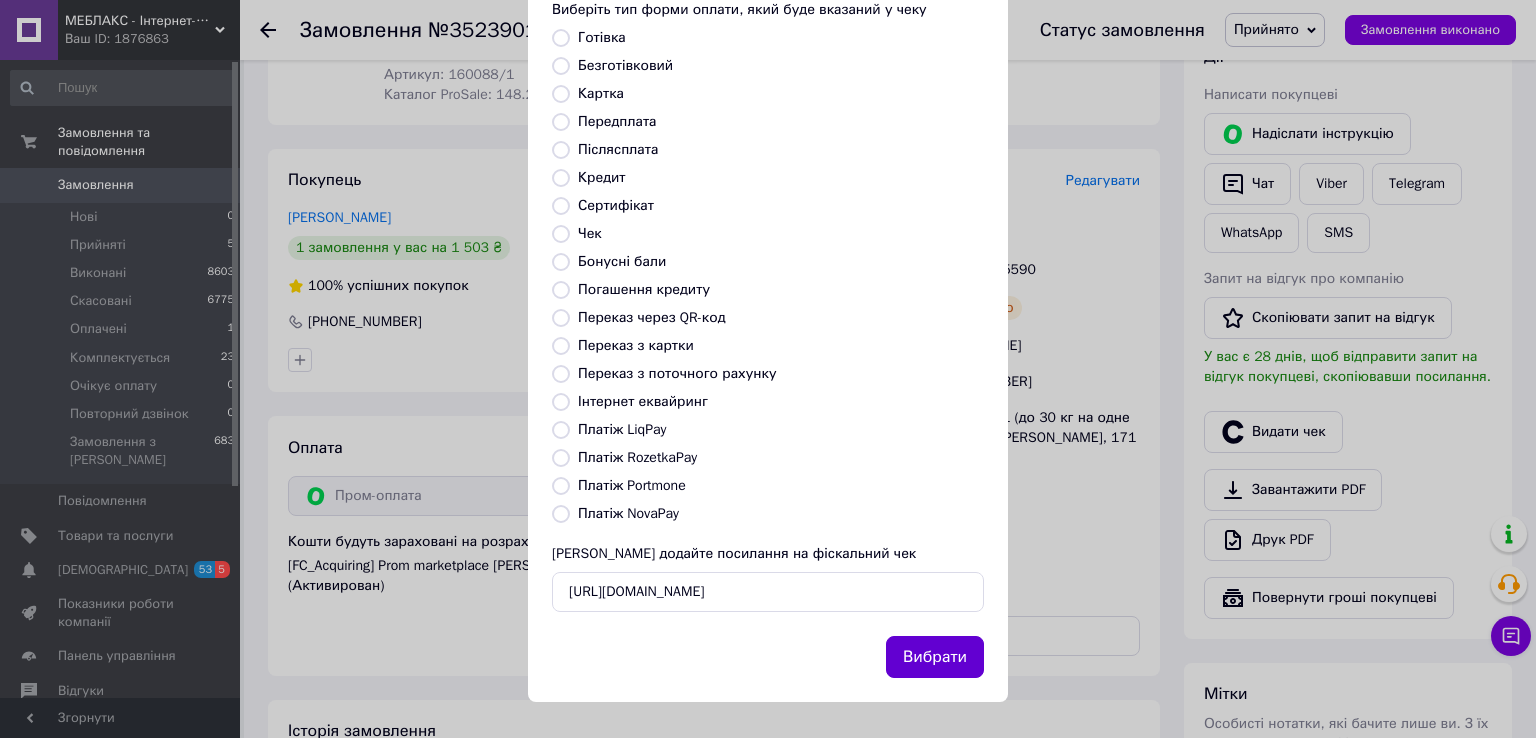 click on "Вибрати" at bounding box center [935, 657] 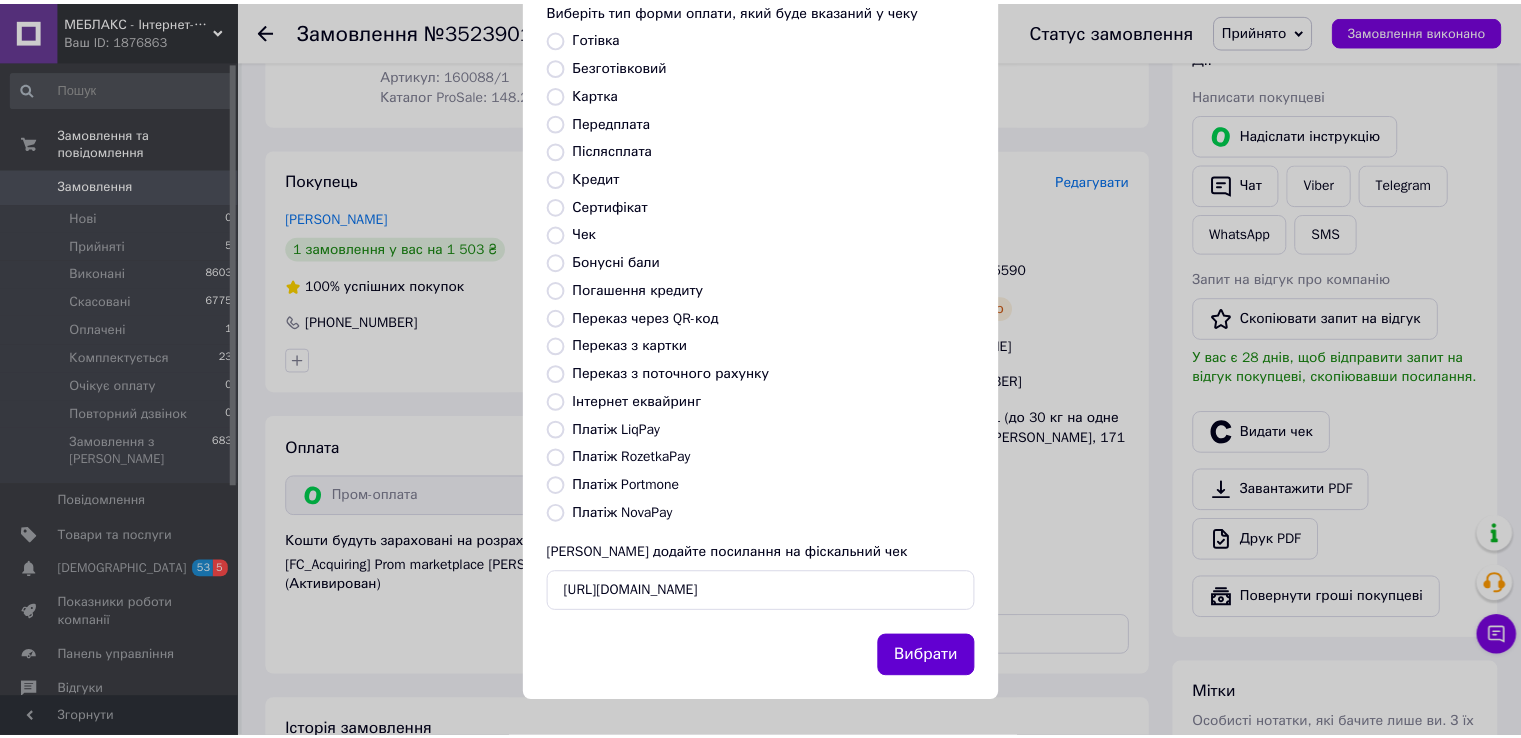 scroll, scrollTop: 0, scrollLeft: 0, axis: both 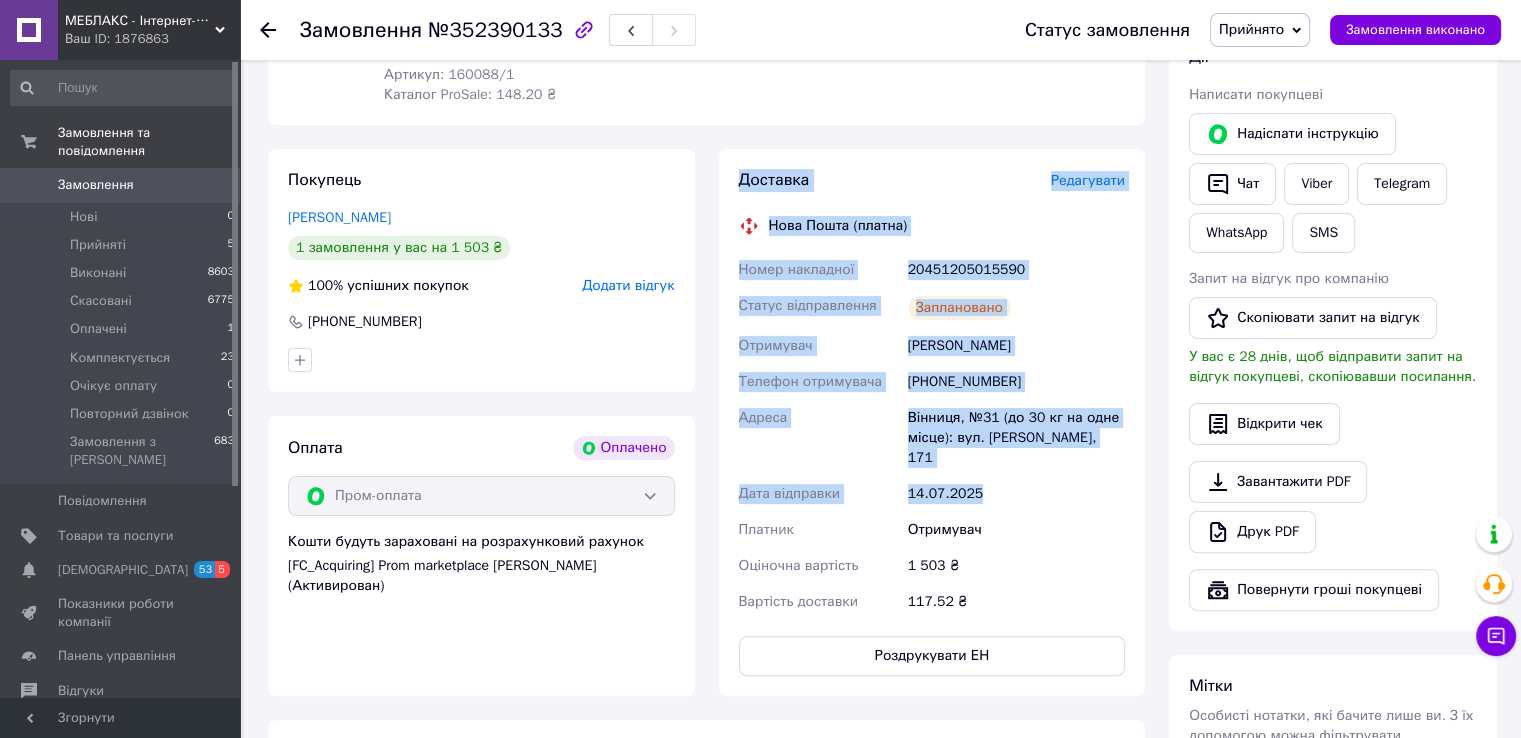 drag, startPoint x: 743, startPoint y: 214, endPoint x: 1093, endPoint y: 563, distance: 494.26816 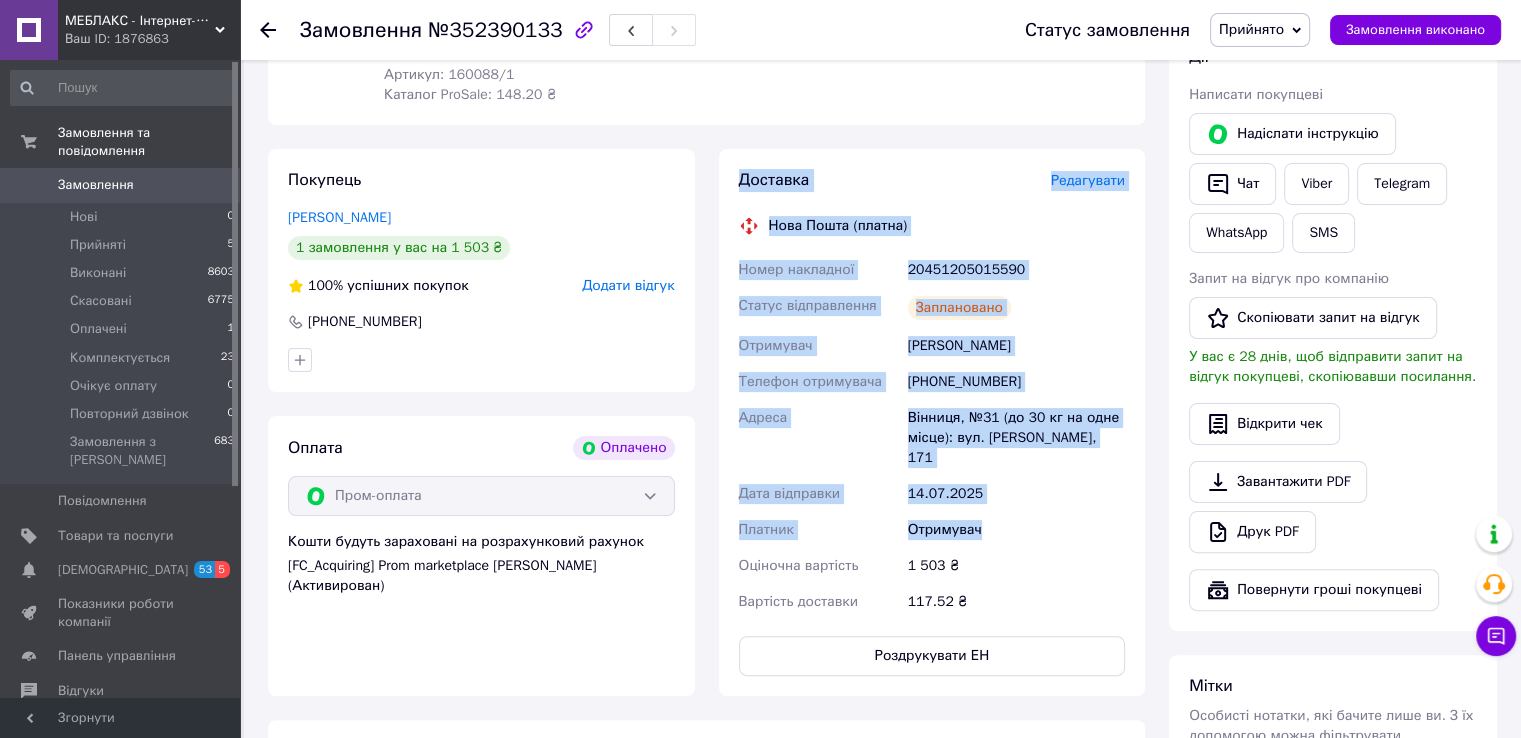 drag, startPoint x: 725, startPoint y: 209, endPoint x: 1091, endPoint y: 596, distance: 532.65845 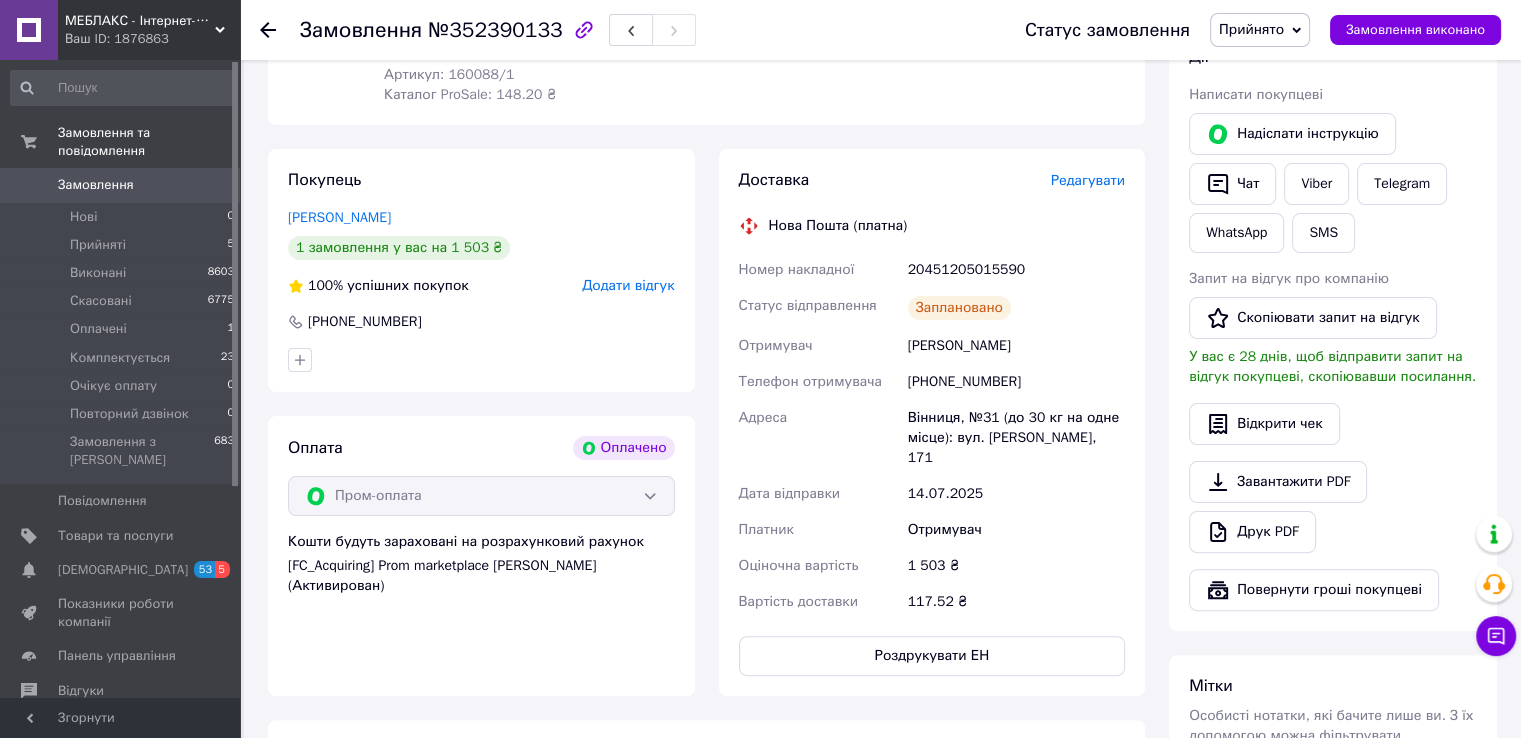 scroll, scrollTop: 0, scrollLeft: 0, axis: both 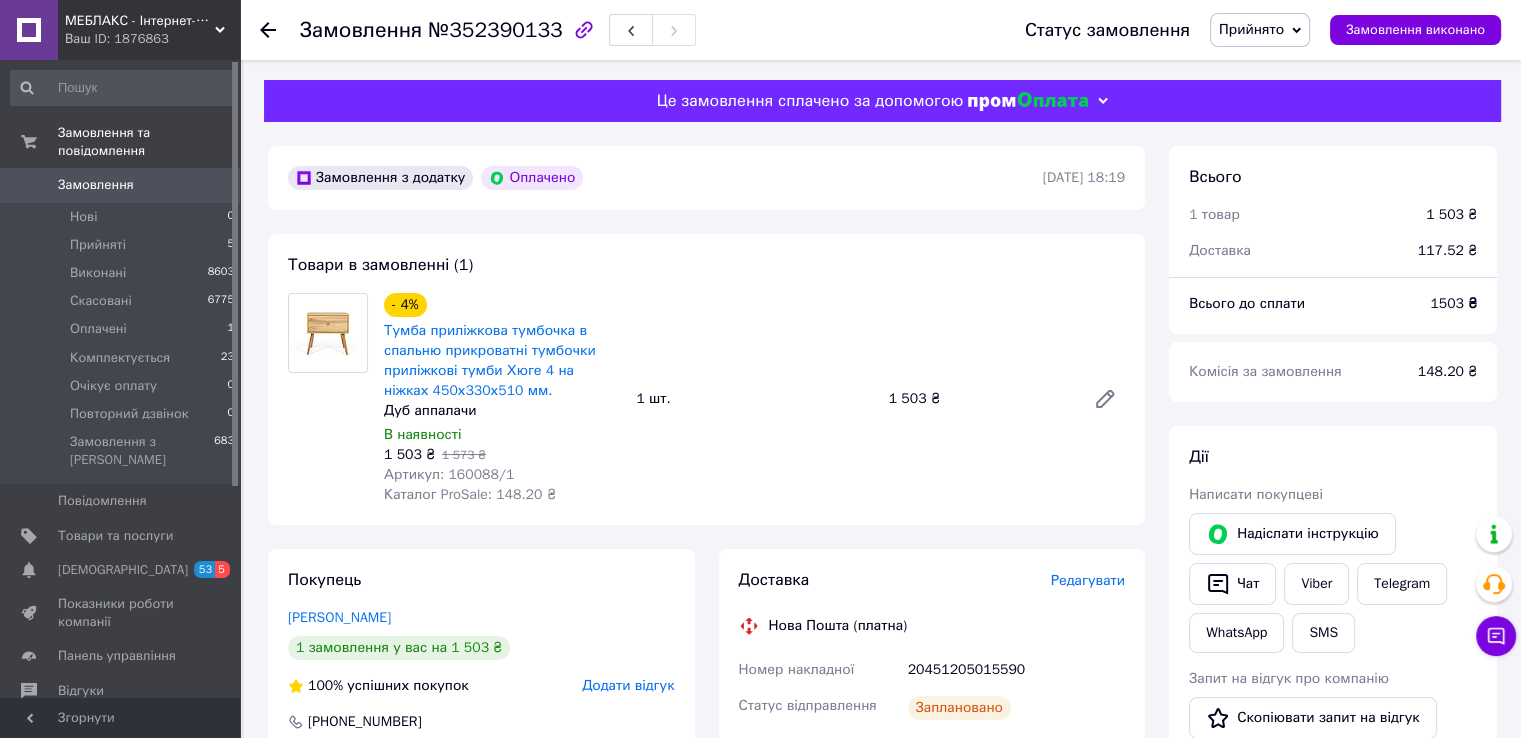 drag, startPoint x: 1274, startPoint y: 21, endPoint x: 1261, endPoint y: 26, distance: 13.928389 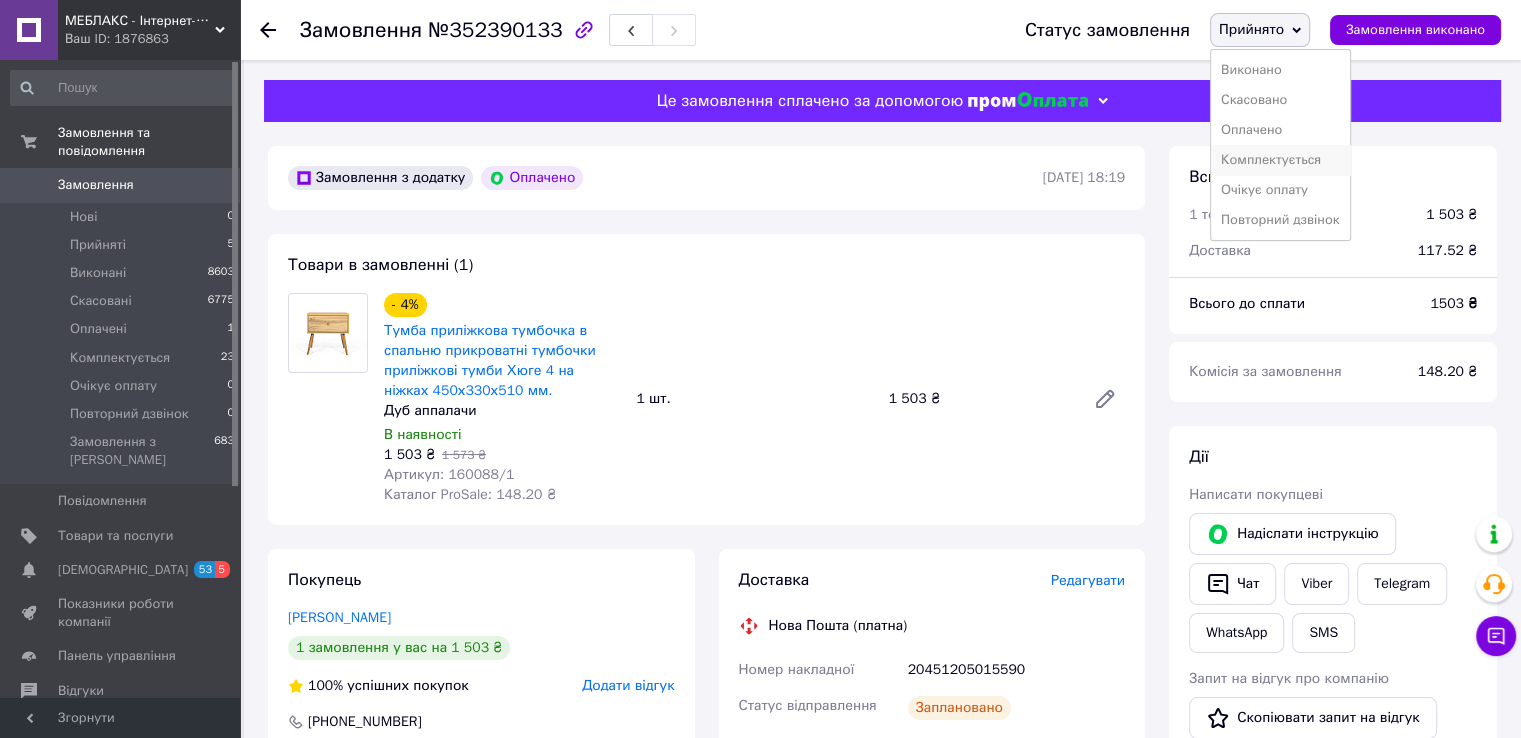 click on "Комплектується" at bounding box center (1280, 160) 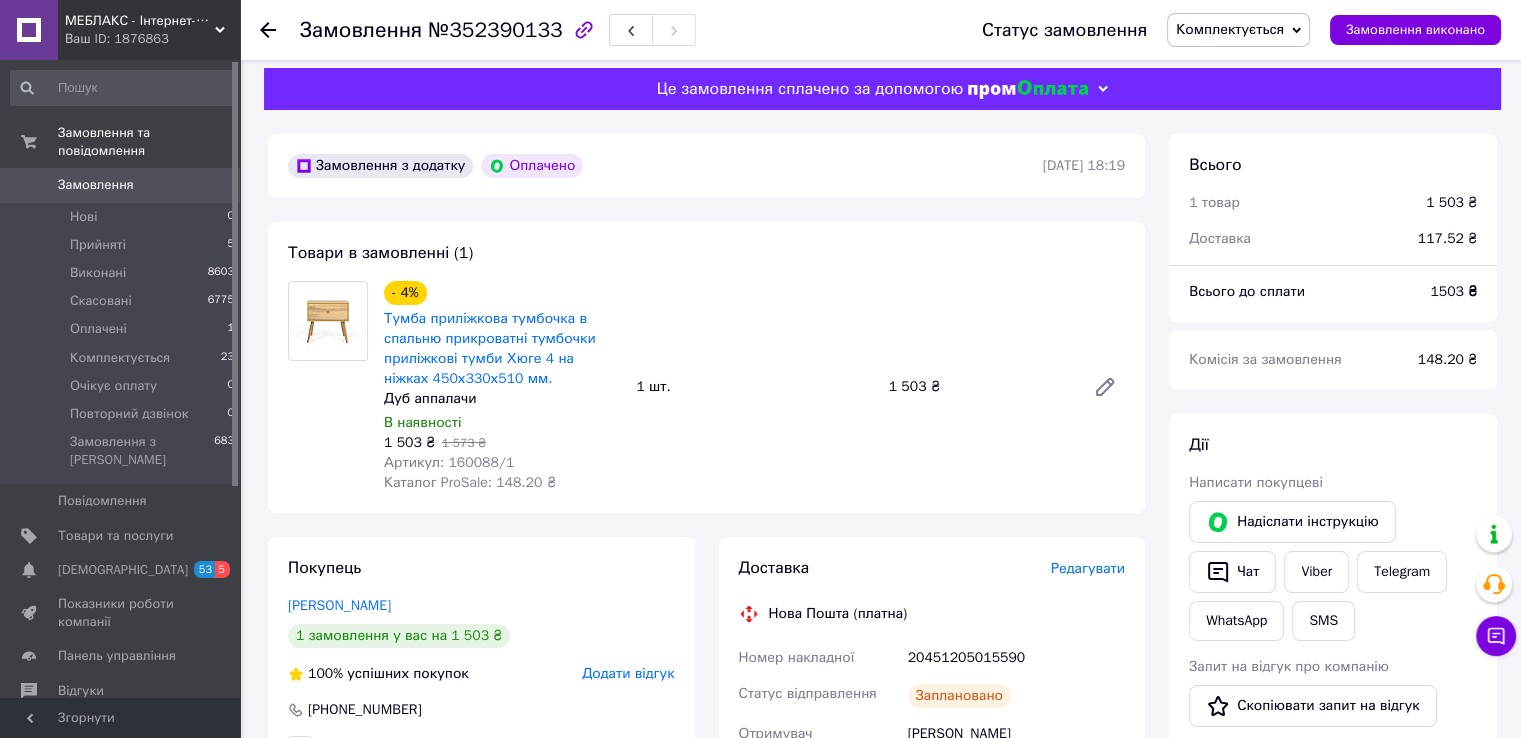 scroll, scrollTop: 0, scrollLeft: 0, axis: both 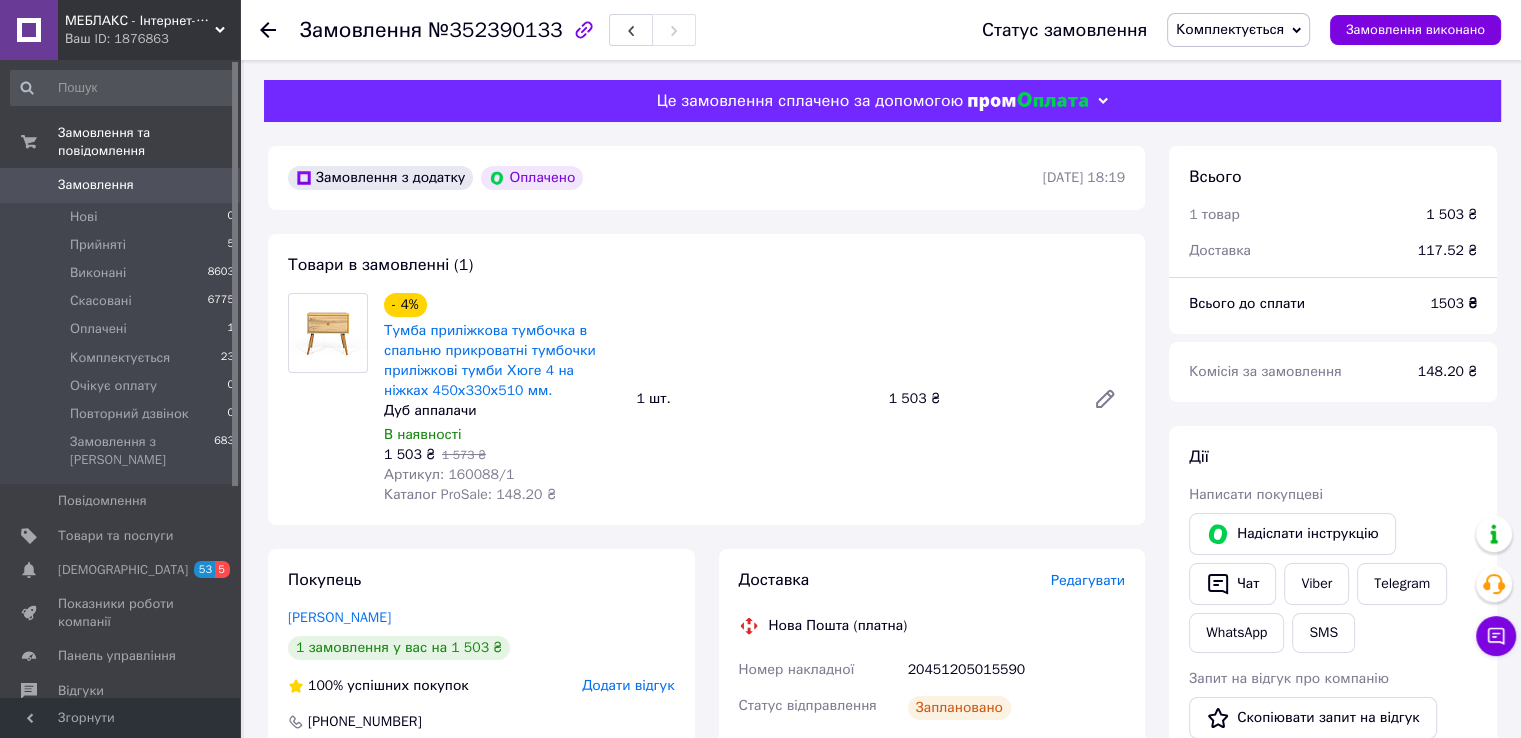click 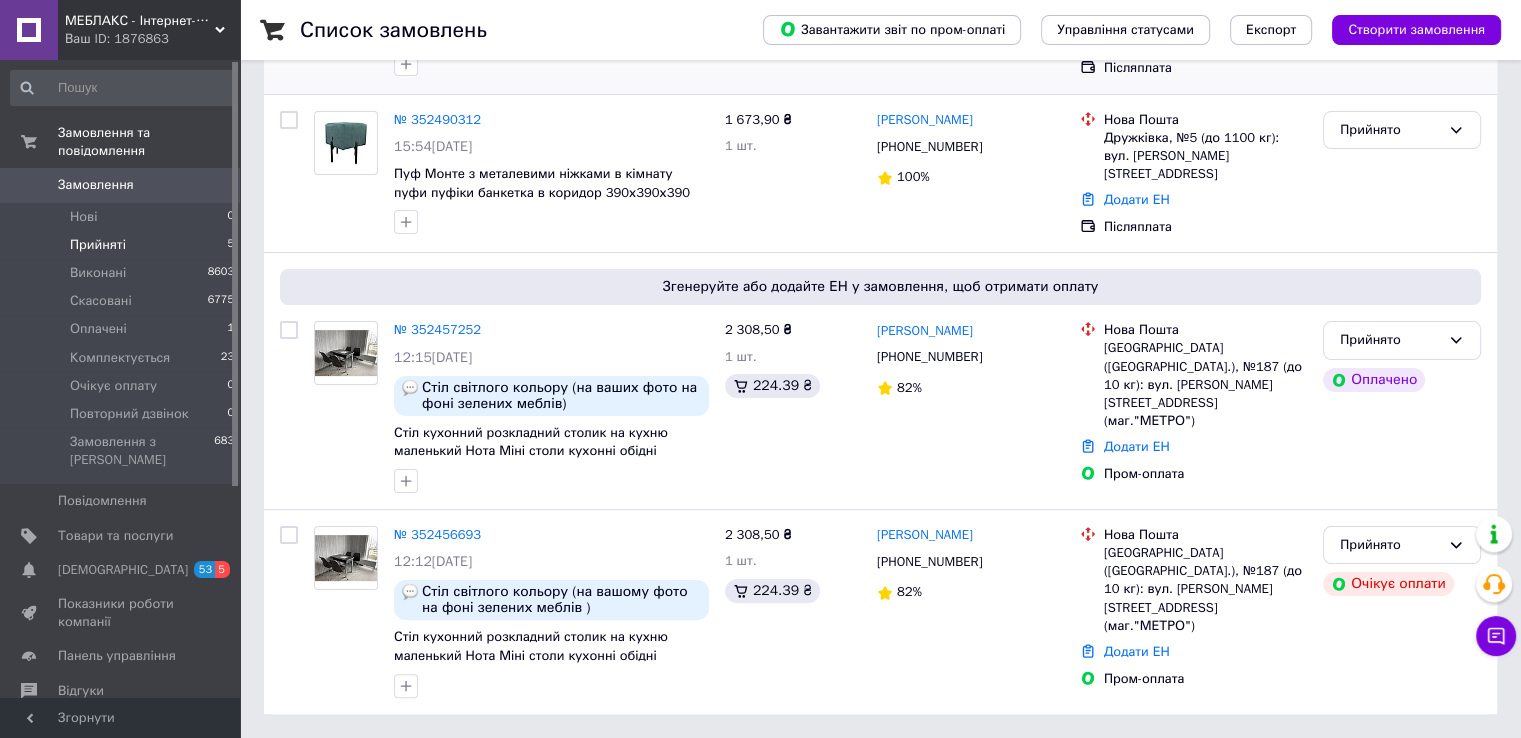 scroll, scrollTop: 365, scrollLeft: 0, axis: vertical 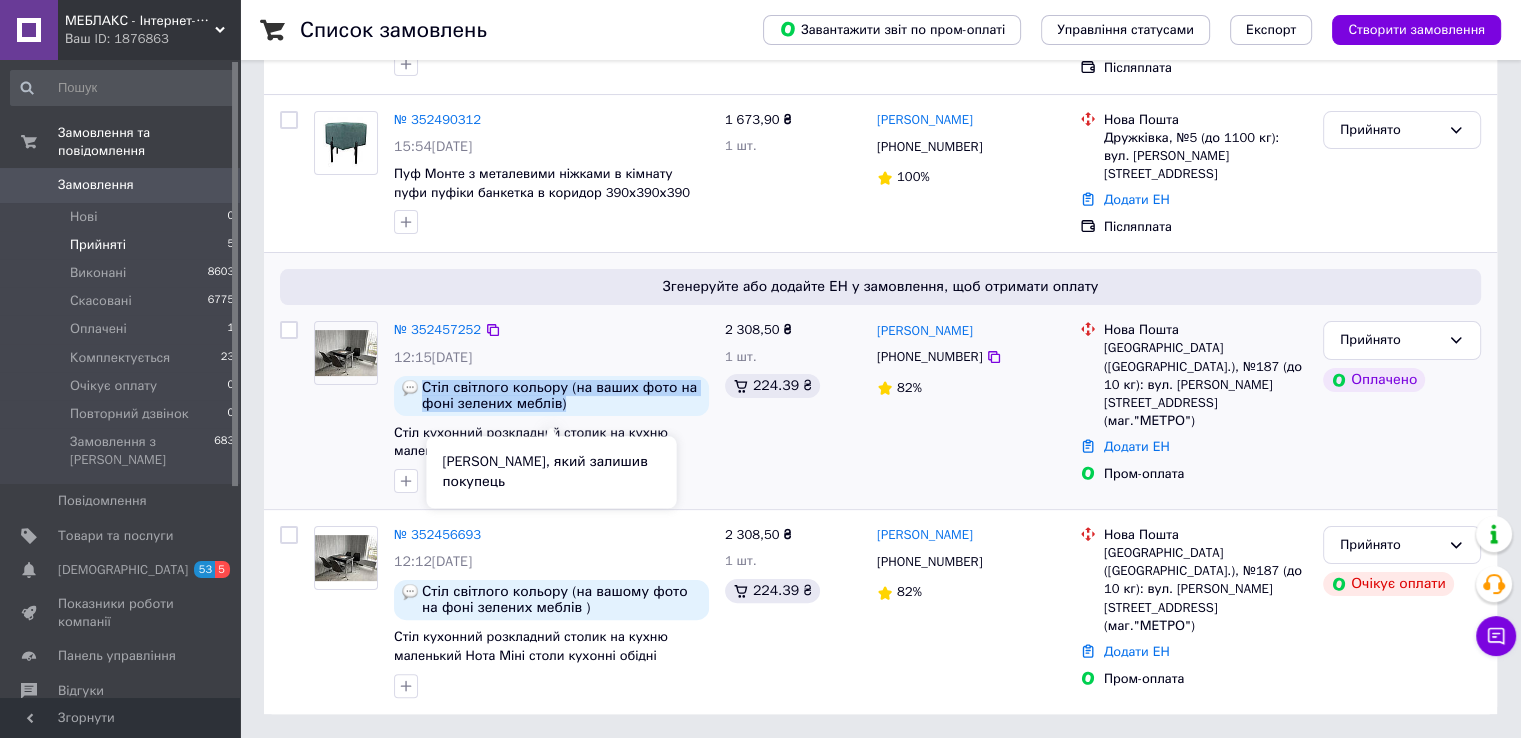 drag, startPoint x: 420, startPoint y: 376, endPoint x: 654, endPoint y: 391, distance: 234.48027 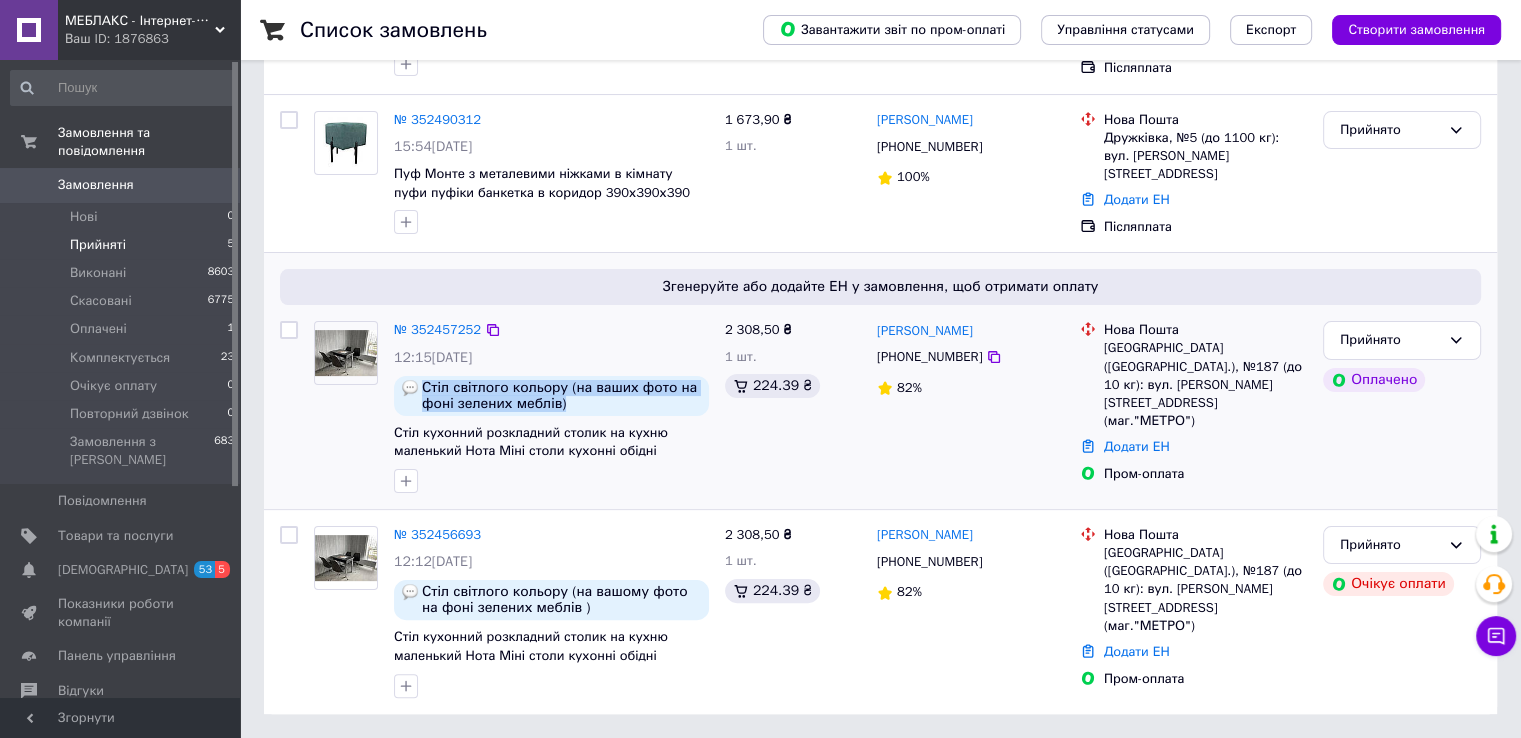 click on "Стіл світлого кольору (на ваших фото на фоні зелених меблів)" at bounding box center (561, 396) 